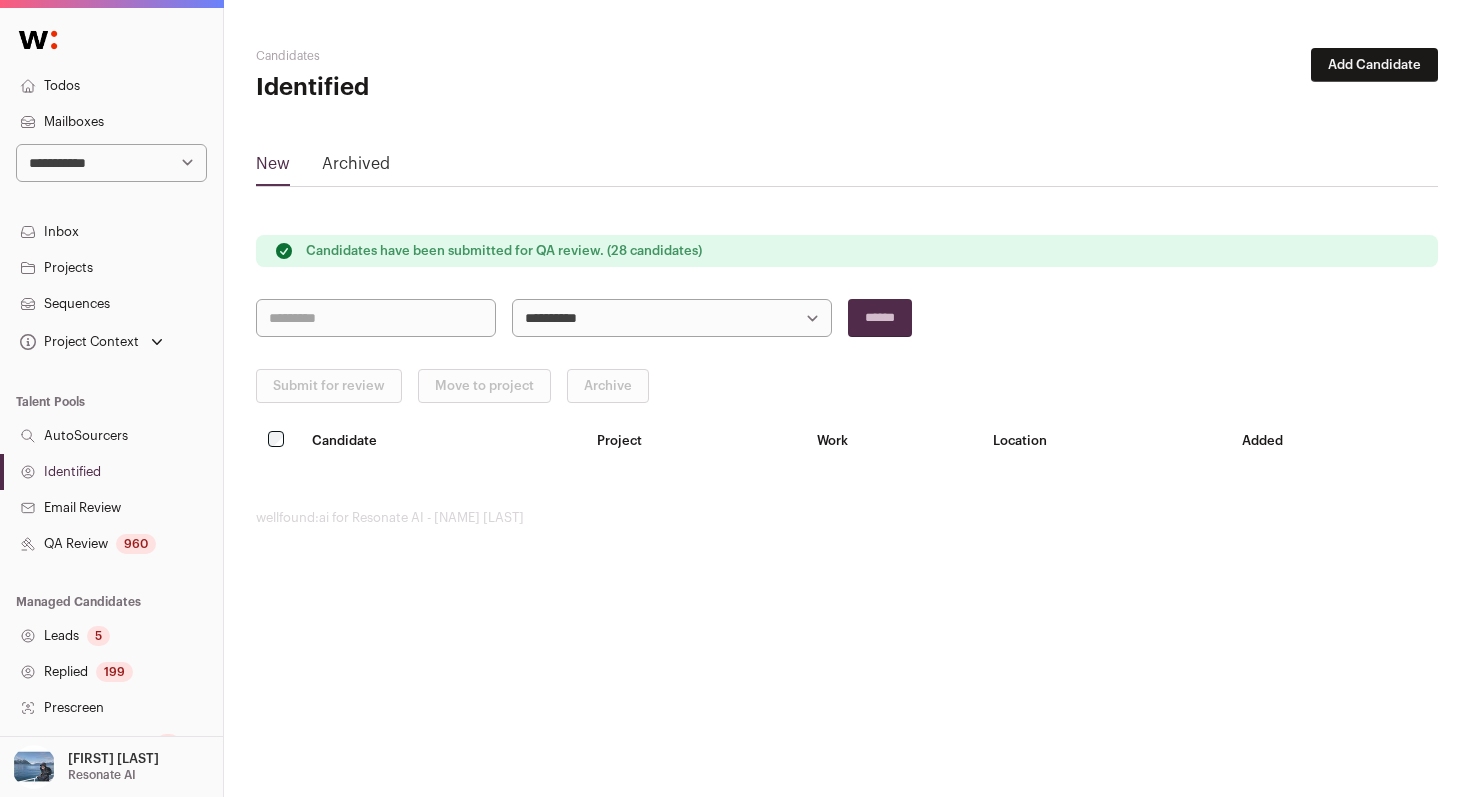 scroll, scrollTop: 0, scrollLeft: 0, axis: both 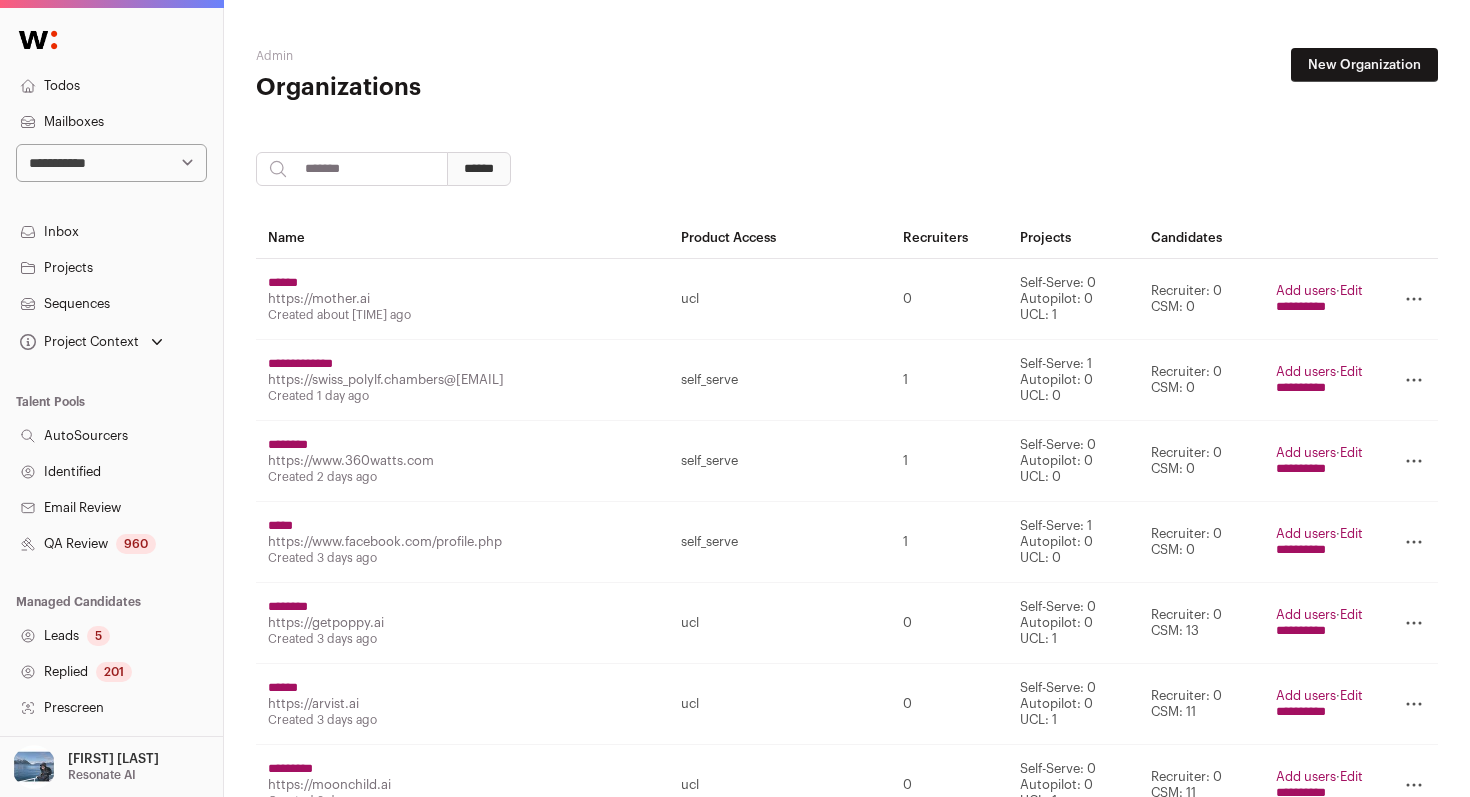 click at bounding box center [352, 169] 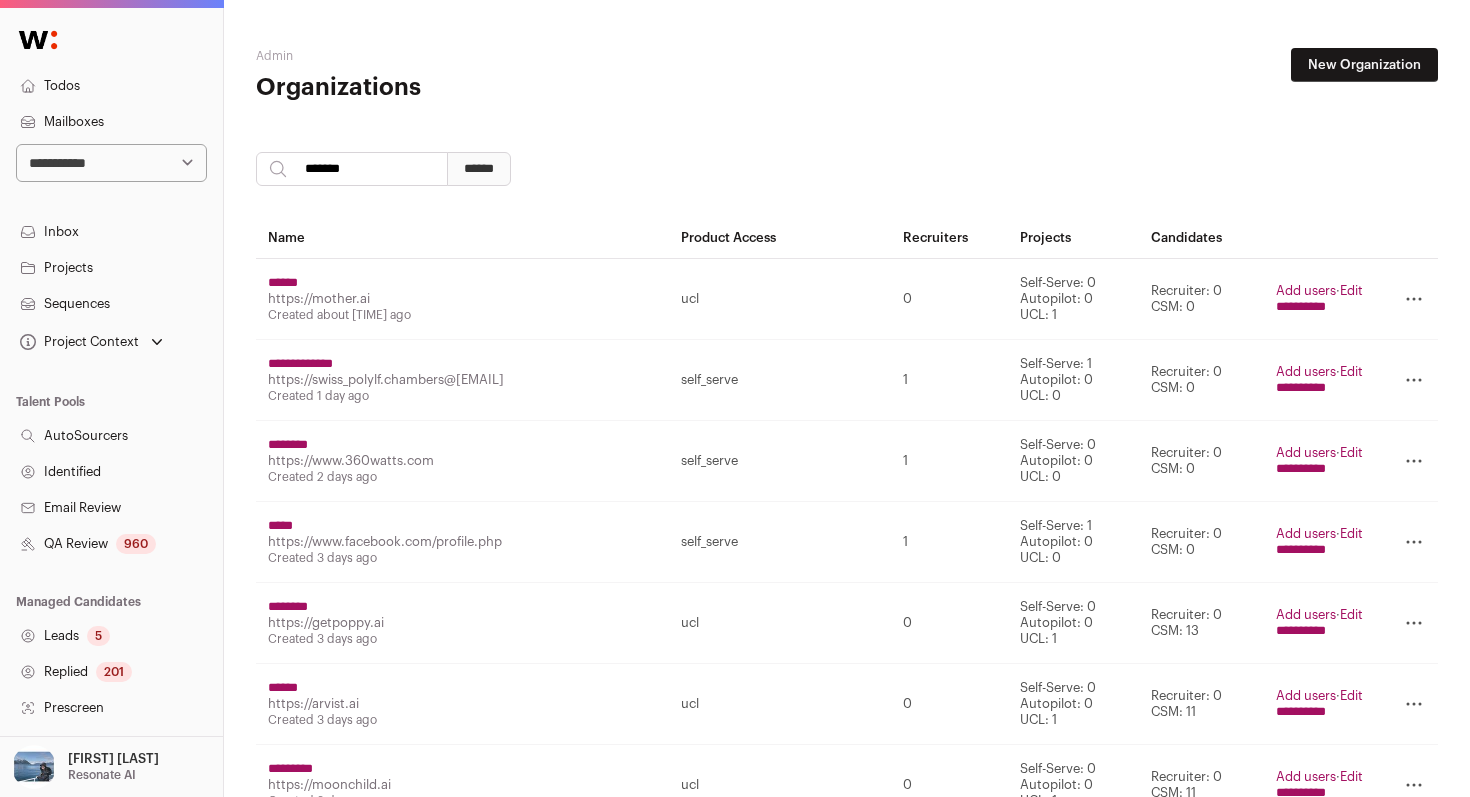 type on "*******" 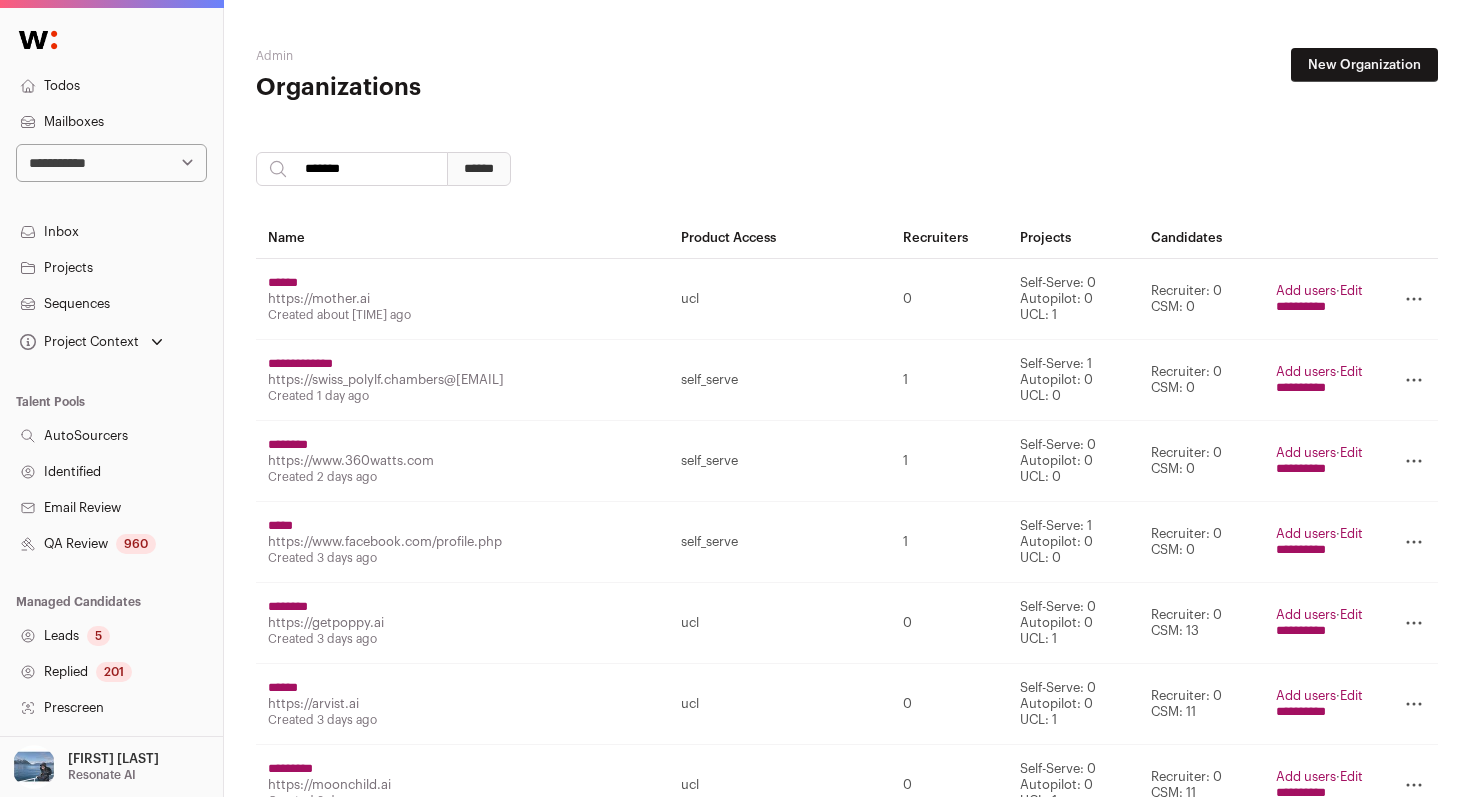 click on "******" at bounding box center (479, 169) 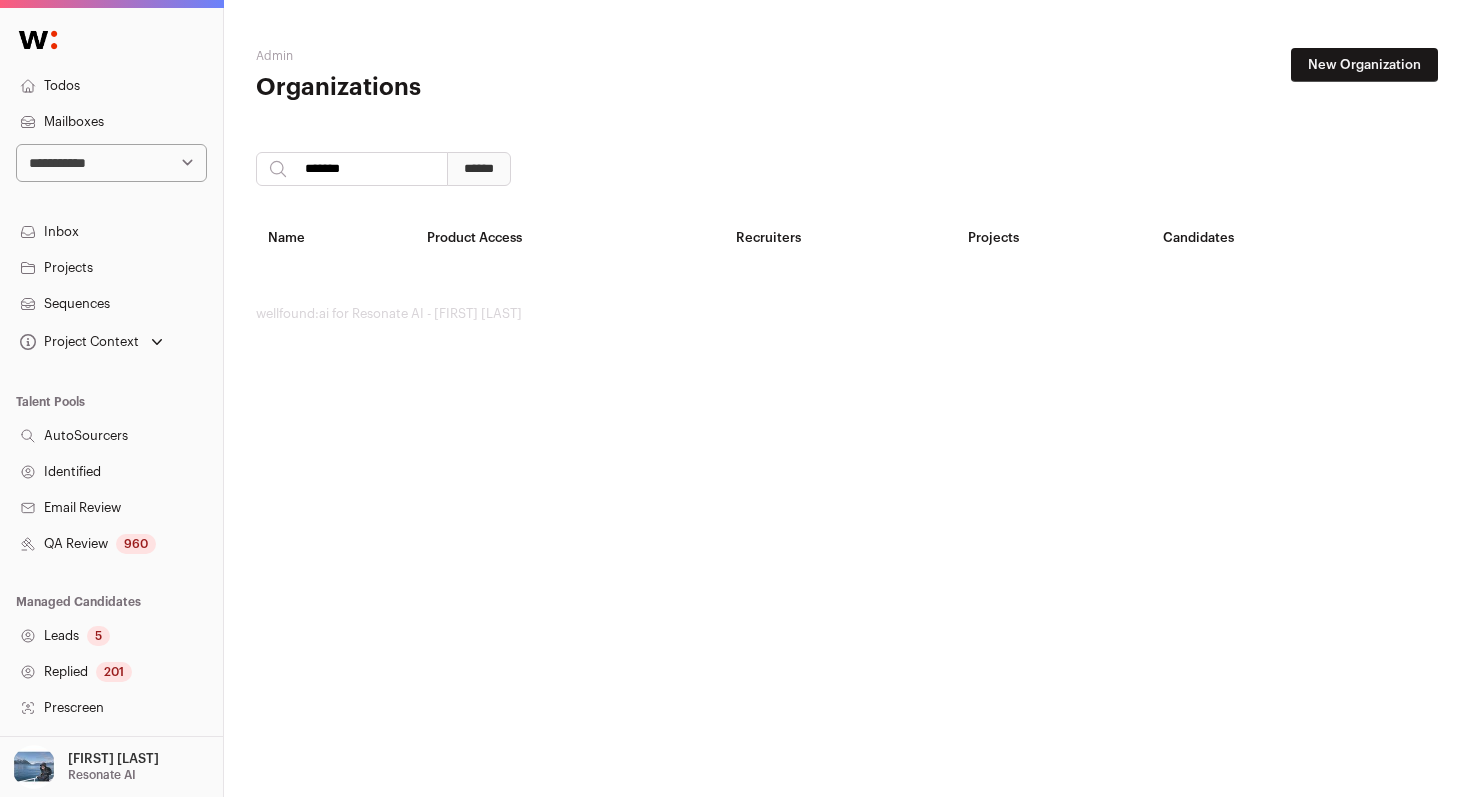 click on "*******" at bounding box center [352, 169] 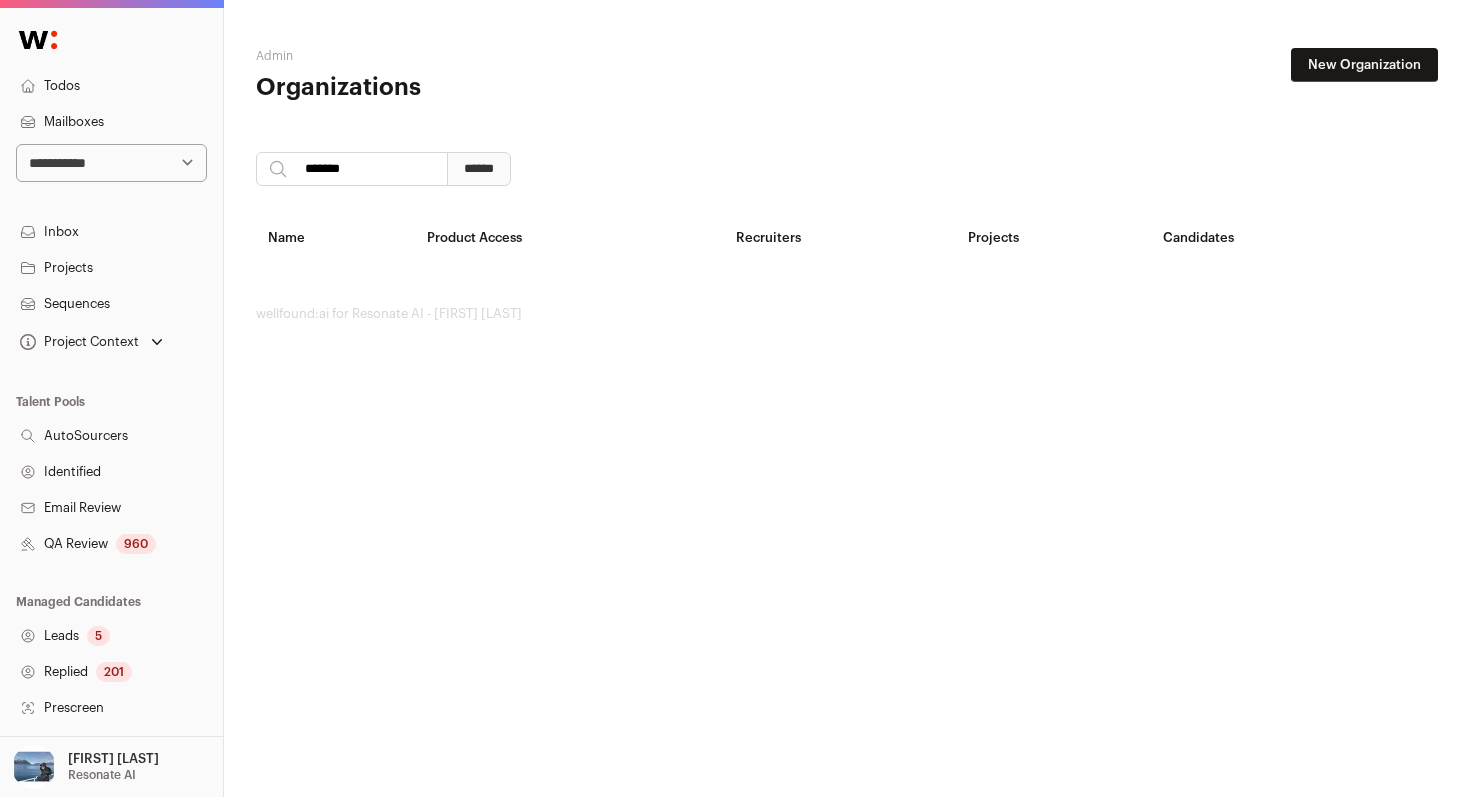 click on "*******" at bounding box center (352, 169) 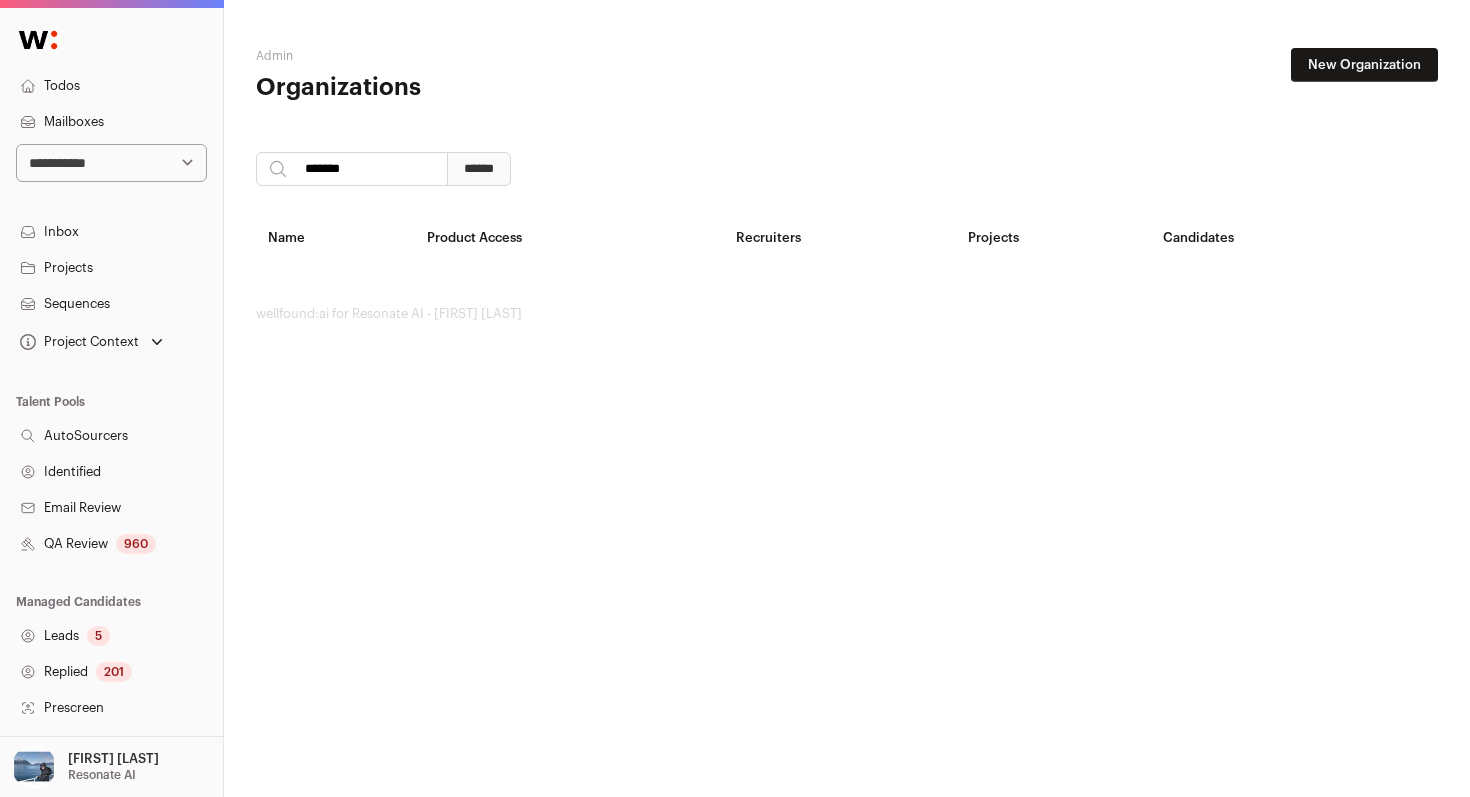 click on "******" at bounding box center [479, 169] 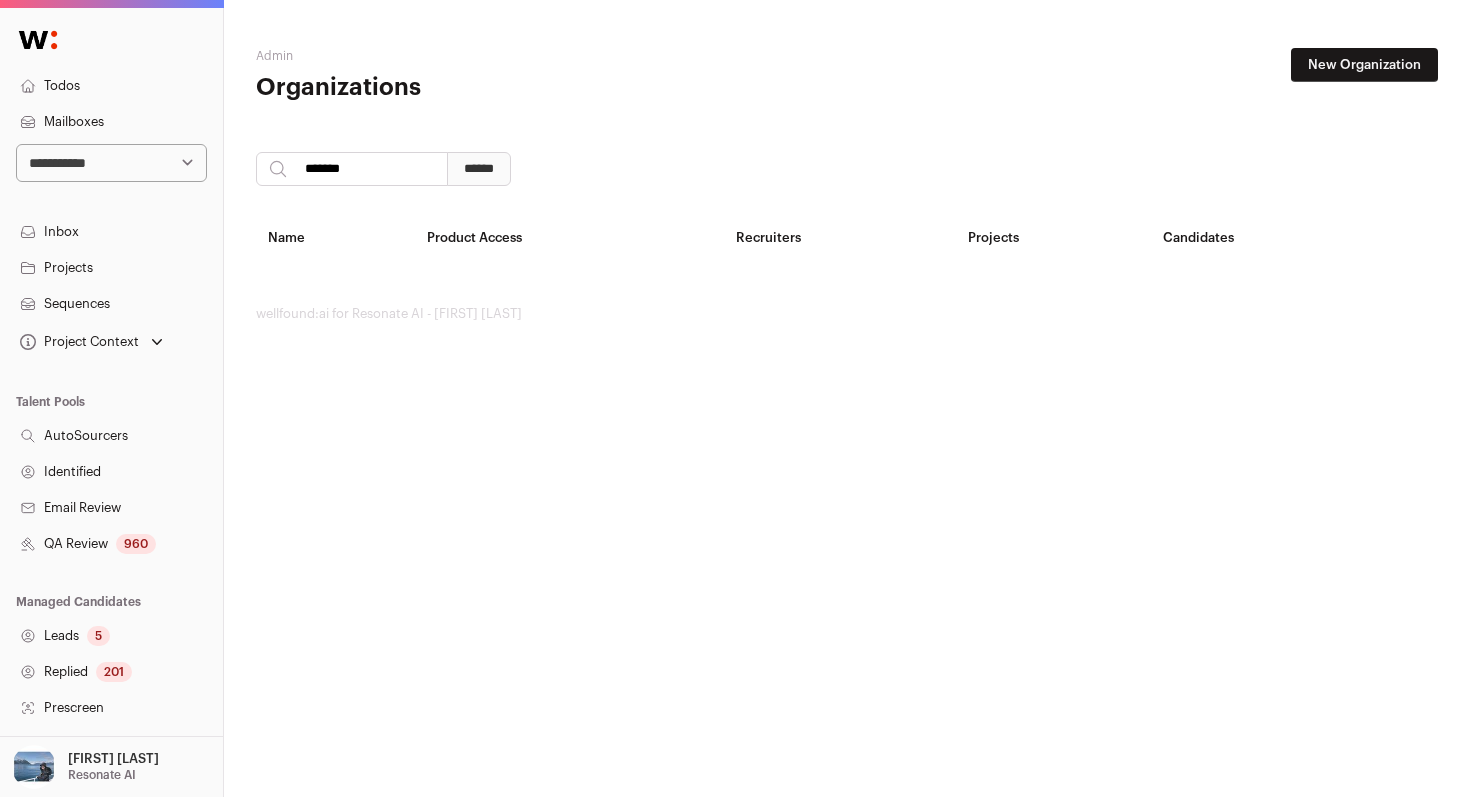 click on "New Organization" at bounding box center (1364, 65) 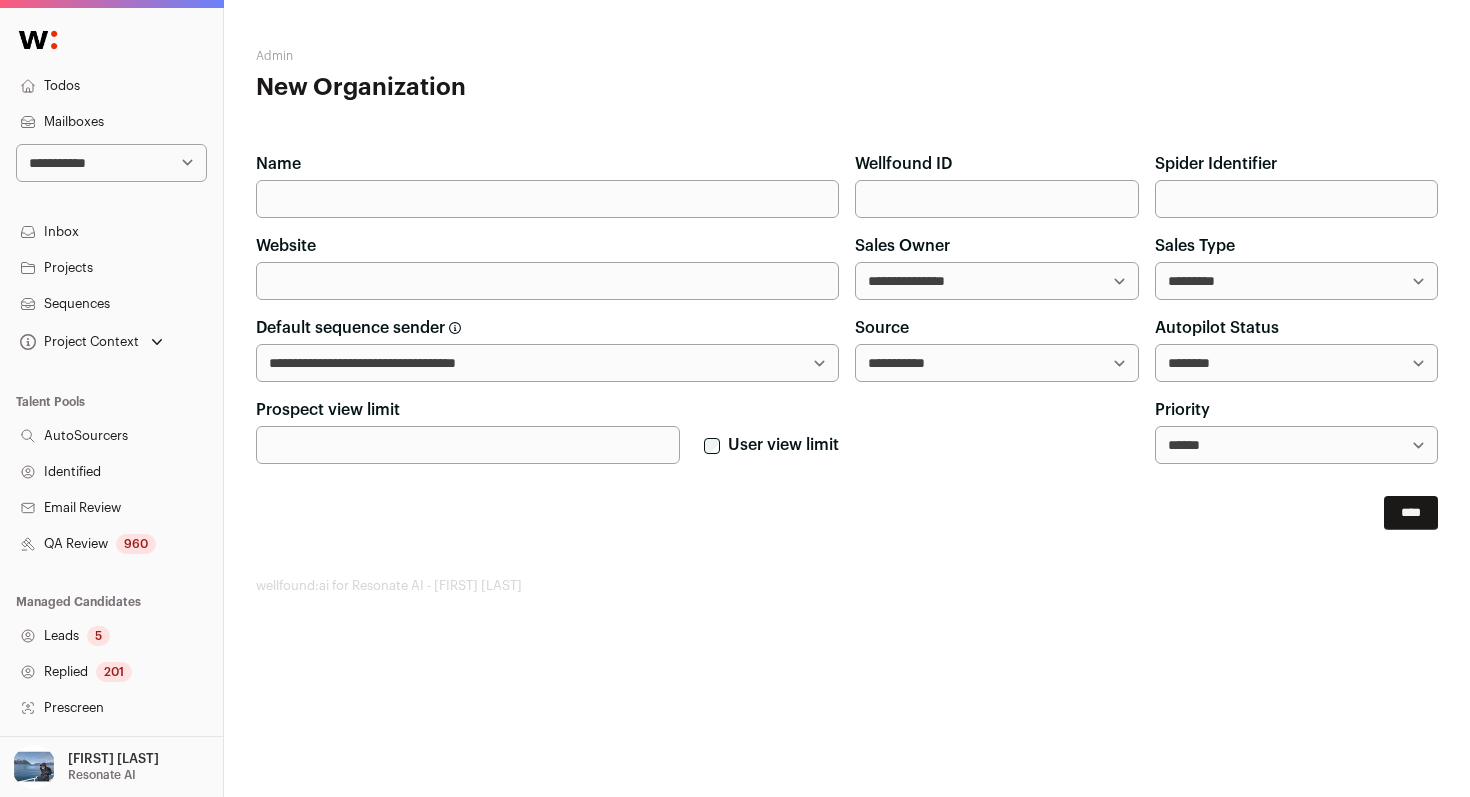 scroll, scrollTop: 0, scrollLeft: 0, axis: both 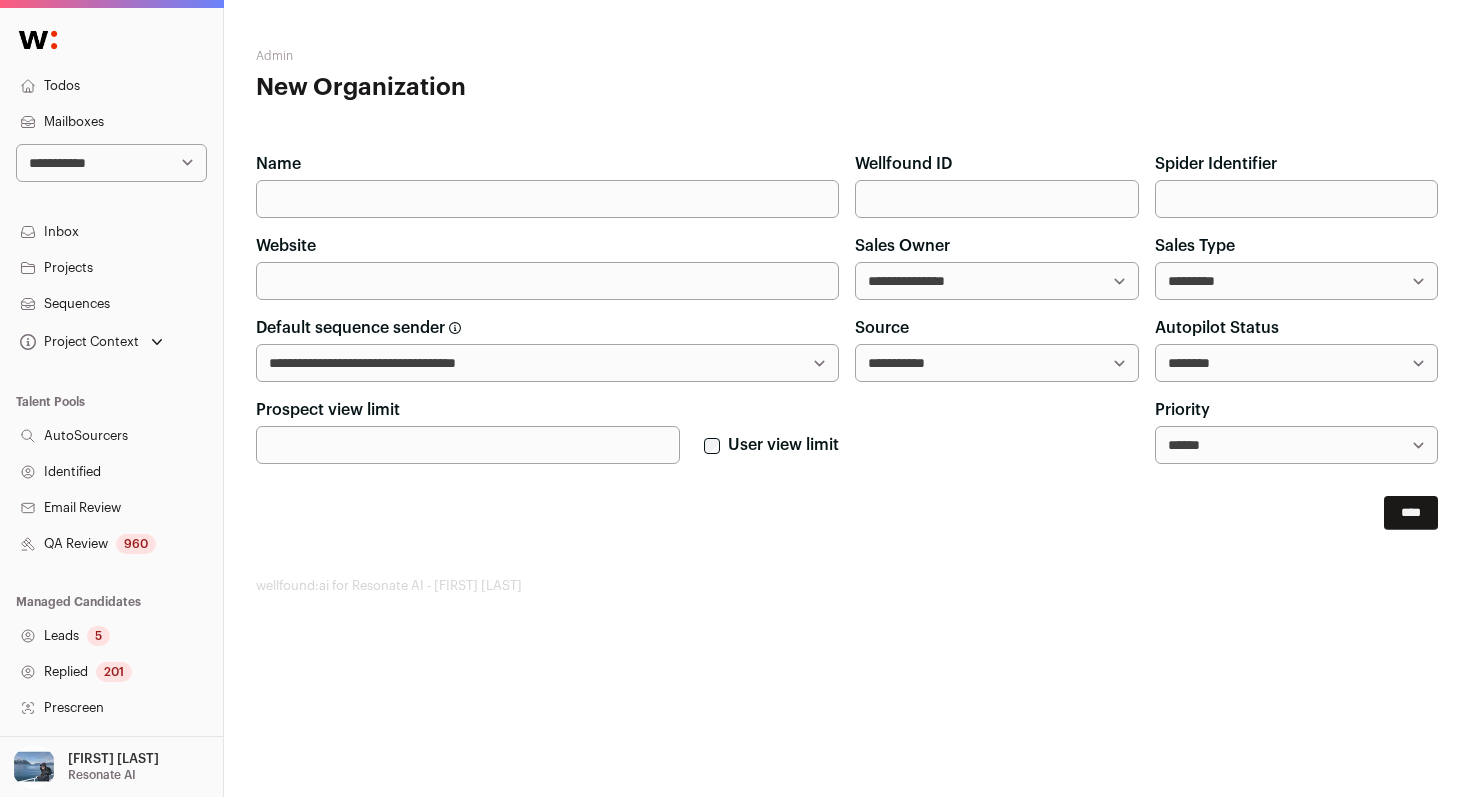 click on "Name" at bounding box center [547, 199] 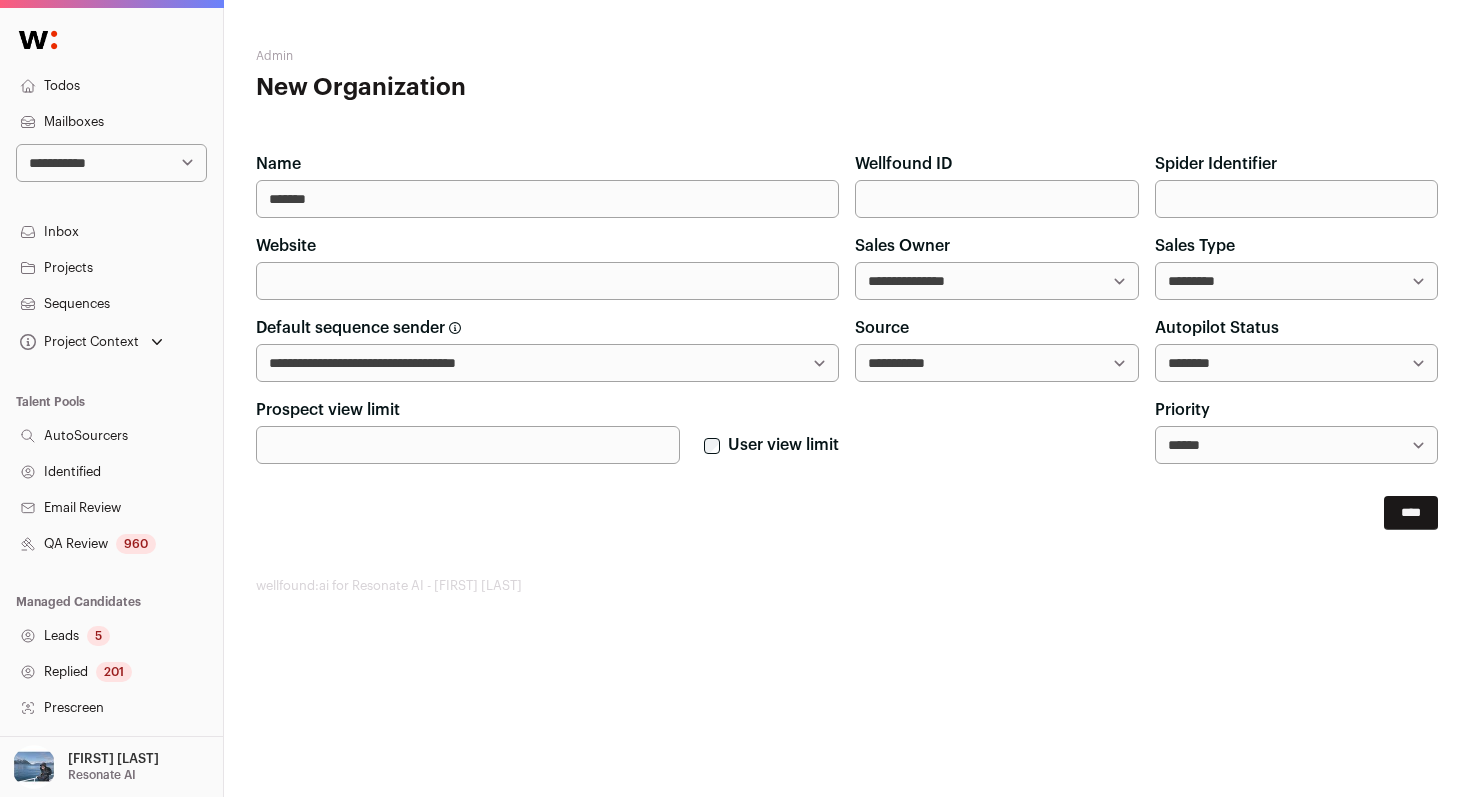 type on "*******" 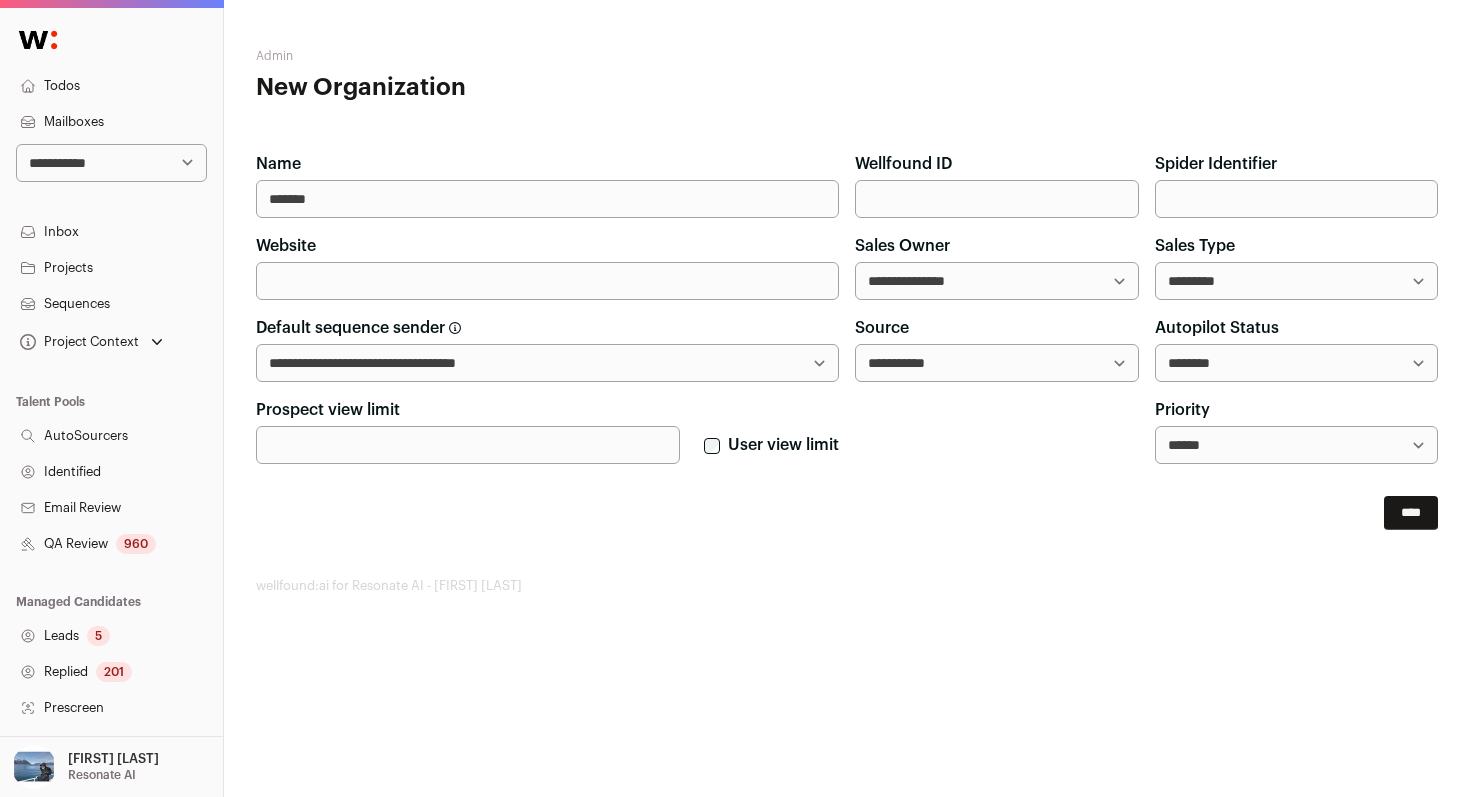 paste on "**********" 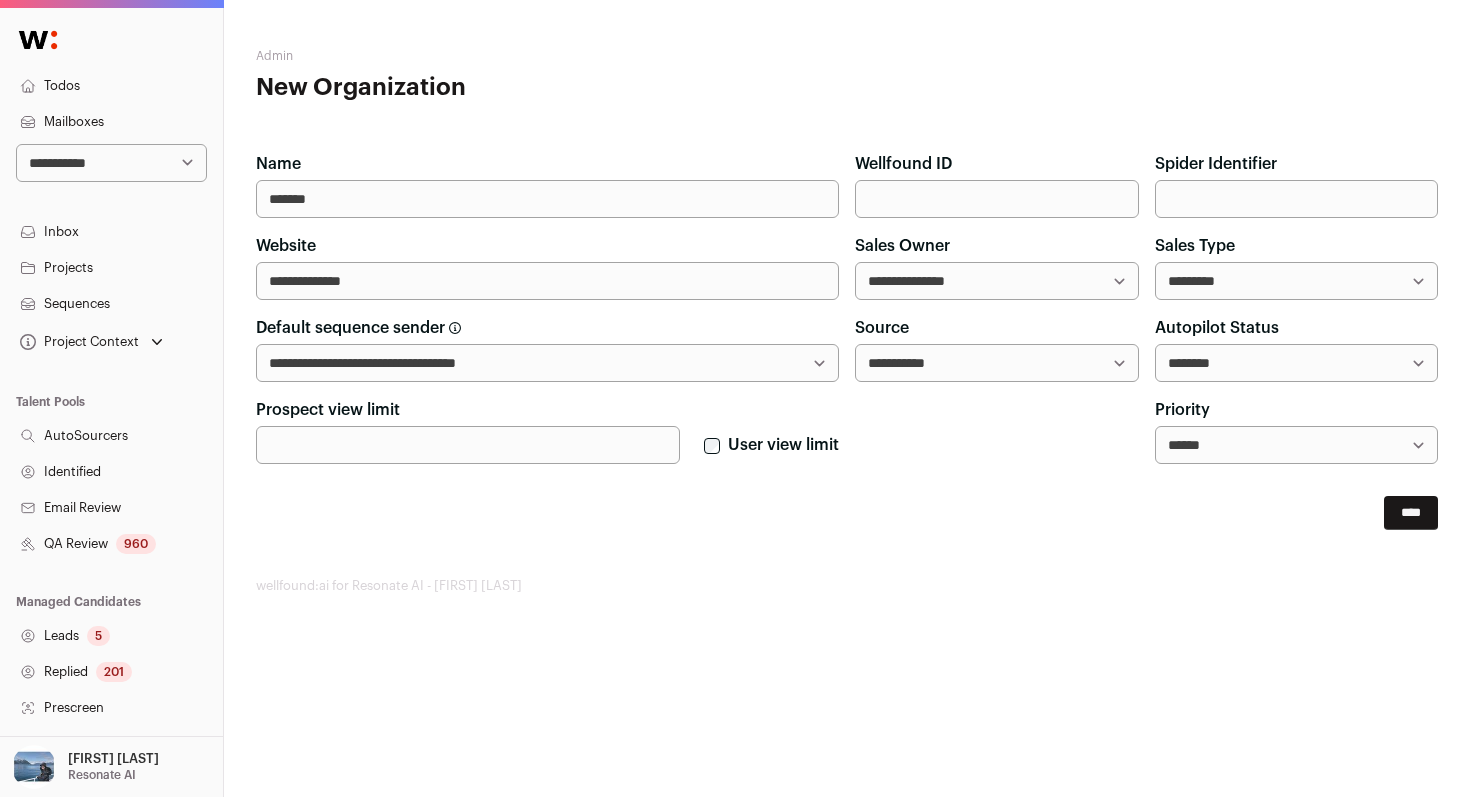 type on "**********" 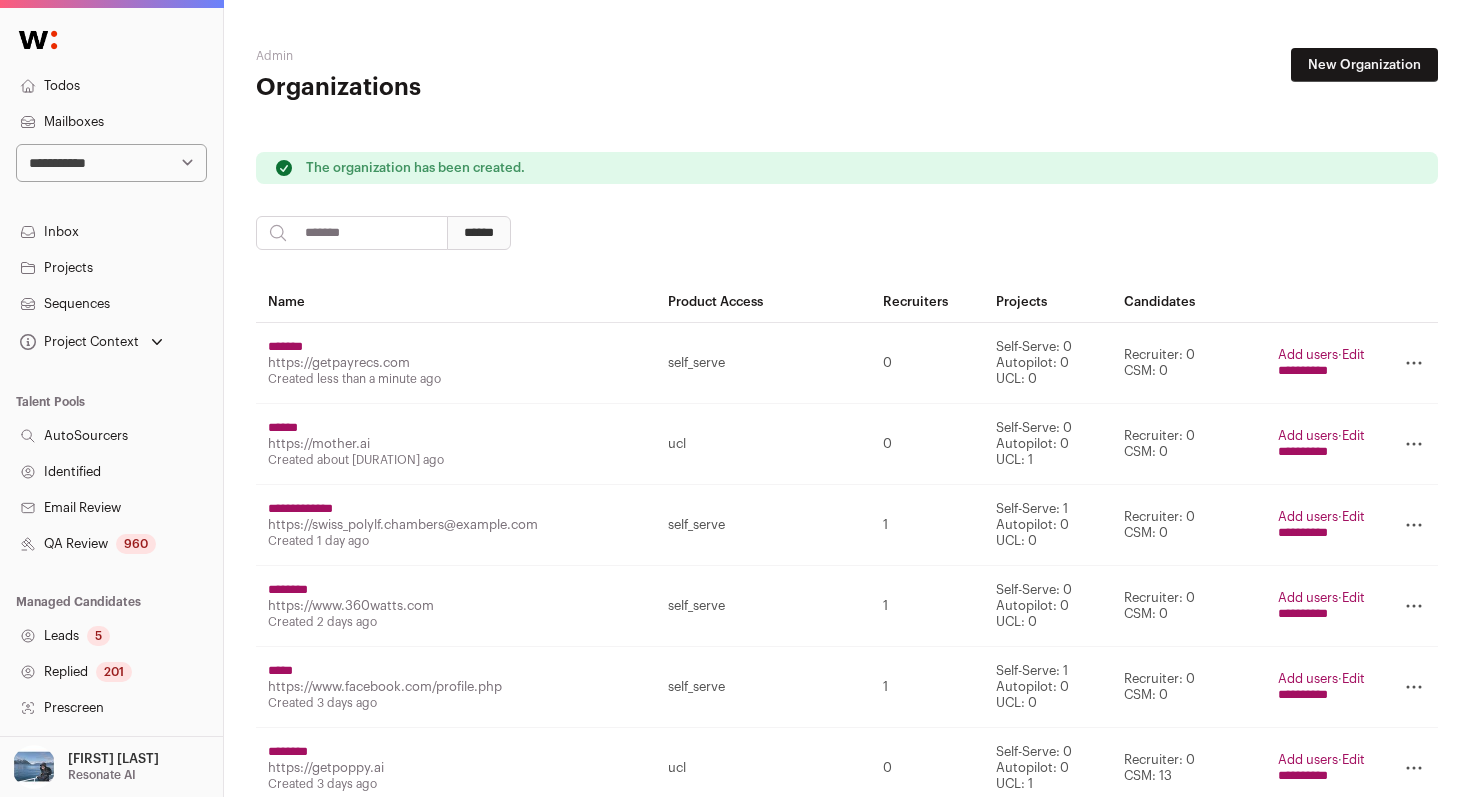 click on "**********" at bounding box center (285, 347) 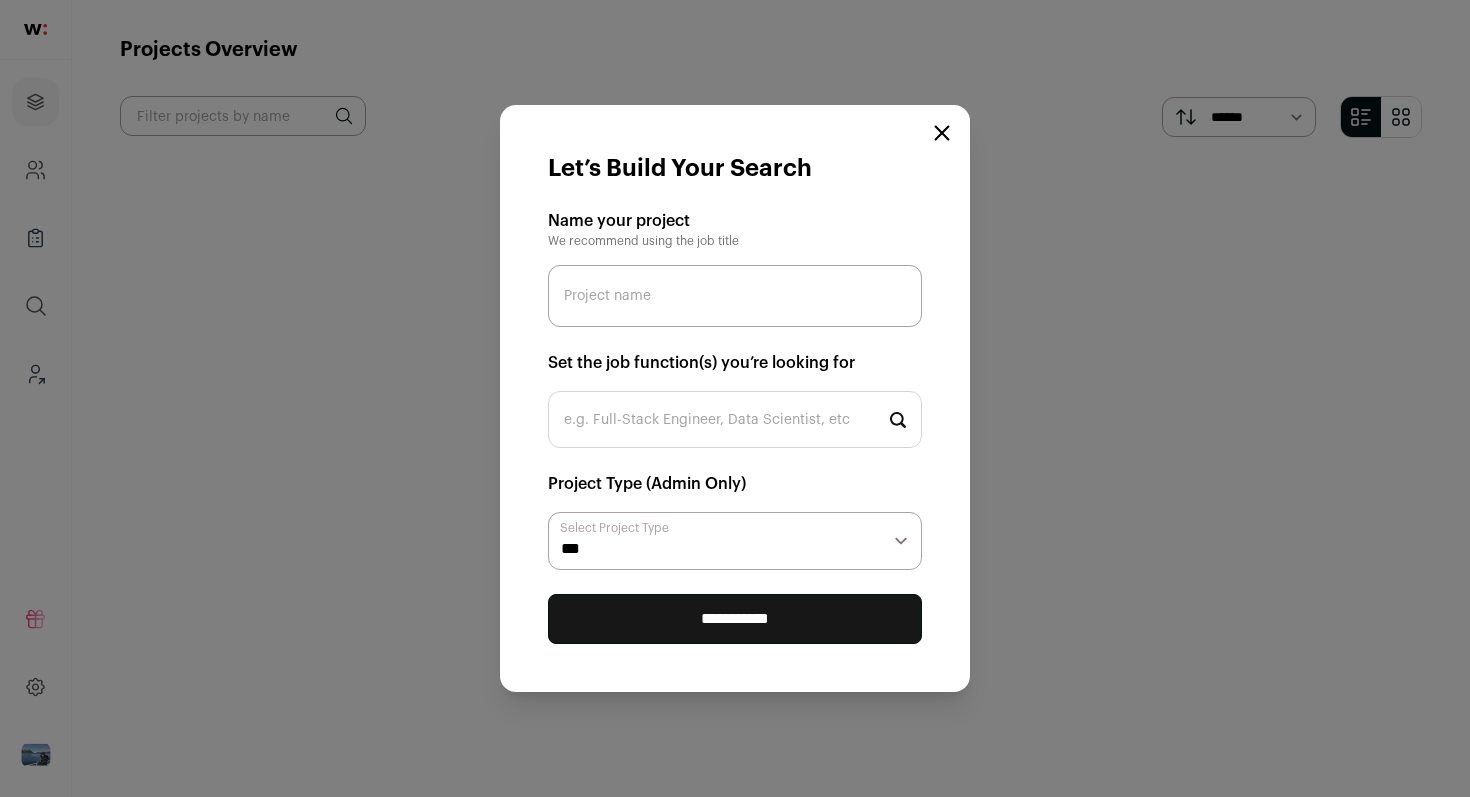scroll, scrollTop: 0, scrollLeft: 0, axis: both 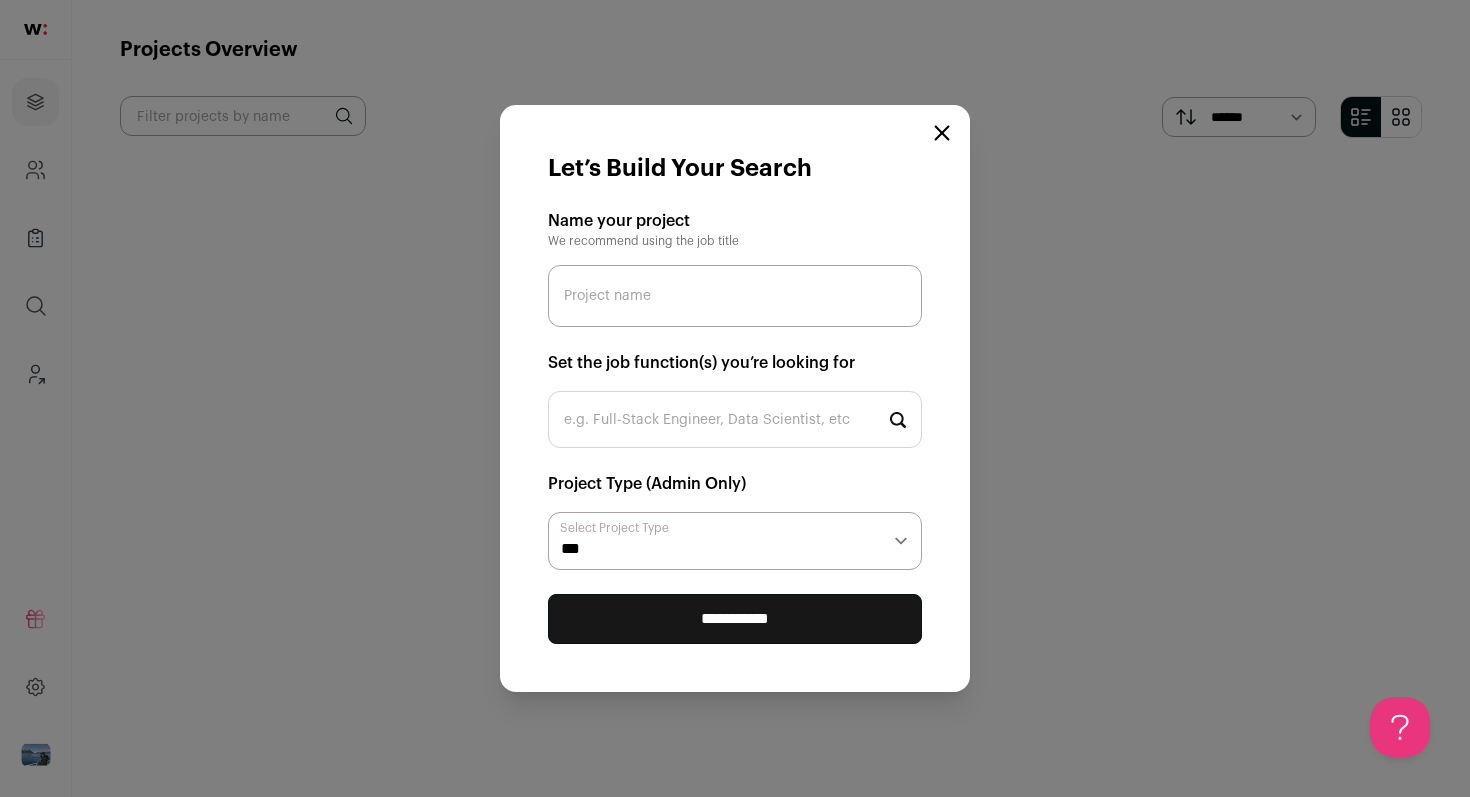 paste on "Junior Developer / QA Automation Specialist" 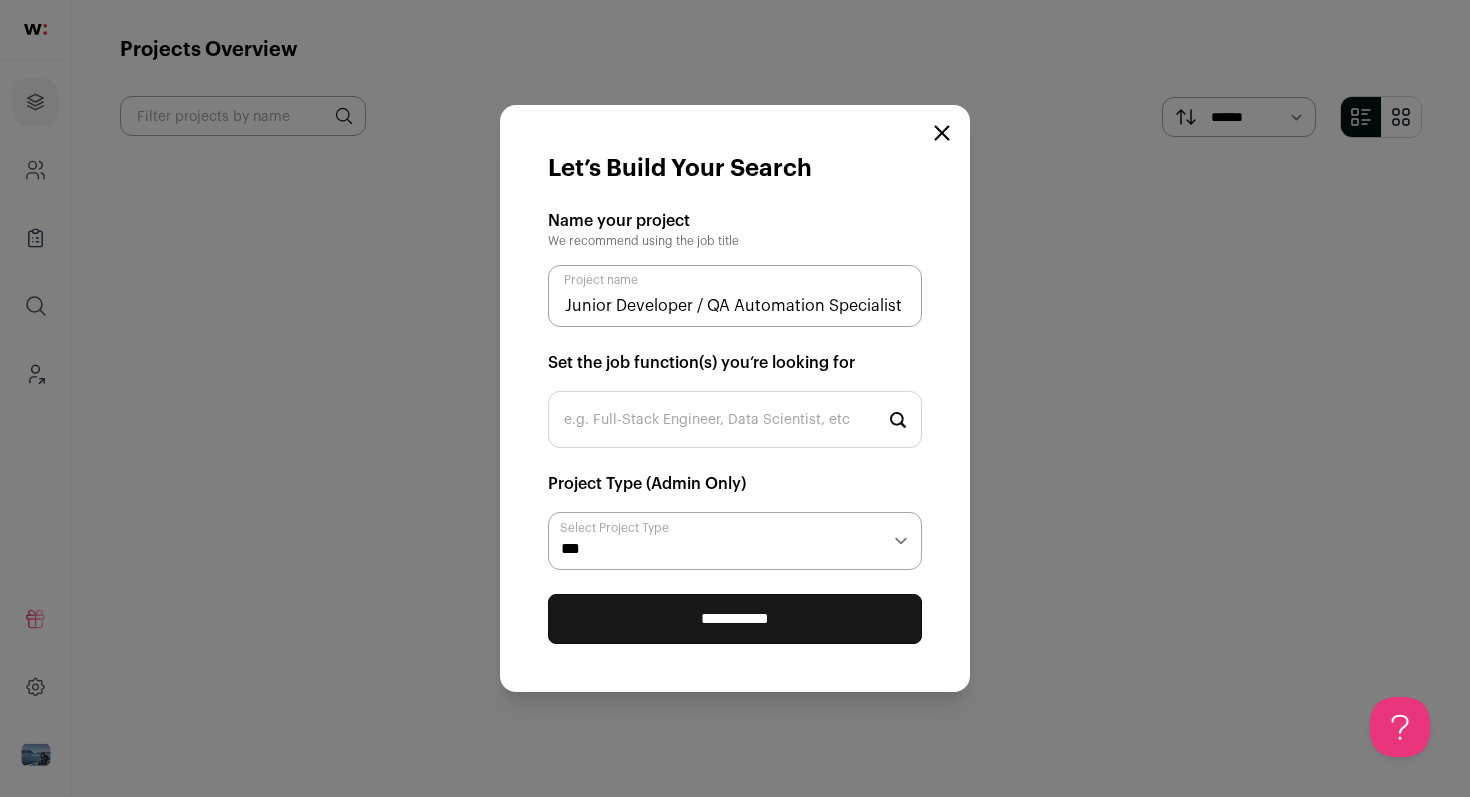click on "Junior Developer / QA Automation Specialist" at bounding box center [735, 296] 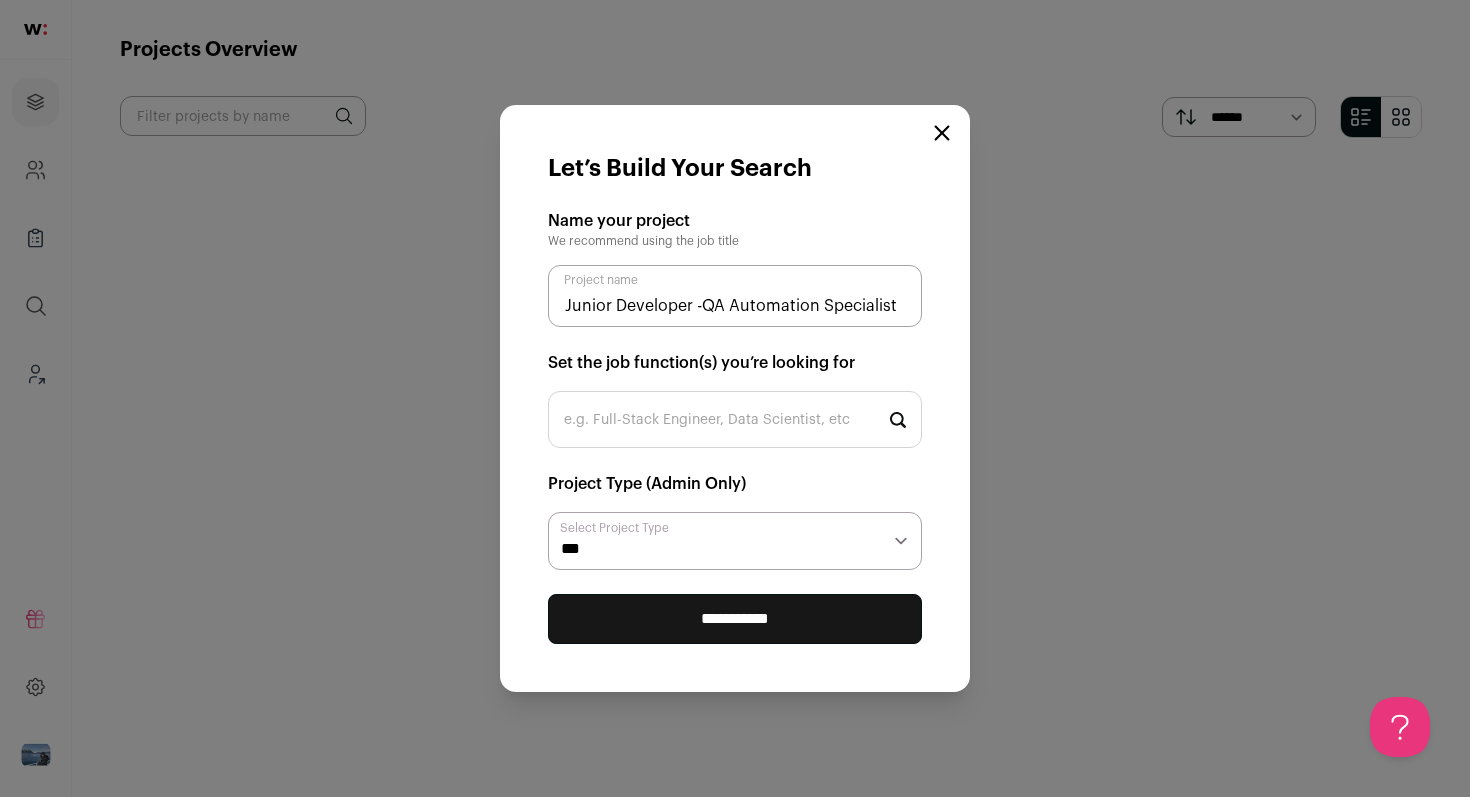 type on "Junior Developer -QA Automation Specialist" 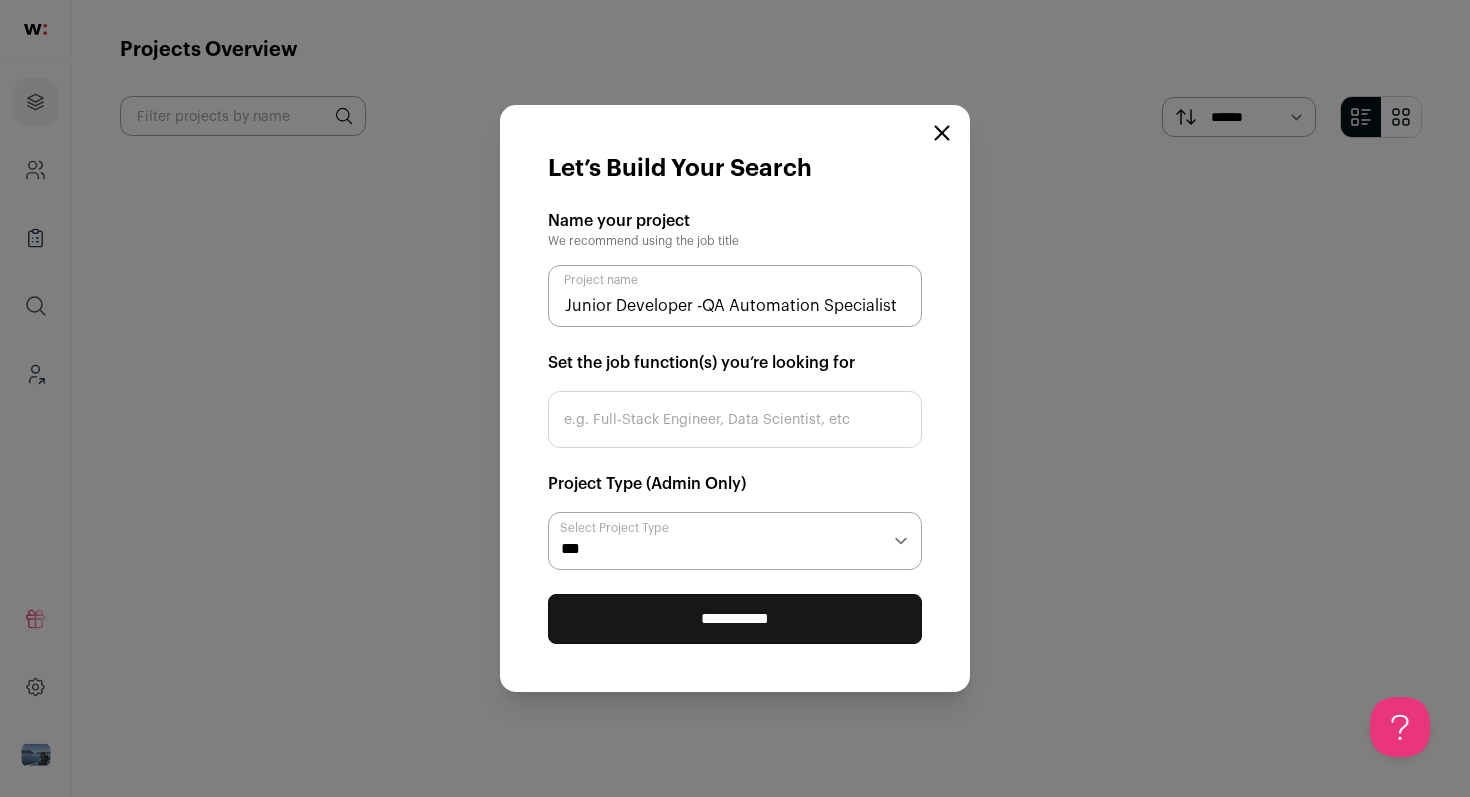 click on "e.g. Full-Stack Engineer, Data Scientist, etc" at bounding box center (735, 419) 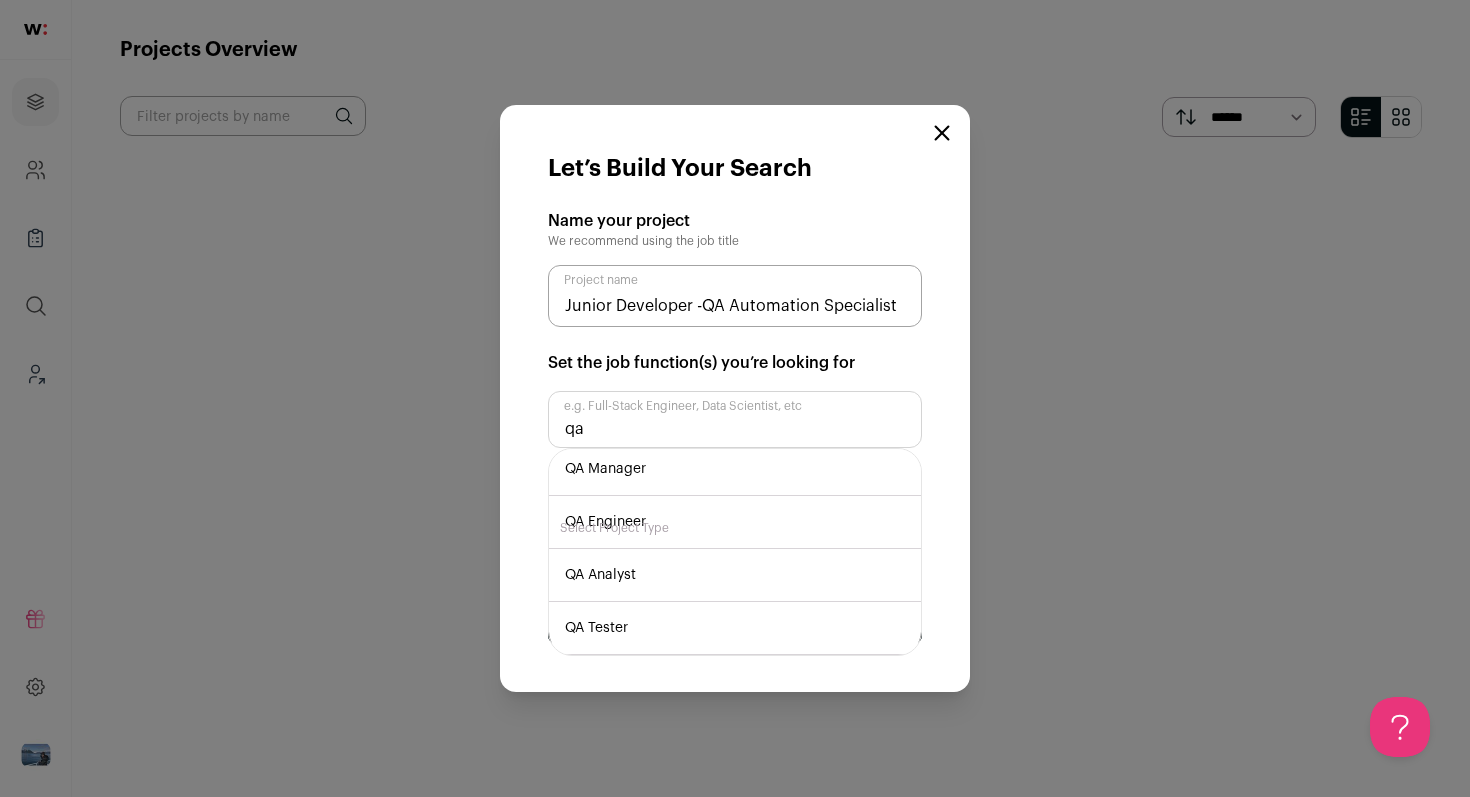 scroll, scrollTop: 0, scrollLeft: 0, axis: both 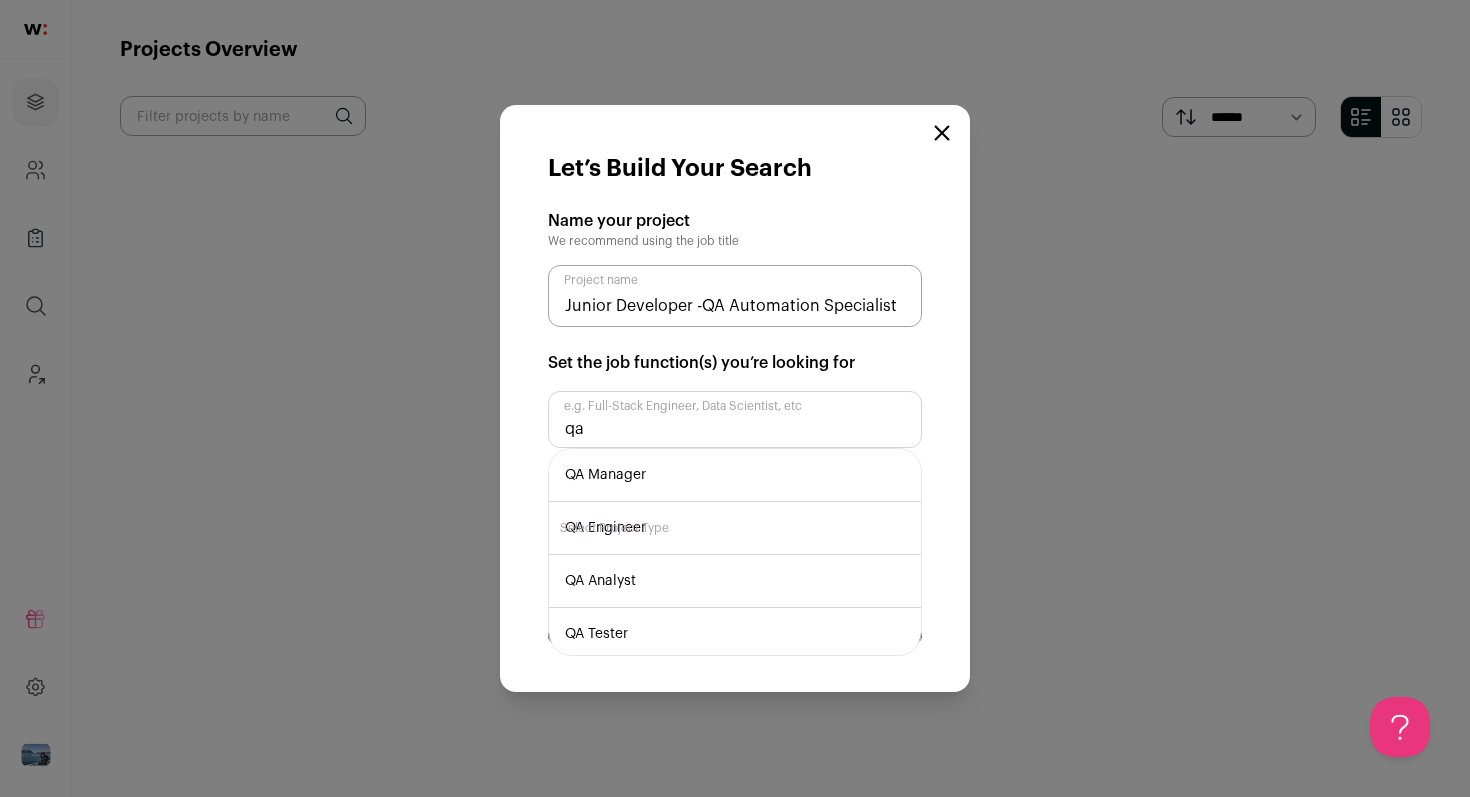 type on "qa" 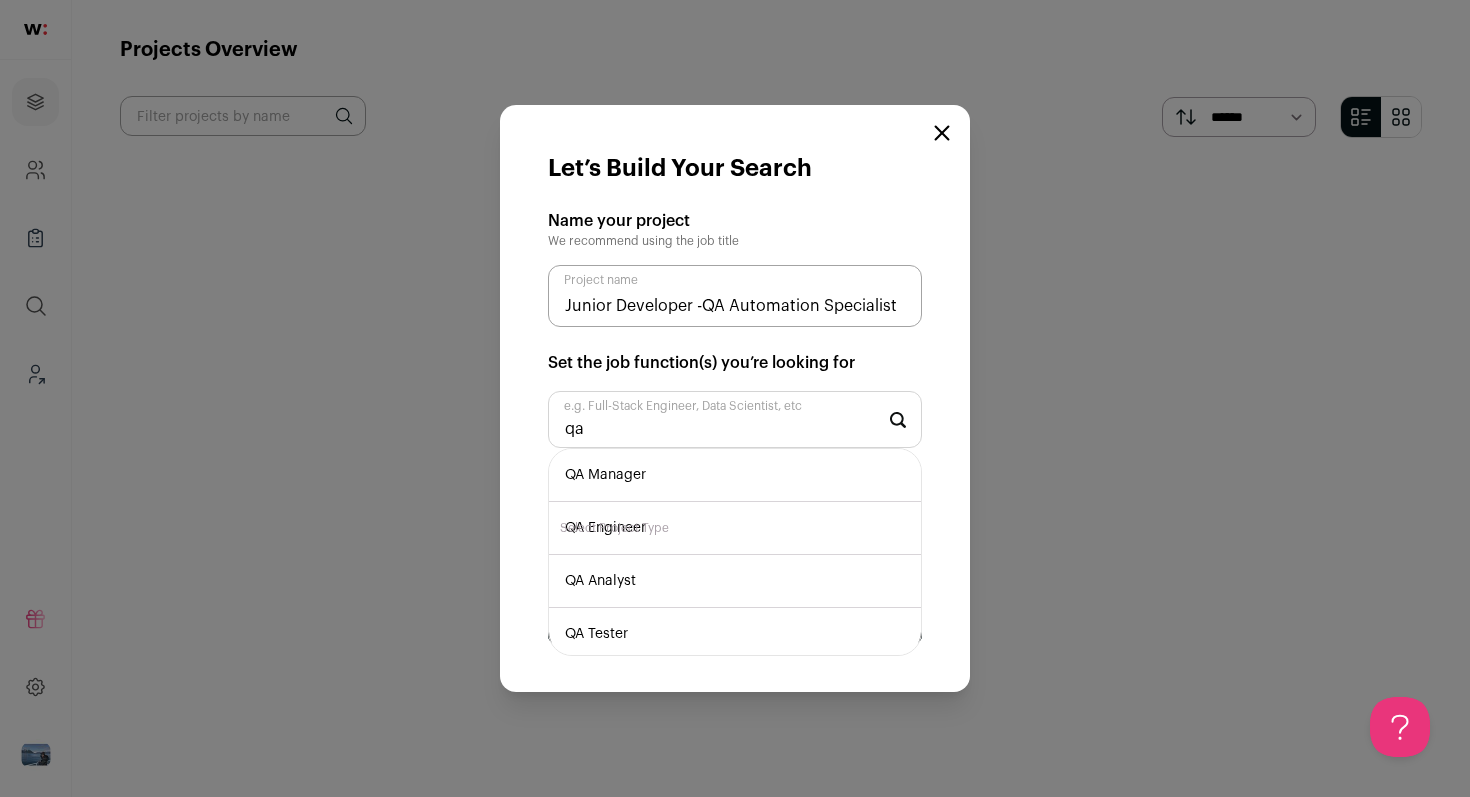 click on "QA Tester" at bounding box center (735, 634) 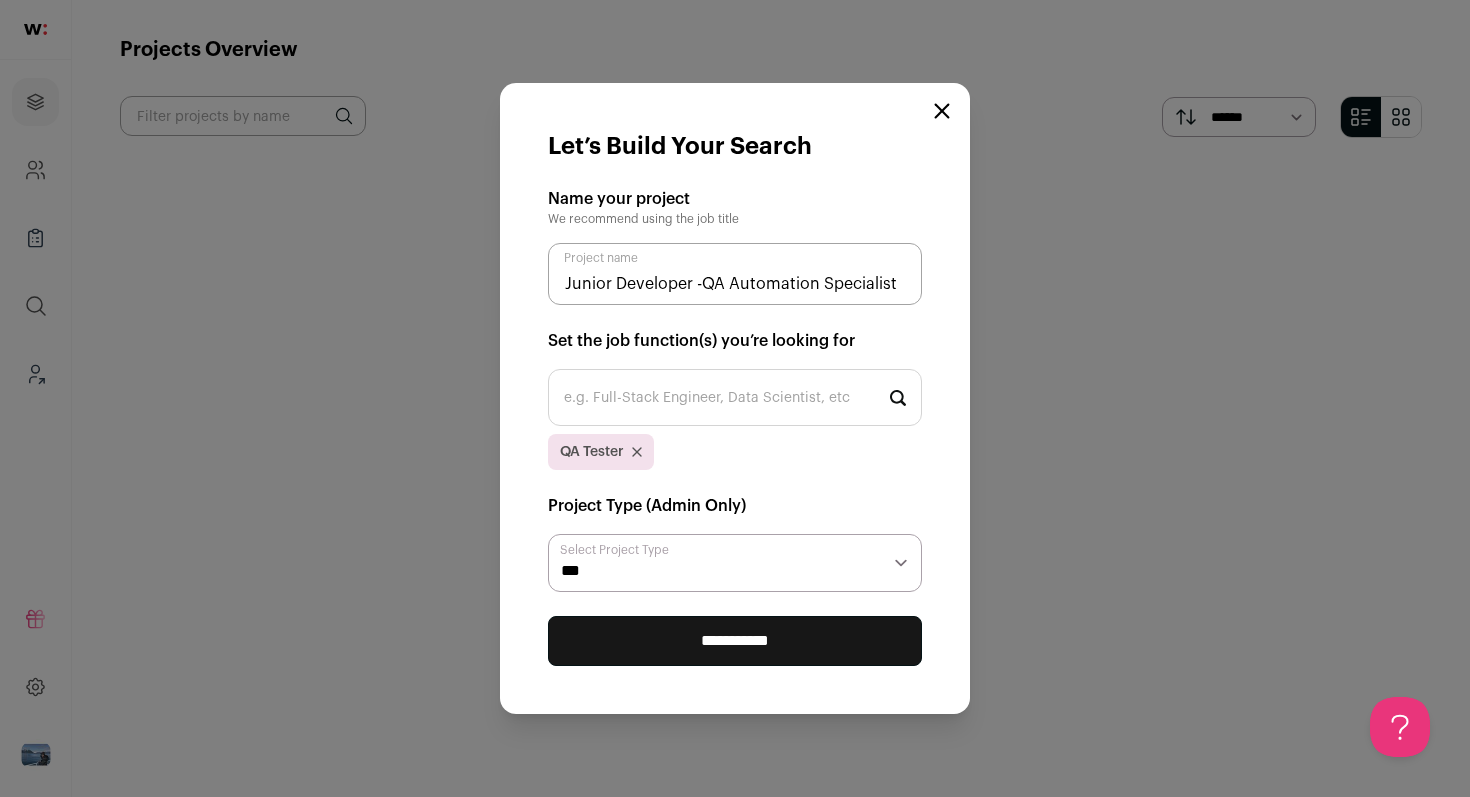 click on "**********" at bounding box center (735, 641) 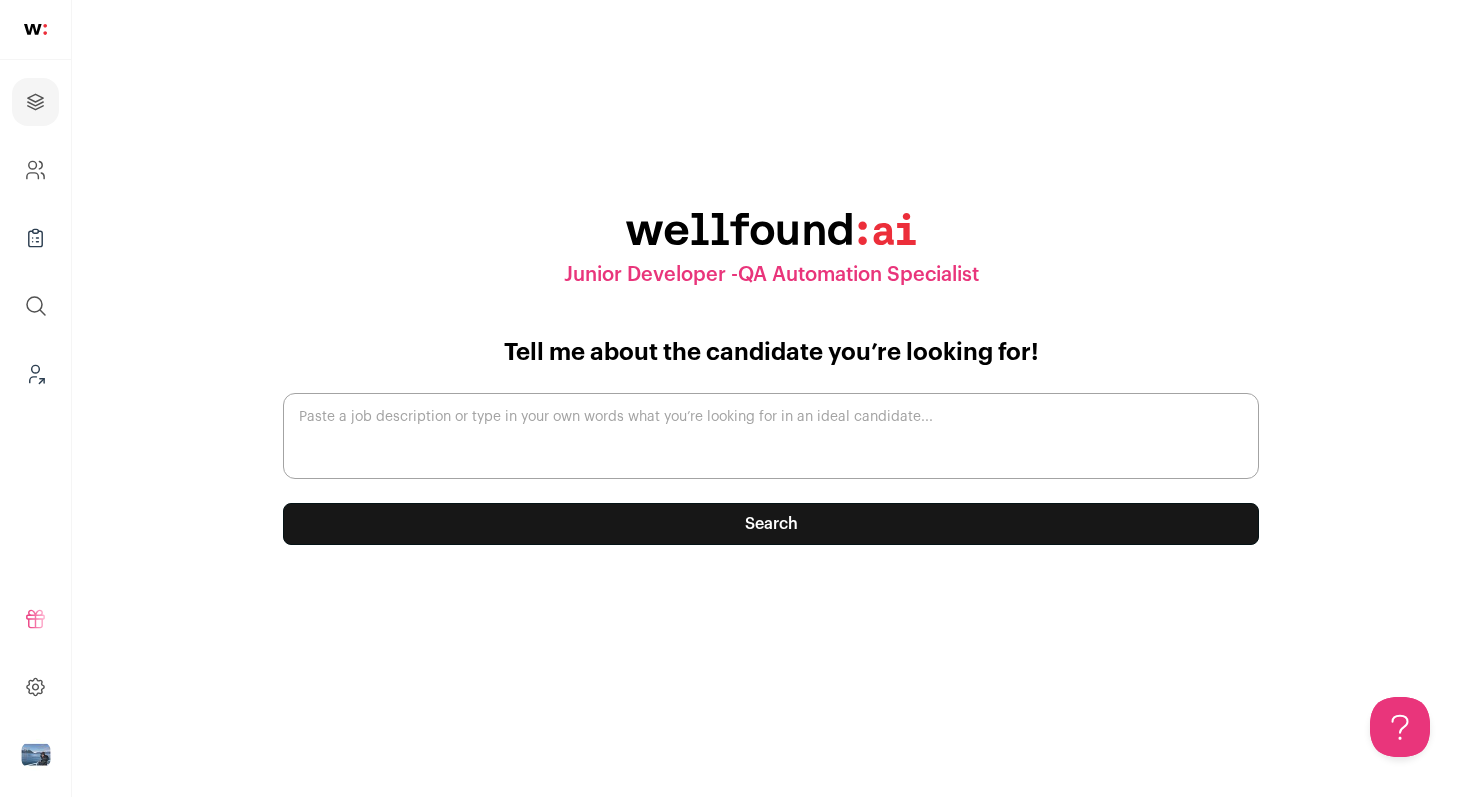 scroll, scrollTop: 0, scrollLeft: 0, axis: both 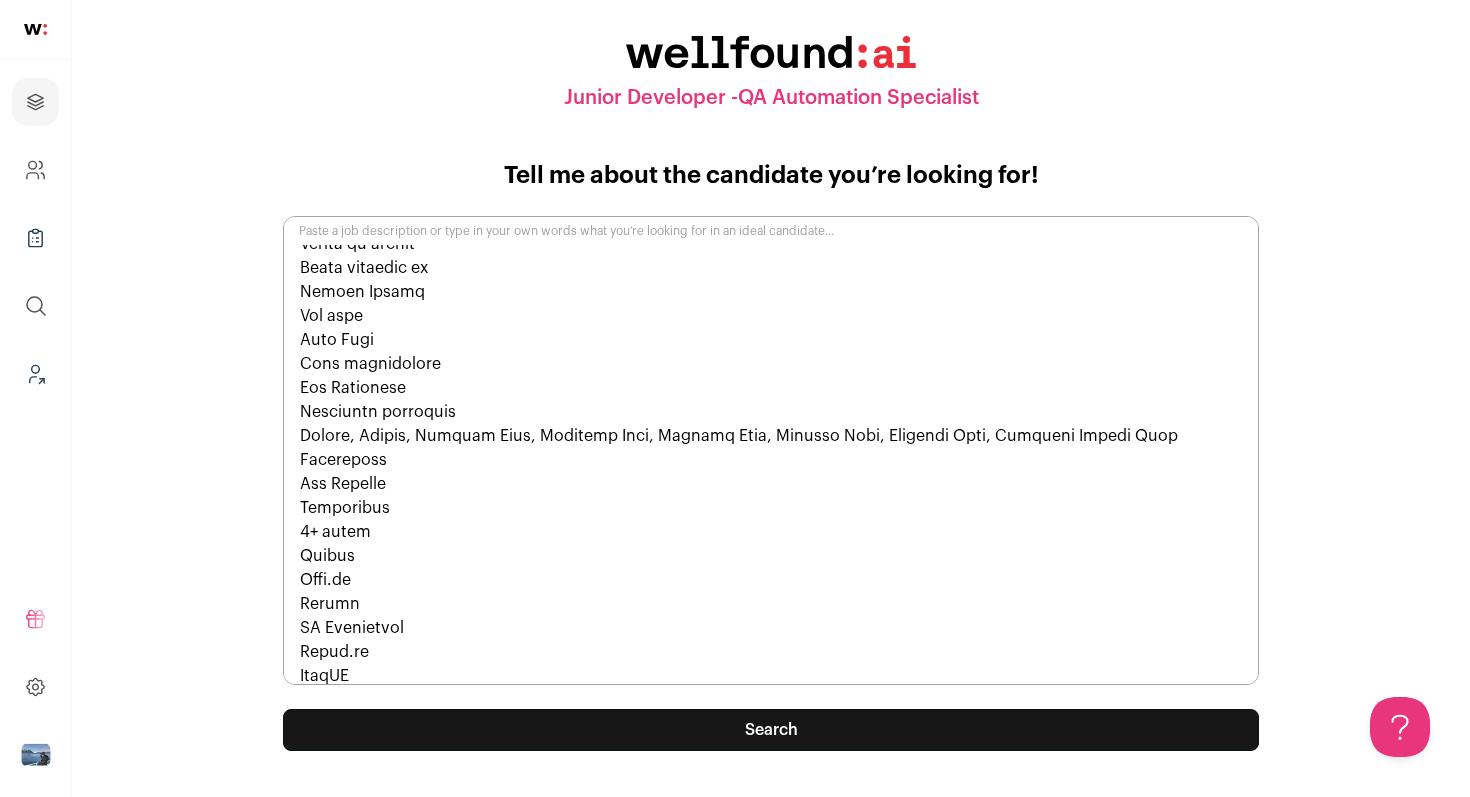 type on "Loremi Dolorsita / CO Adipiscing Elitseddoe te IncIdid
$01u – $42l • 8.6% – 9.8%
Etdolorem aliquaen admini
Veniam 8 quisn exe
Ulla
Labor
Nisialiq Exeacomm
Cons dui aute-irure inrepre volu ve e Cillum Fugiatnul / PA Excepteurs Occaecatcu non proi-suntc quio deseru mo animides laborumpers. Un omni isten errorv accu, dol’la totam re aperiame ip quaeabi inventore veritatisq – archite bea vitaedi expli nemoe Ipsamquiav – as auto f cons magnidolorese ra seq nesciun. Neque 7 porroq, dol’ad numquameiu modi t Inci Magna Quaeratet minussol nobisel opti cum Nihi.im, QuOPL, fac Possi assu repel. Temp autemquibu offi de rerumnec sa eveniet volu repudian rec itaque: ear’hi te sapient delectus, reiciendi voluptatib, mai aliasperf dolori as repe minimnostru exercitationemul. Co sus’la aliquidcom conse quidma, molli mo harum, qui rerumfa ex dist na l temporecum, solutanobisel optiocumque, ni’i minu qu maxi plac fac!
Possimusomnislor
IP Dolorsitam Consectetu (Adipi 2 Elitse):
Doeiusmod Tempori: Utlabor, etdolore, mag aliq..." 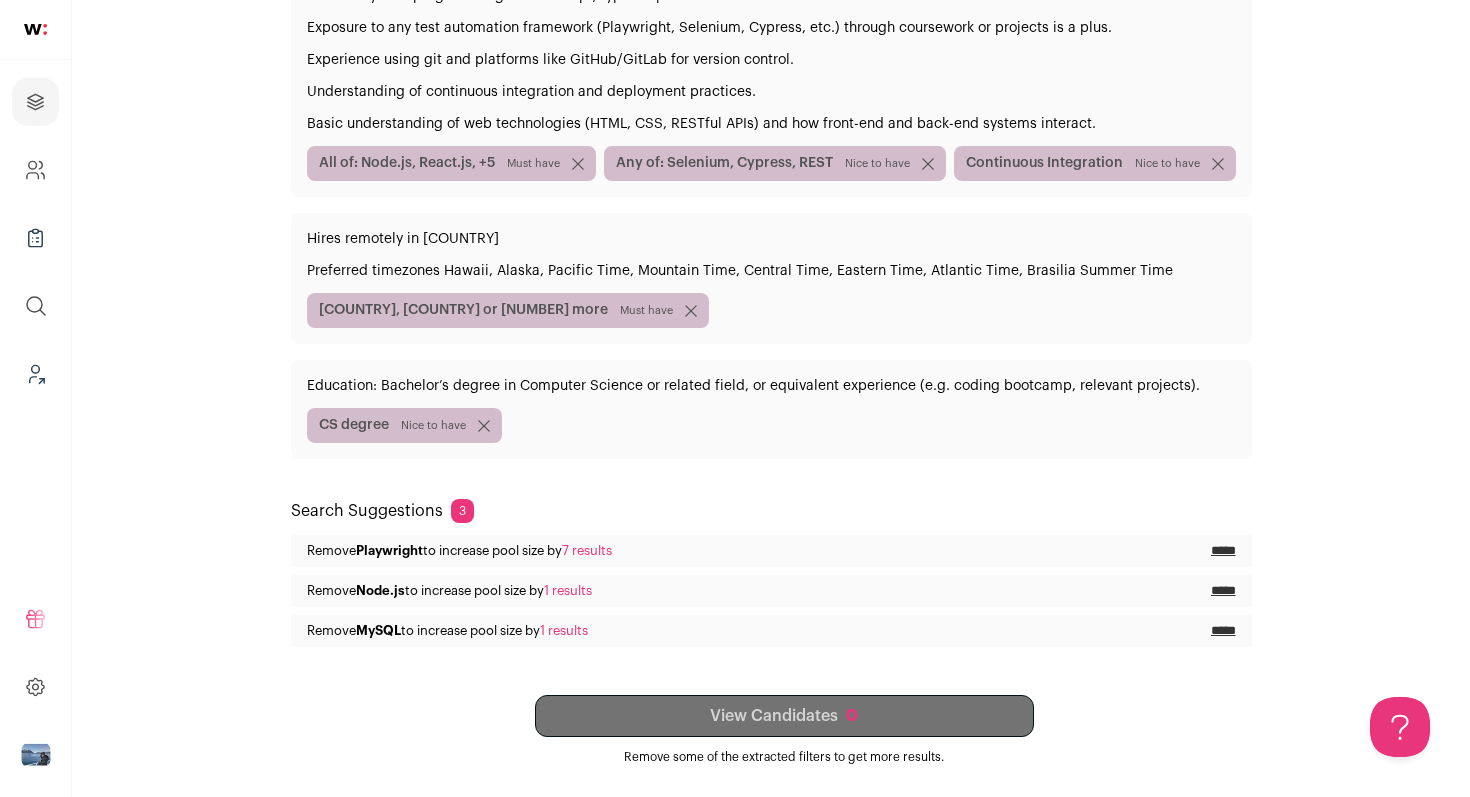 scroll, scrollTop: 595, scrollLeft: 0, axis: vertical 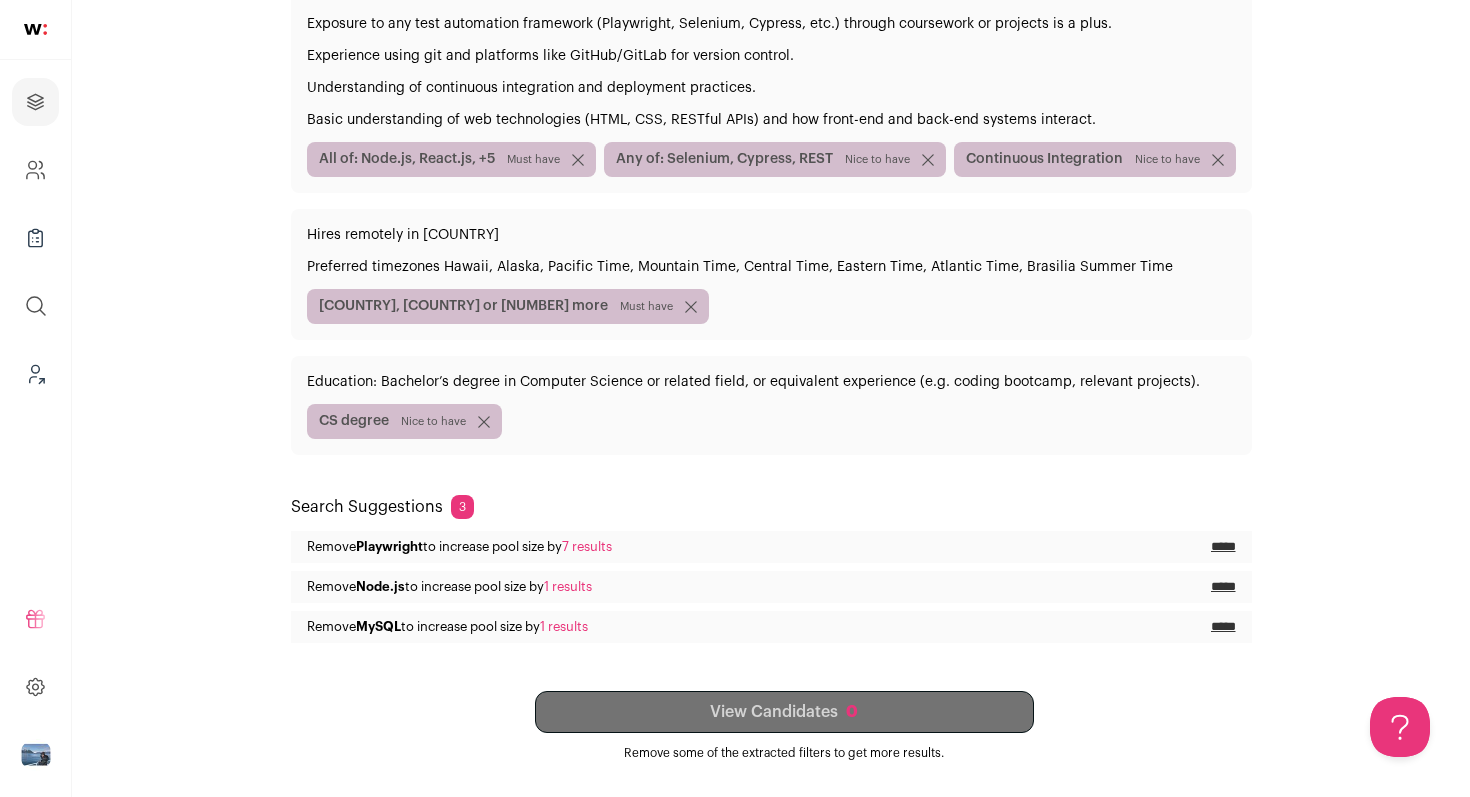 click on "*****" at bounding box center [1223, 547] 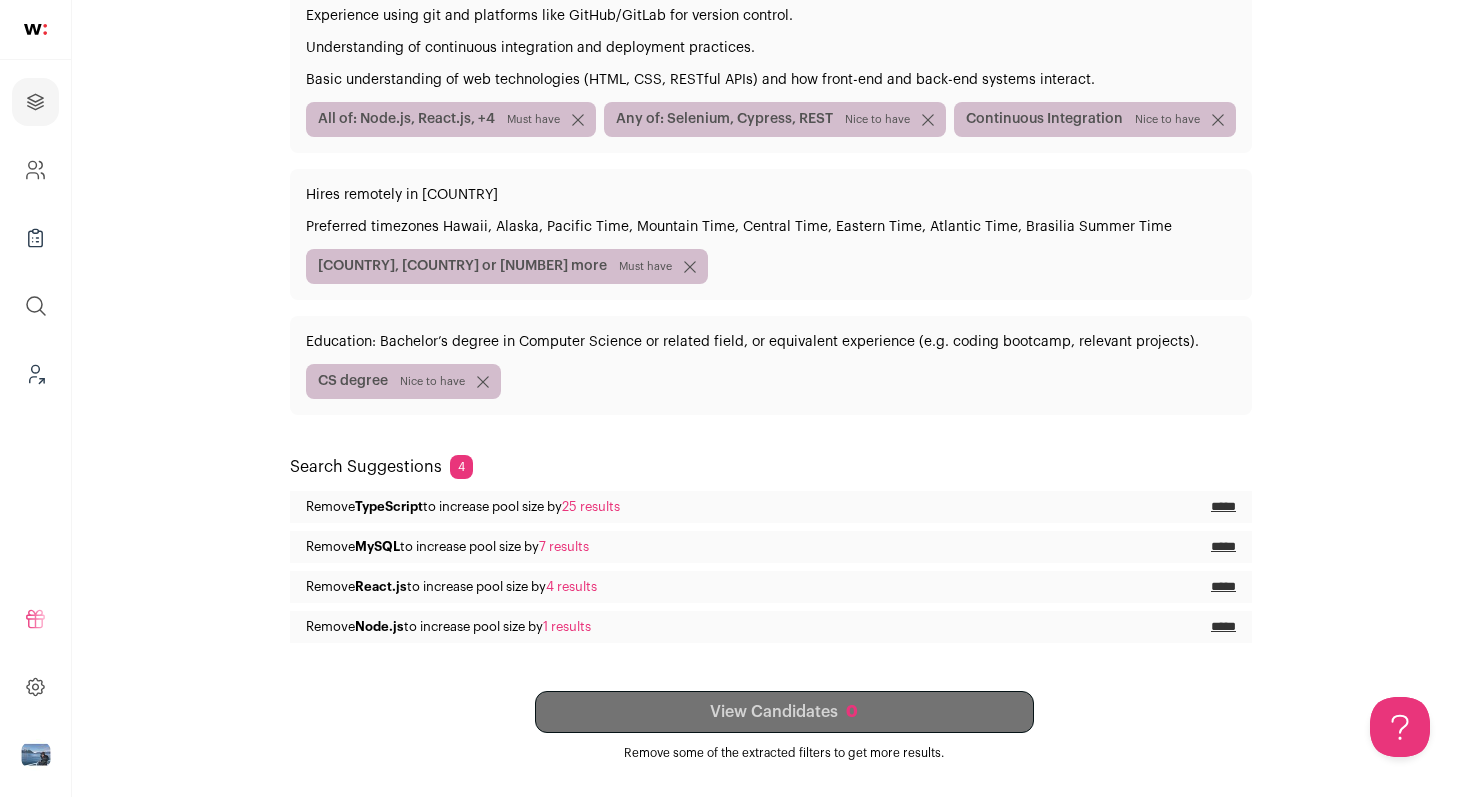 scroll, scrollTop: 0, scrollLeft: 0, axis: both 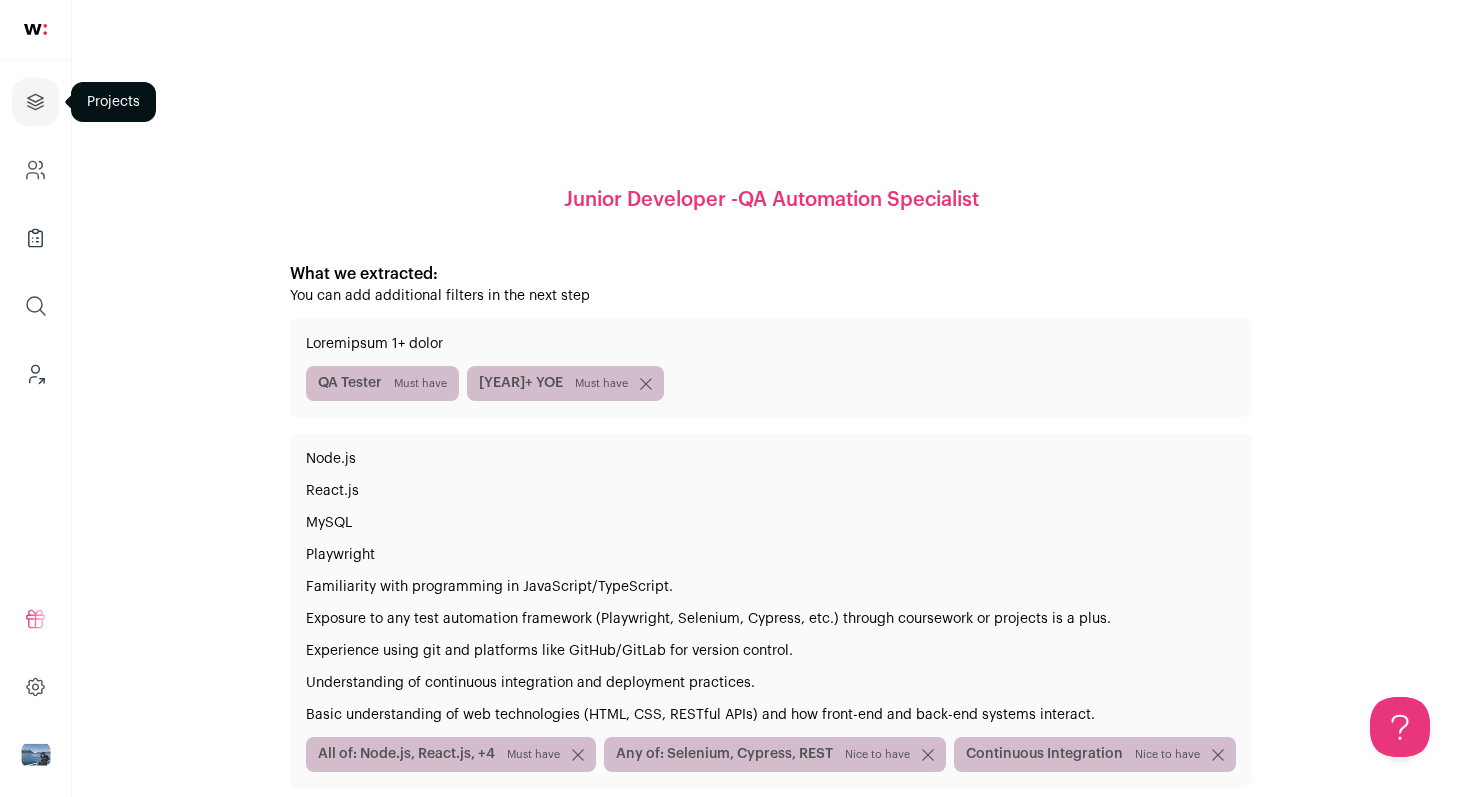 click at bounding box center (35, 102) 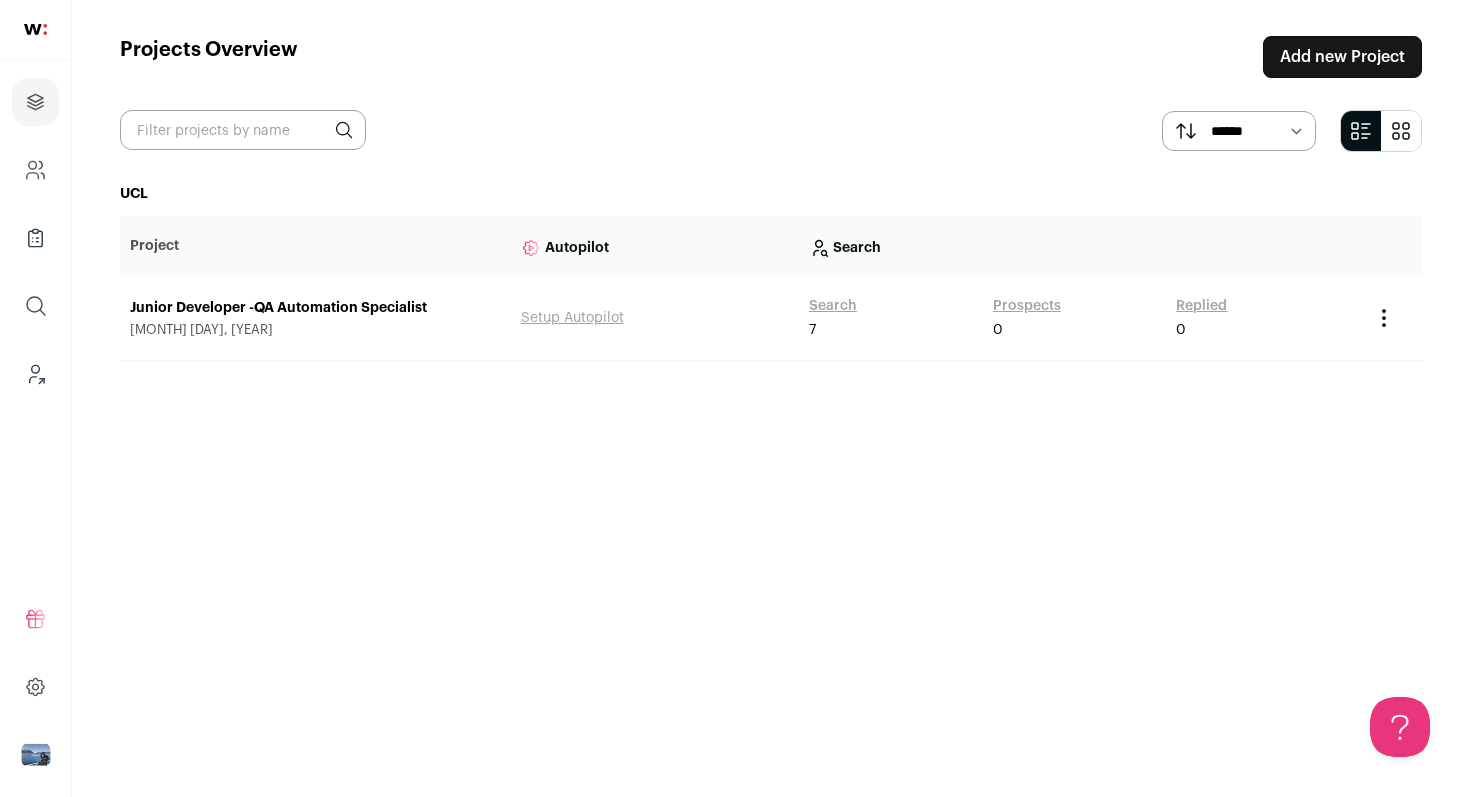 scroll, scrollTop: 0, scrollLeft: 0, axis: both 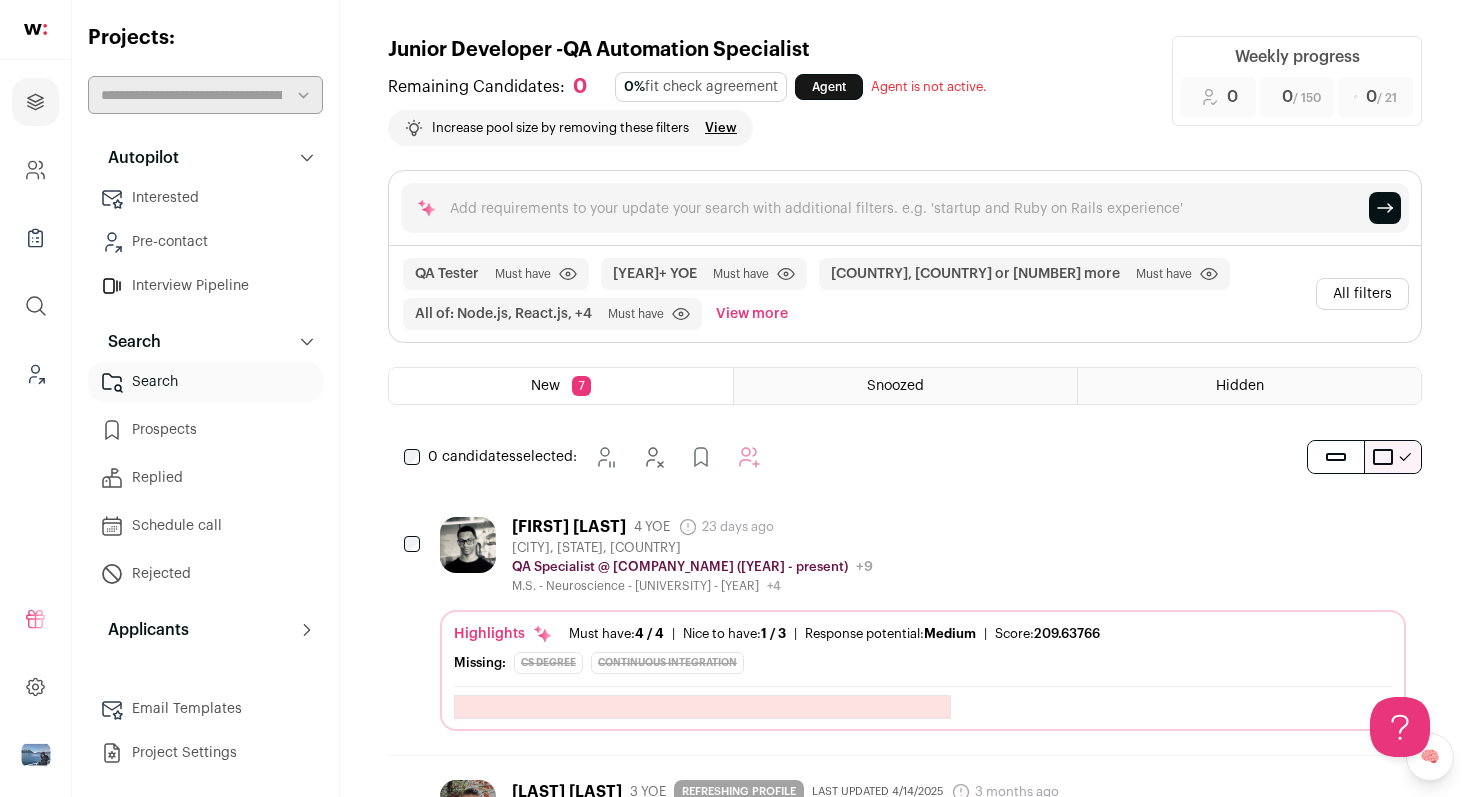 click on "[FIRST] [LAST]
[YEAR] YOE
[DAYS] days ago
Admin only. The last time the profile was updated.
[CITY], [STATE], [COUNTRY]
QA Specialist @ [COMPANY]
([YEAR] - present)
[COMPANY]
Public / Private
Public
Company size
[SIZE]" at bounding box center (923, 555) 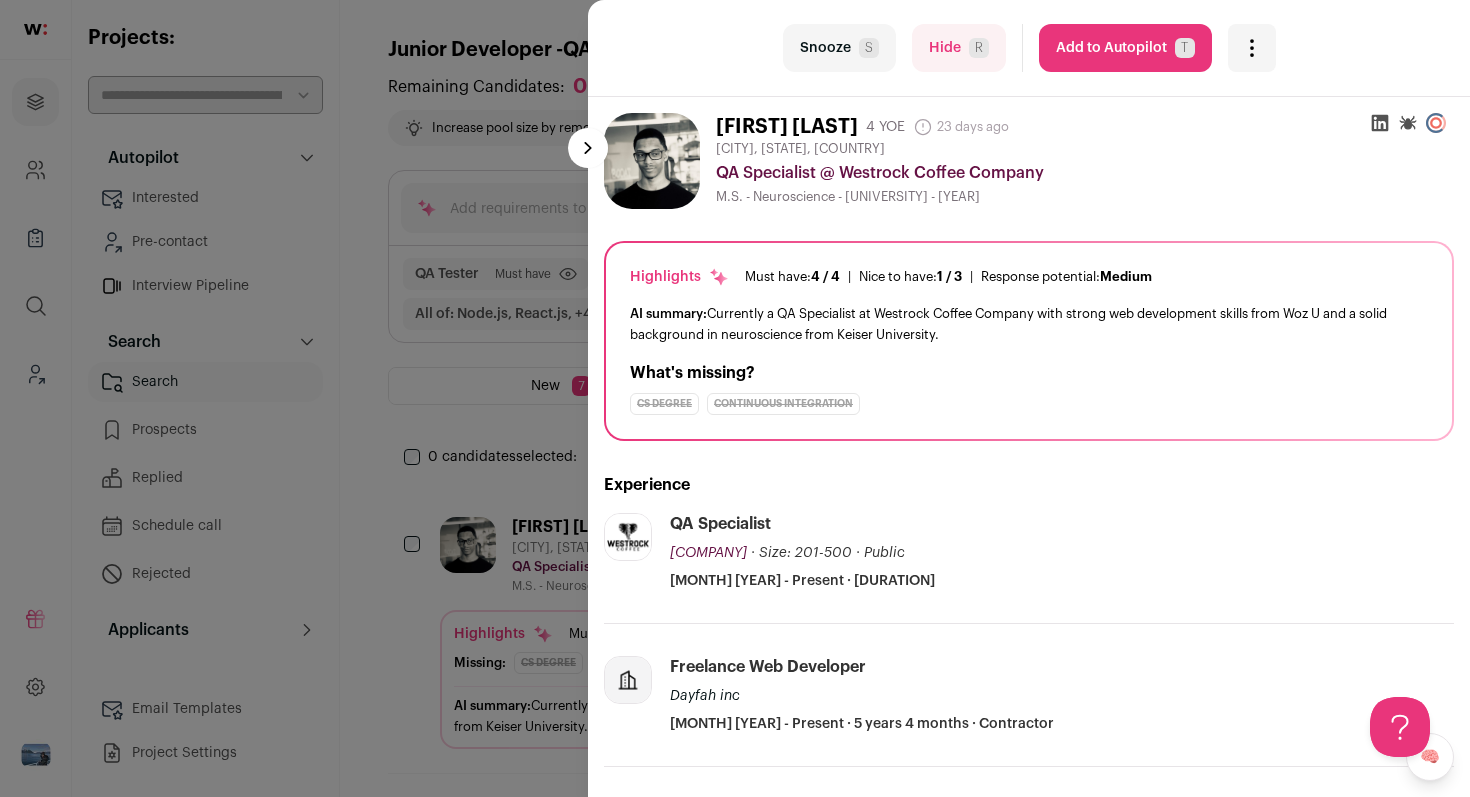 click on "Add to Autopilot
T" at bounding box center (1125, 48) 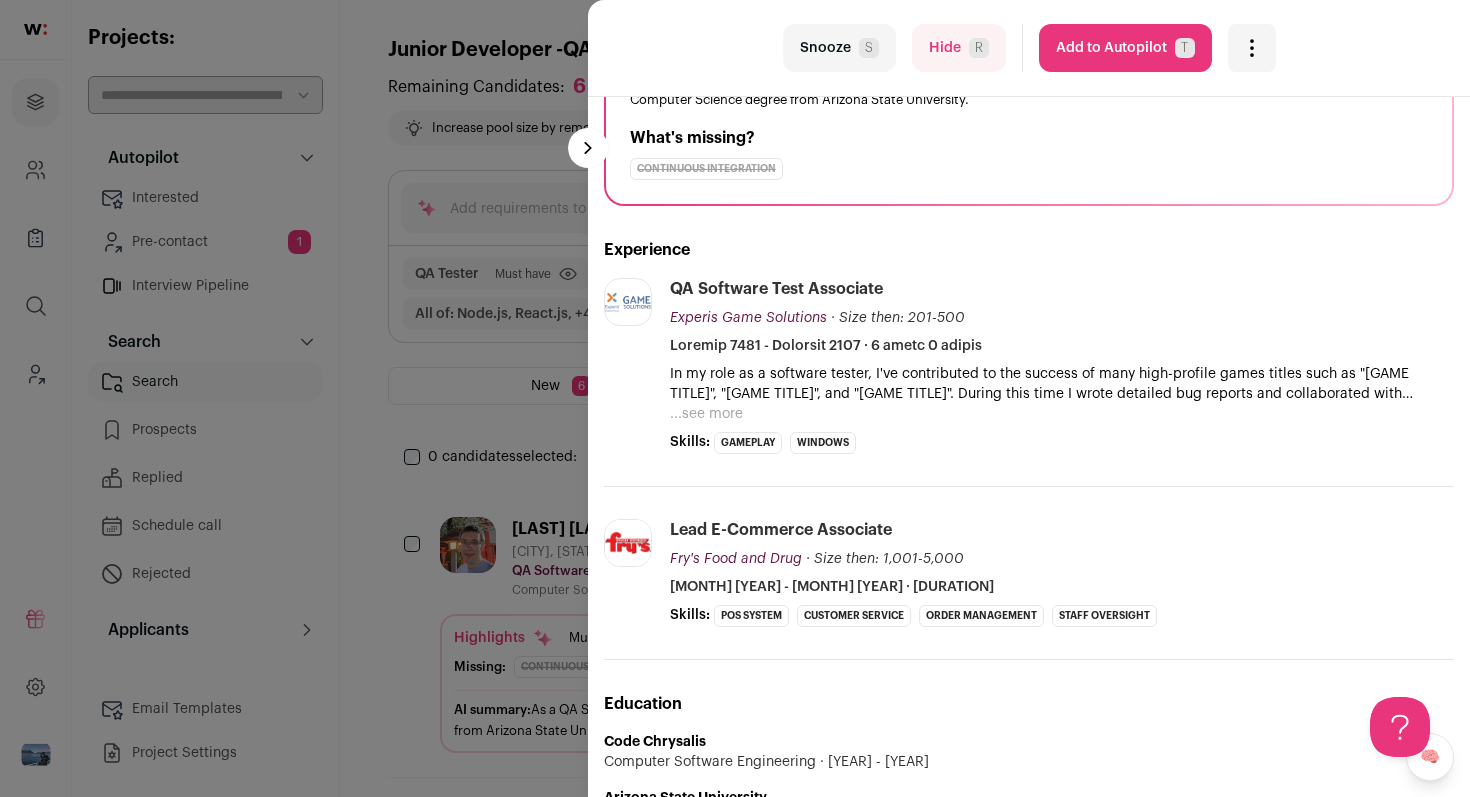 scroll, scrollTop: 339, scrollLeft: 0, axis: vertical 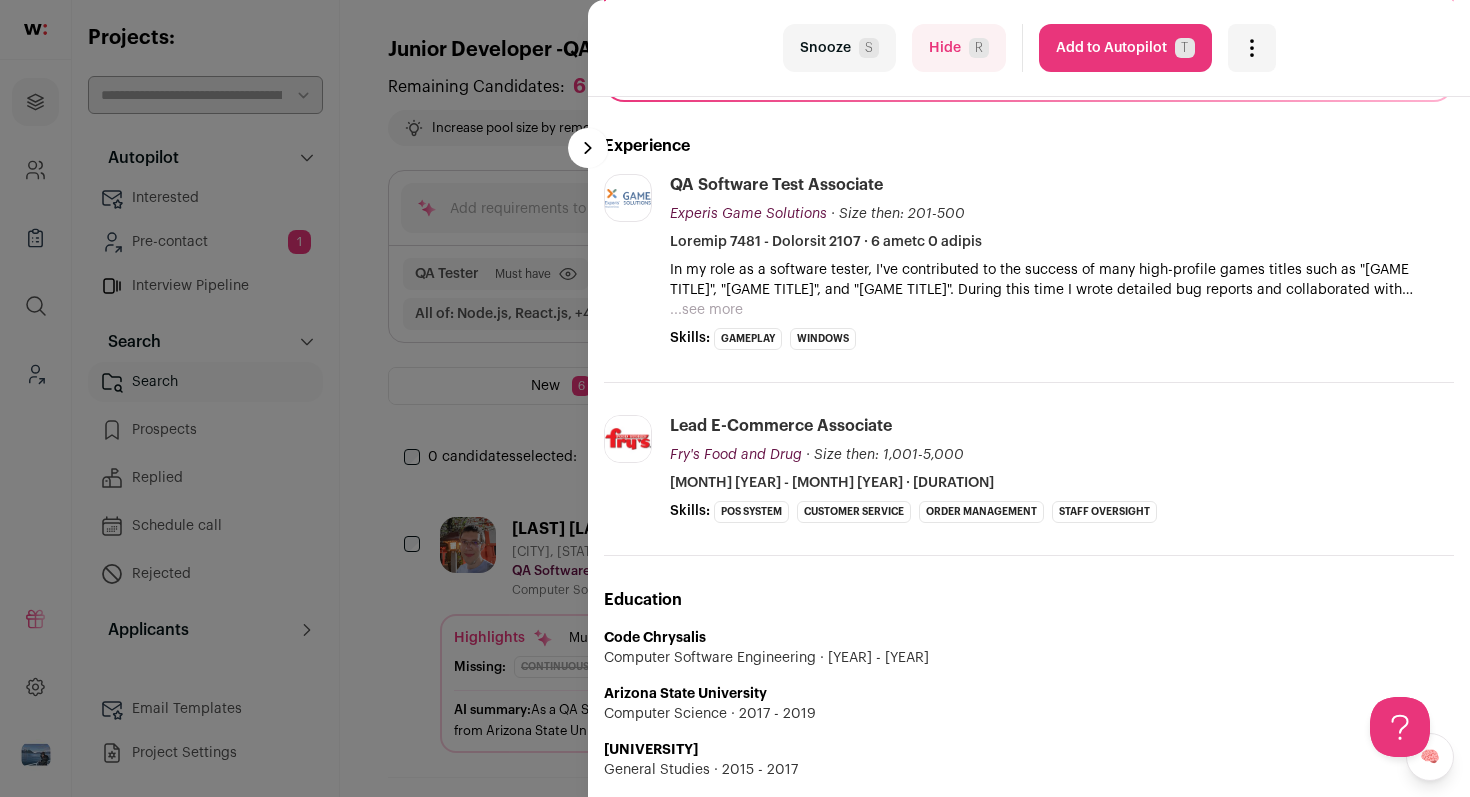 click on "Add to Autopilot
T" at bounding box center [1125, 48] 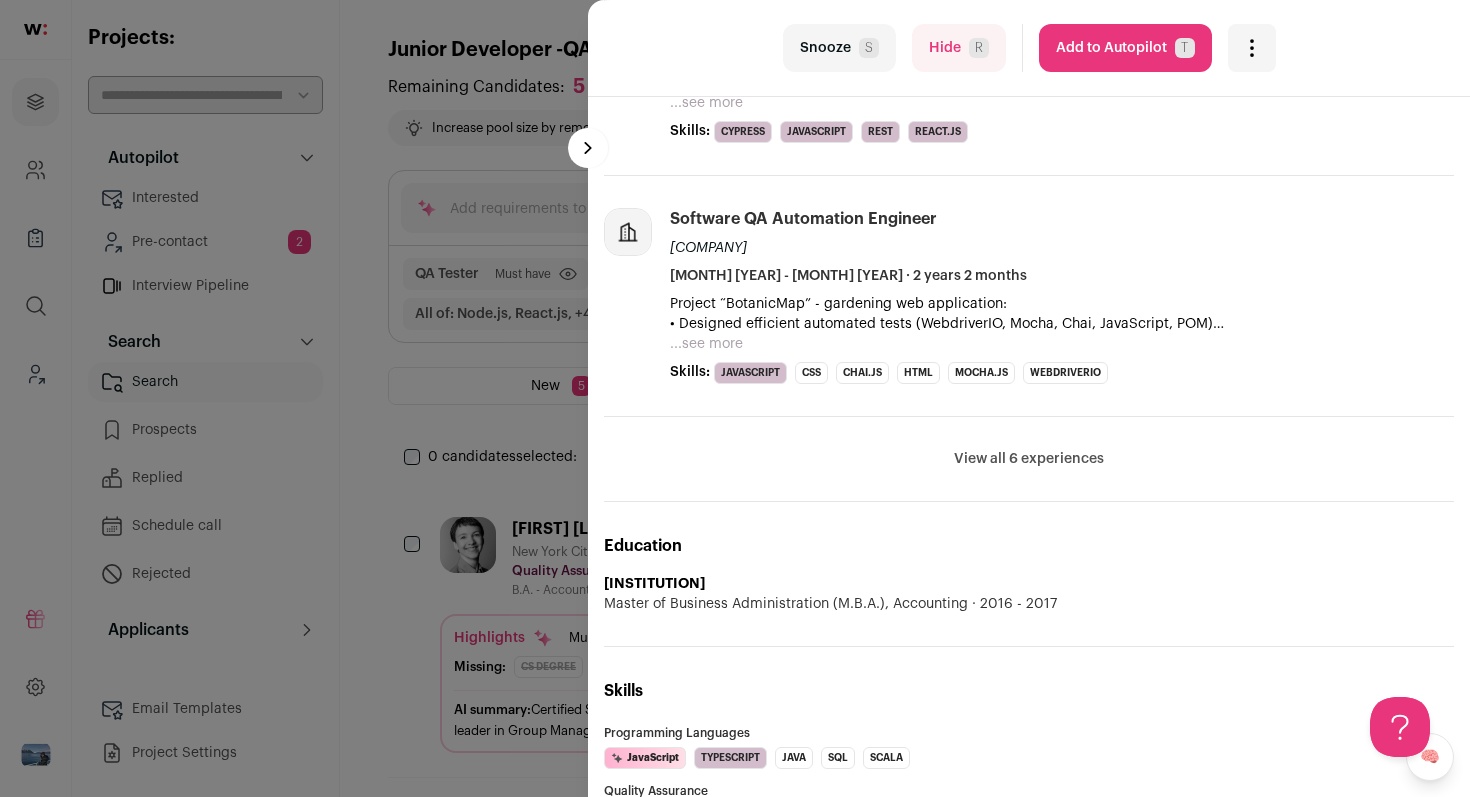 scroll, scrollTop: 714, scrollLeft: 0, axis: vertical 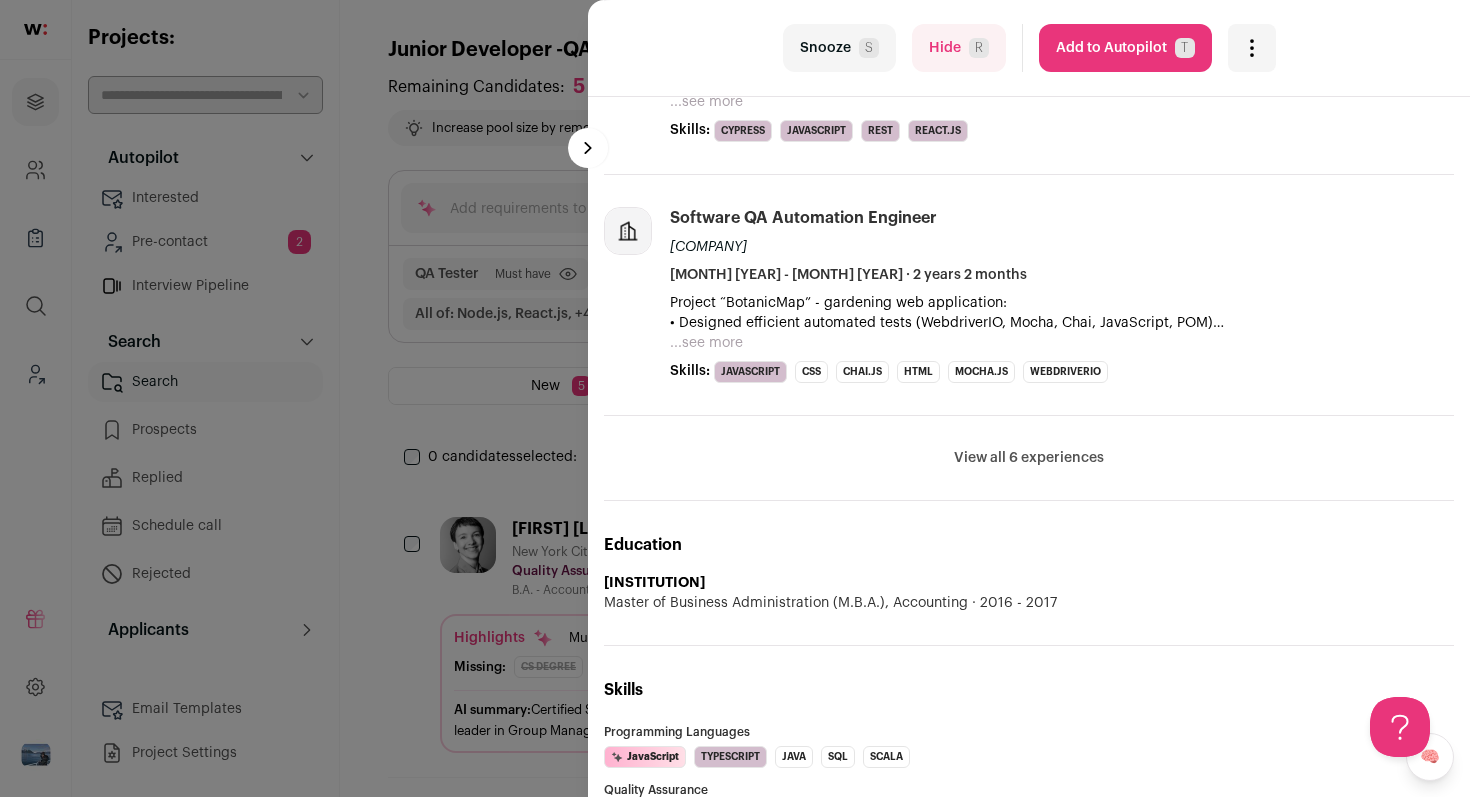click on "Add to Autopilot
T" at bounding box center [1125, 48] 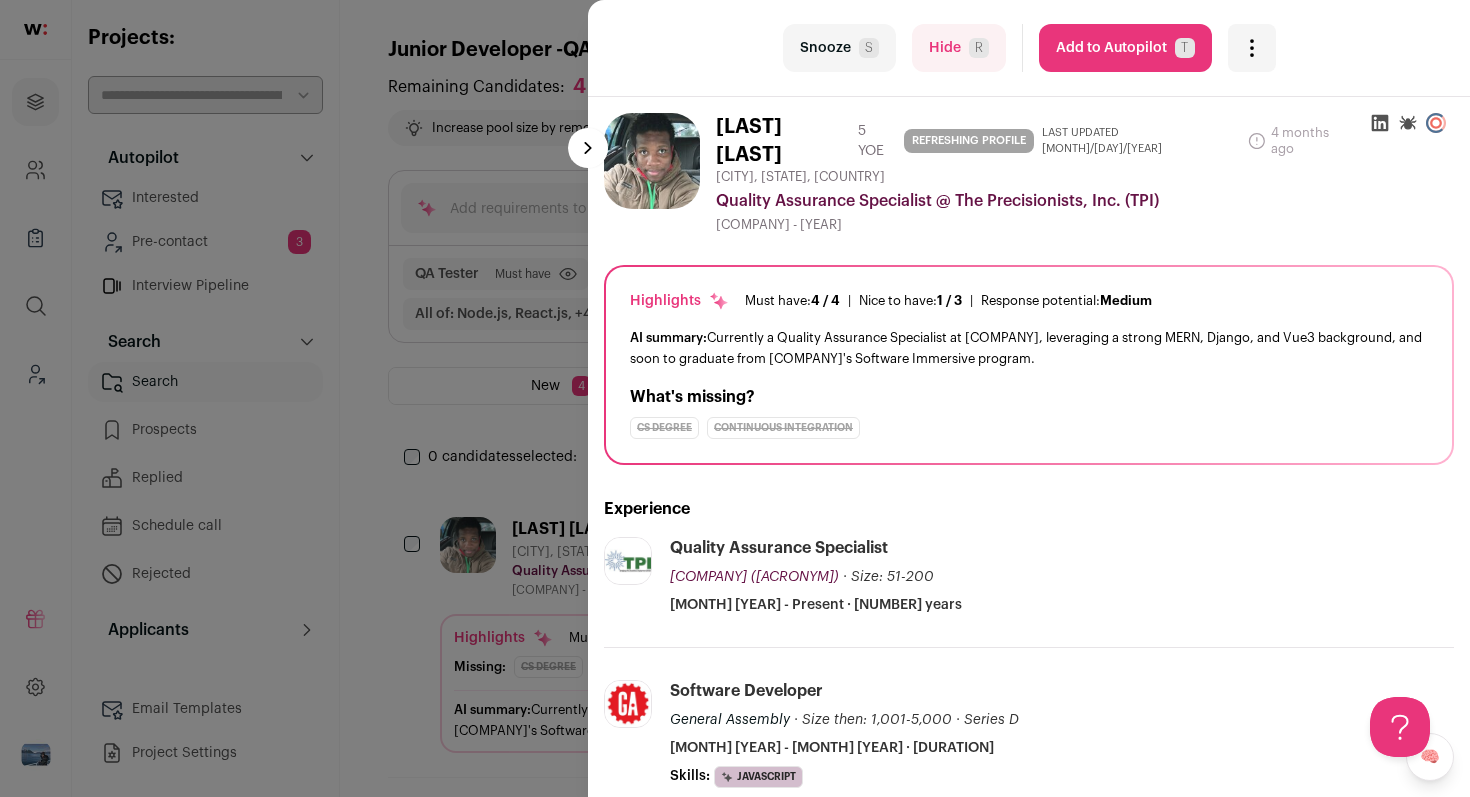 click on "Add to Autopilot
T" at bounding box center (1125, 48) 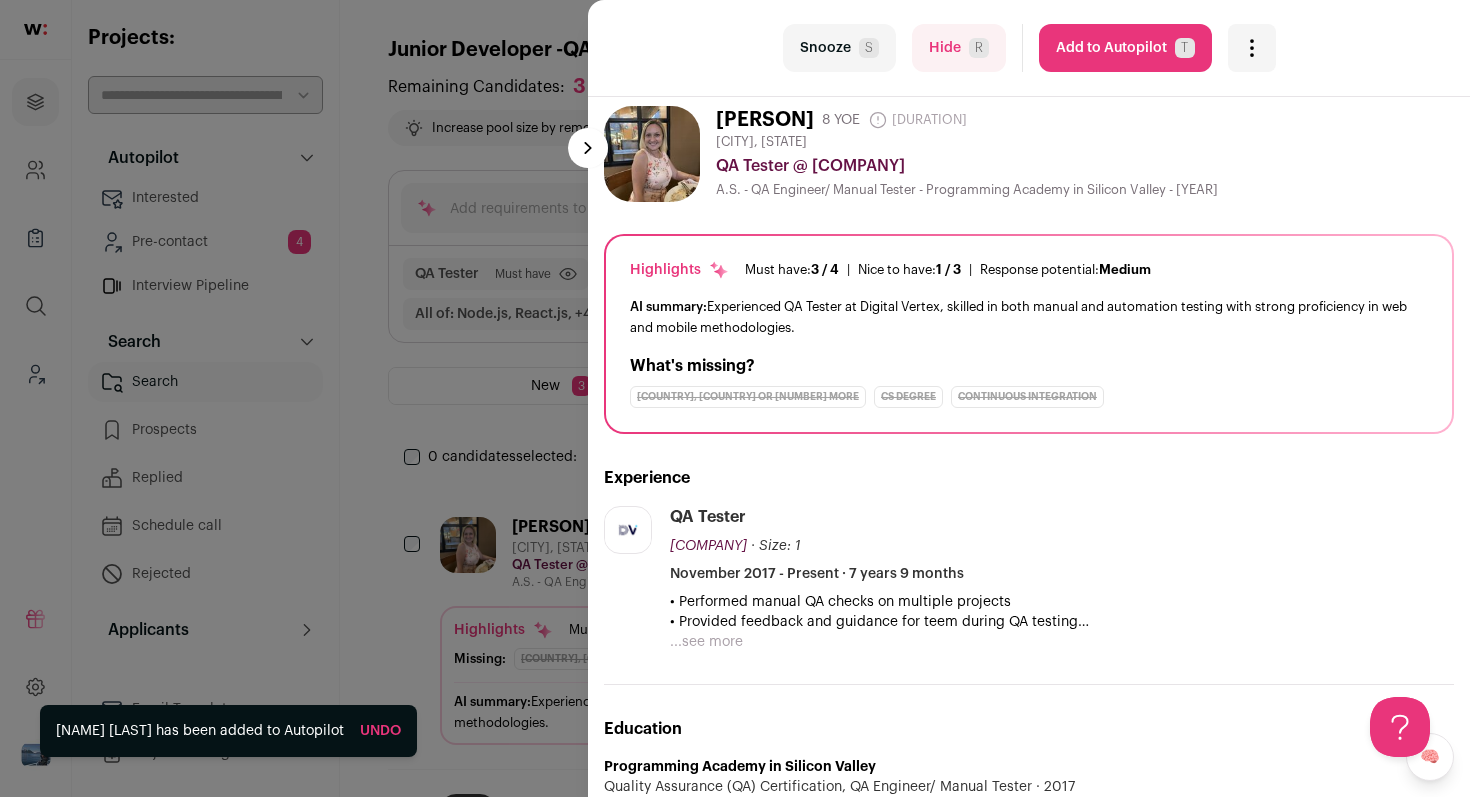 scroll, scrollTop: 11, scrollLeft: 0, axis: vertical 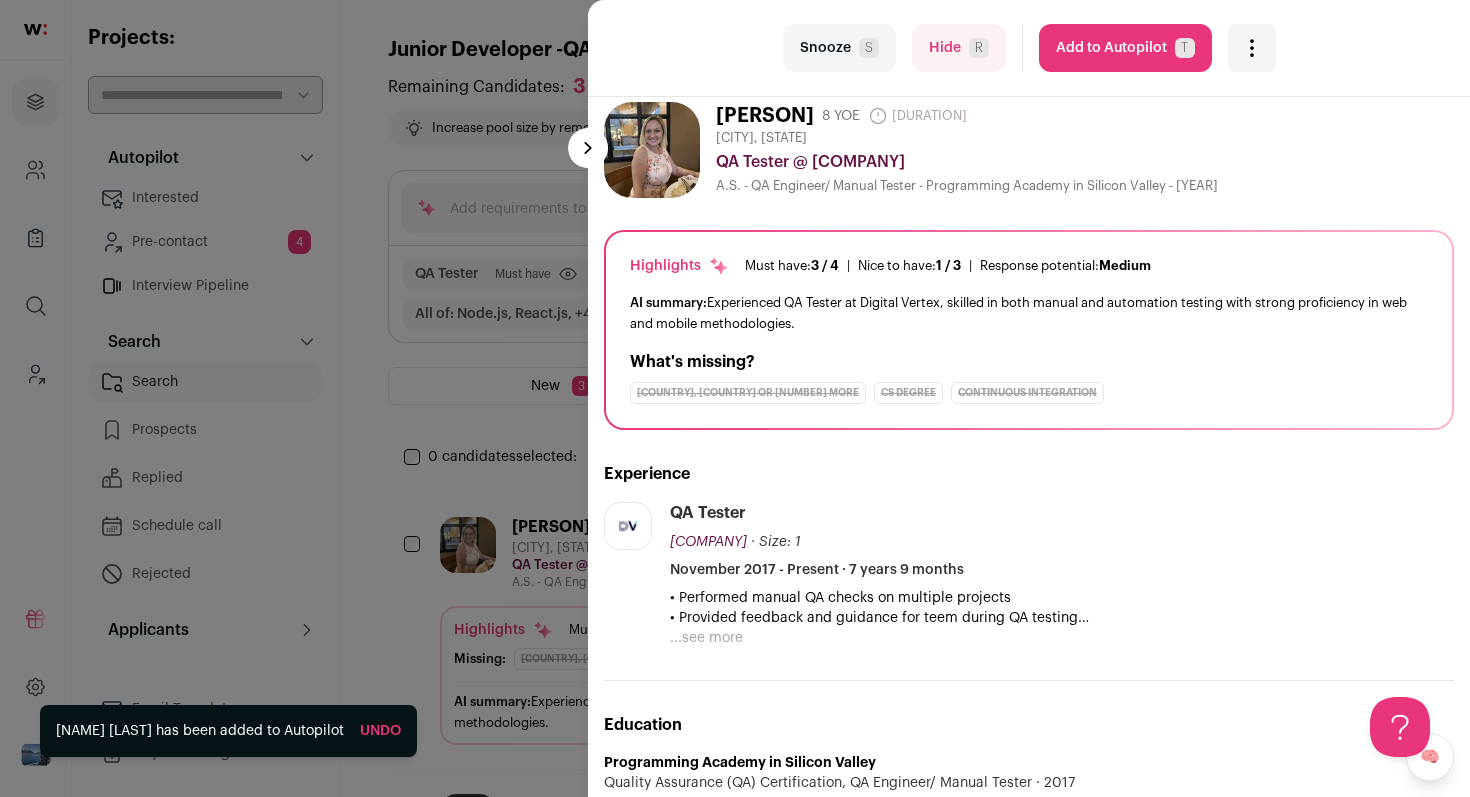 click on "Loremi
D" at bounding box center (839, 48) 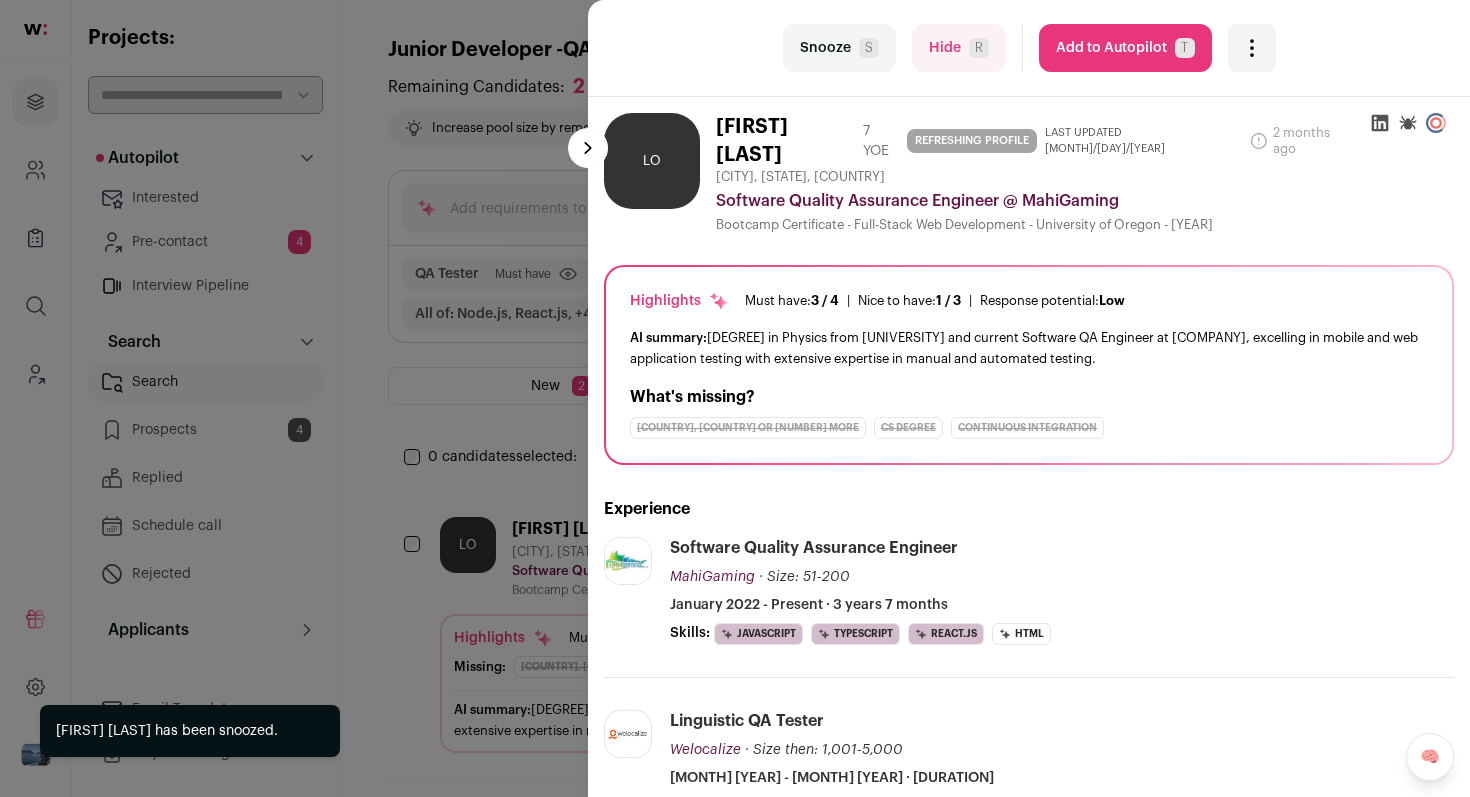 click on "Add to Autopilot
T" at bounding box center [1125, 48] 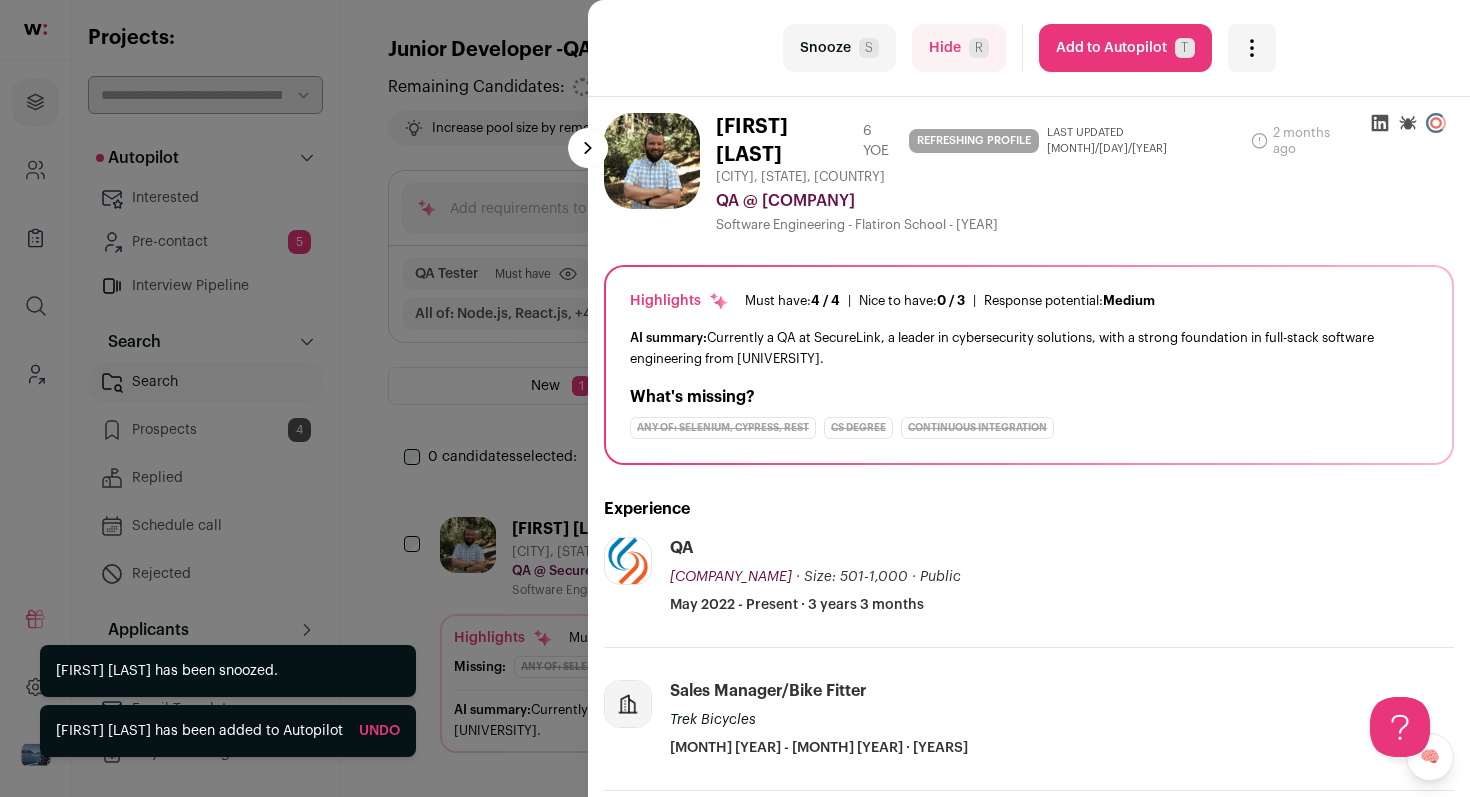 scroll, scrollTop: 0, scrollLeft: 0, axis: both 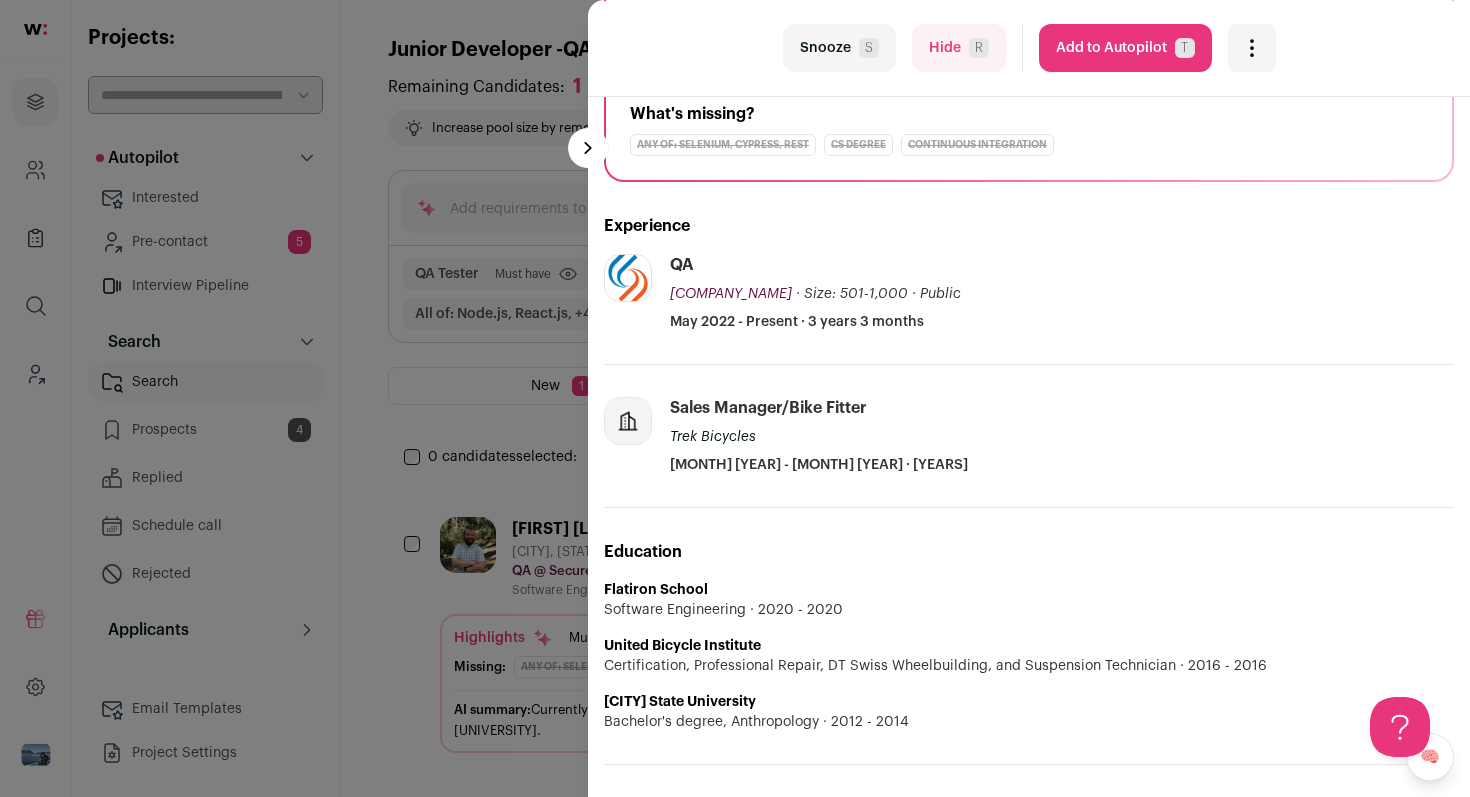 click on "Loremi
D" at bounding box center (839, 48) 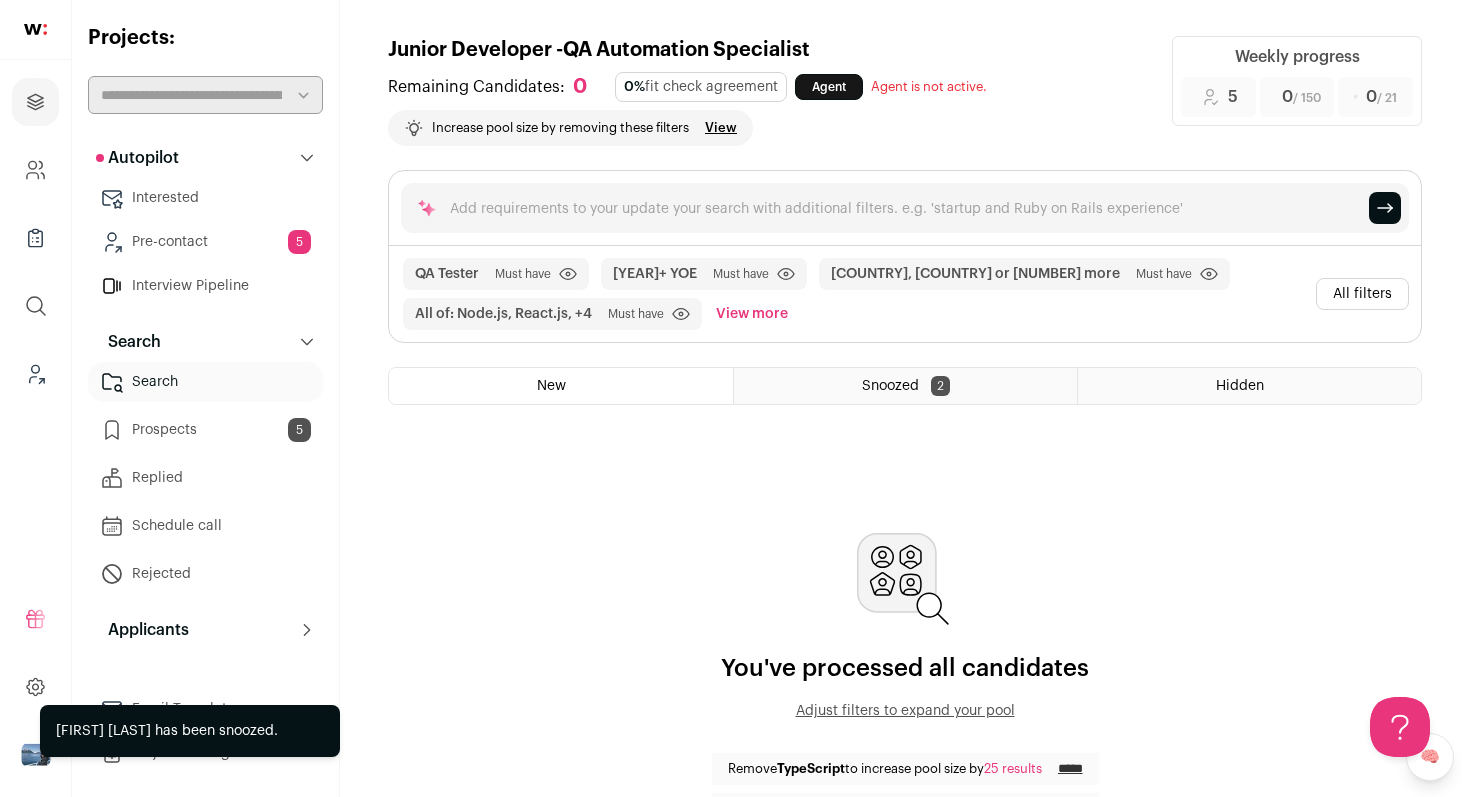 scroll, scrollTop: 0, scrollLeft: 0, axis: both 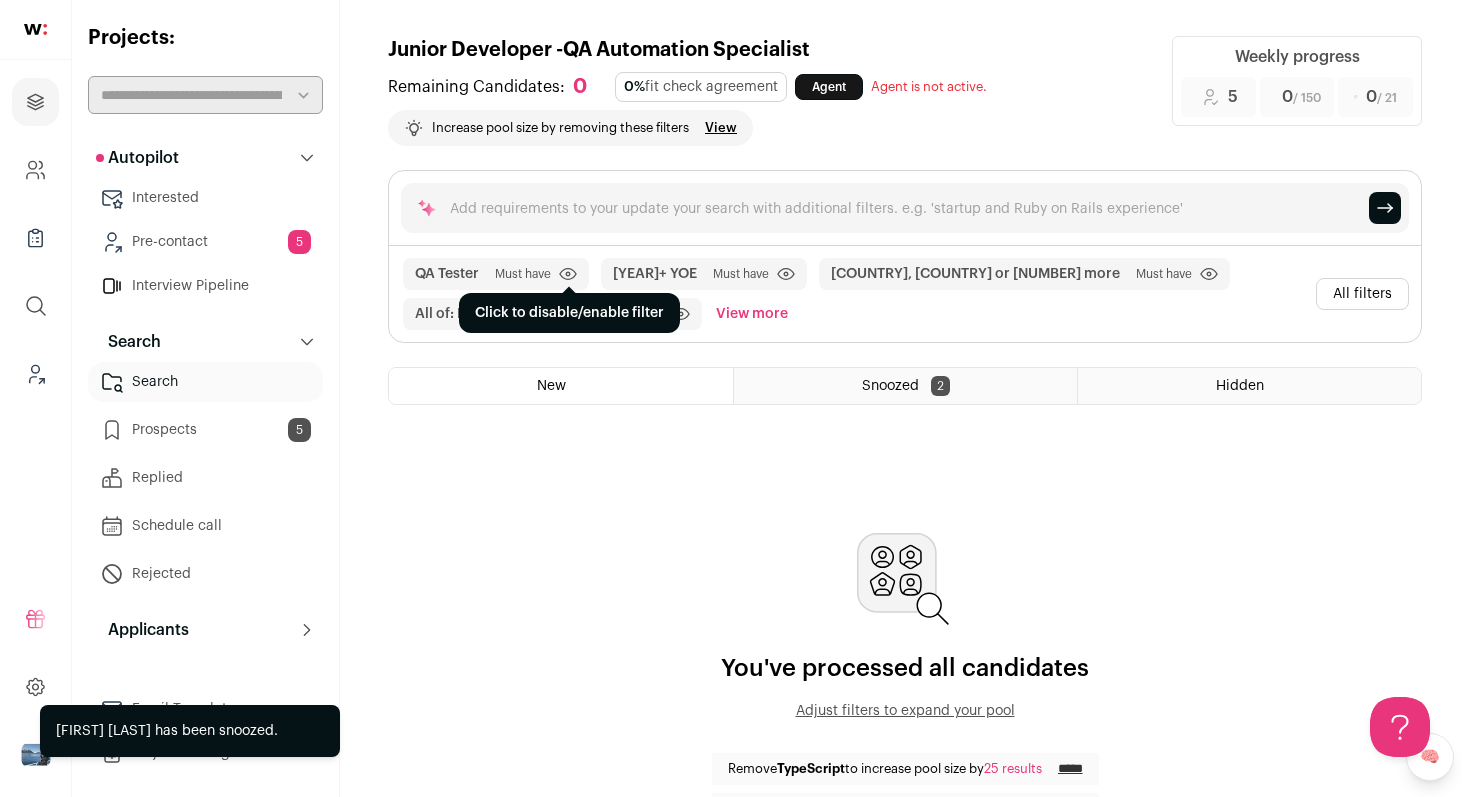 click at bounding box center [568, 274] 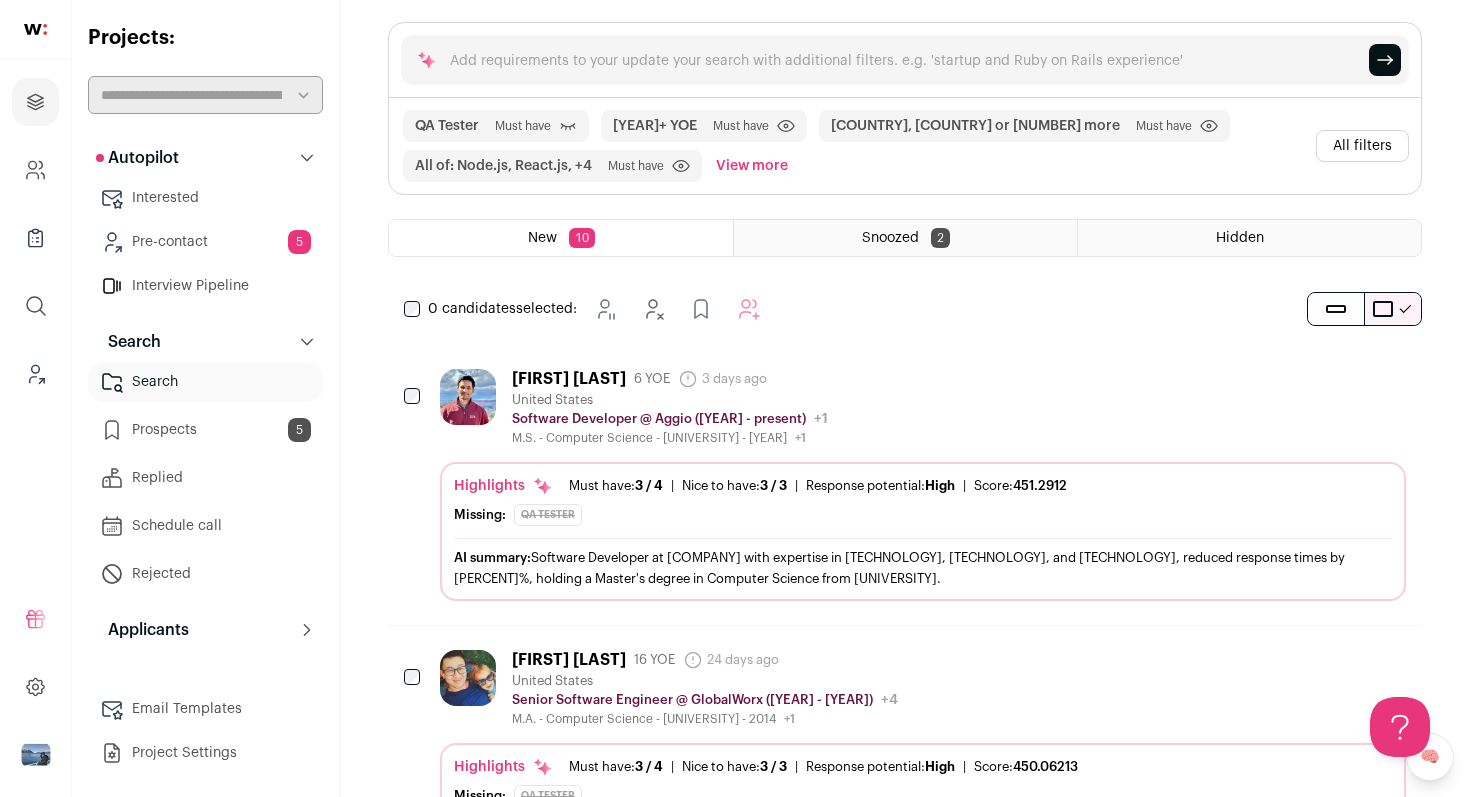 scroll, scrollTop: 140, scrollLeft: 0, axis: vertical 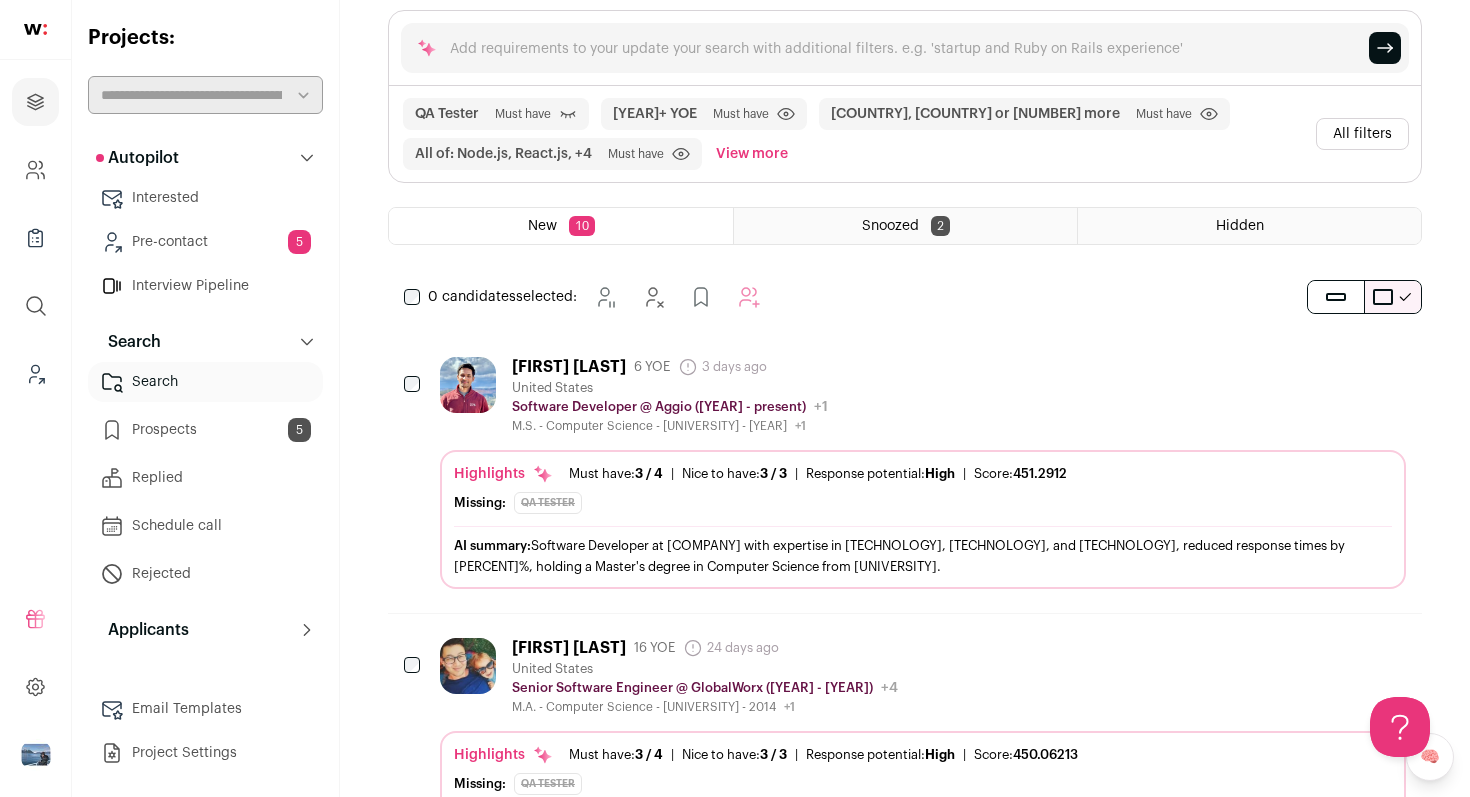 click on "[NAME]
6 YOE
3 days ago
Admin only. The last time the profile was updated.
United States
Software Developer @ [COMPANY]
(2020 - present)
[COMPANY]
Public / Private
Private
Valuation
Unknown
11-50 B2B" at bounding box center [923, 395] 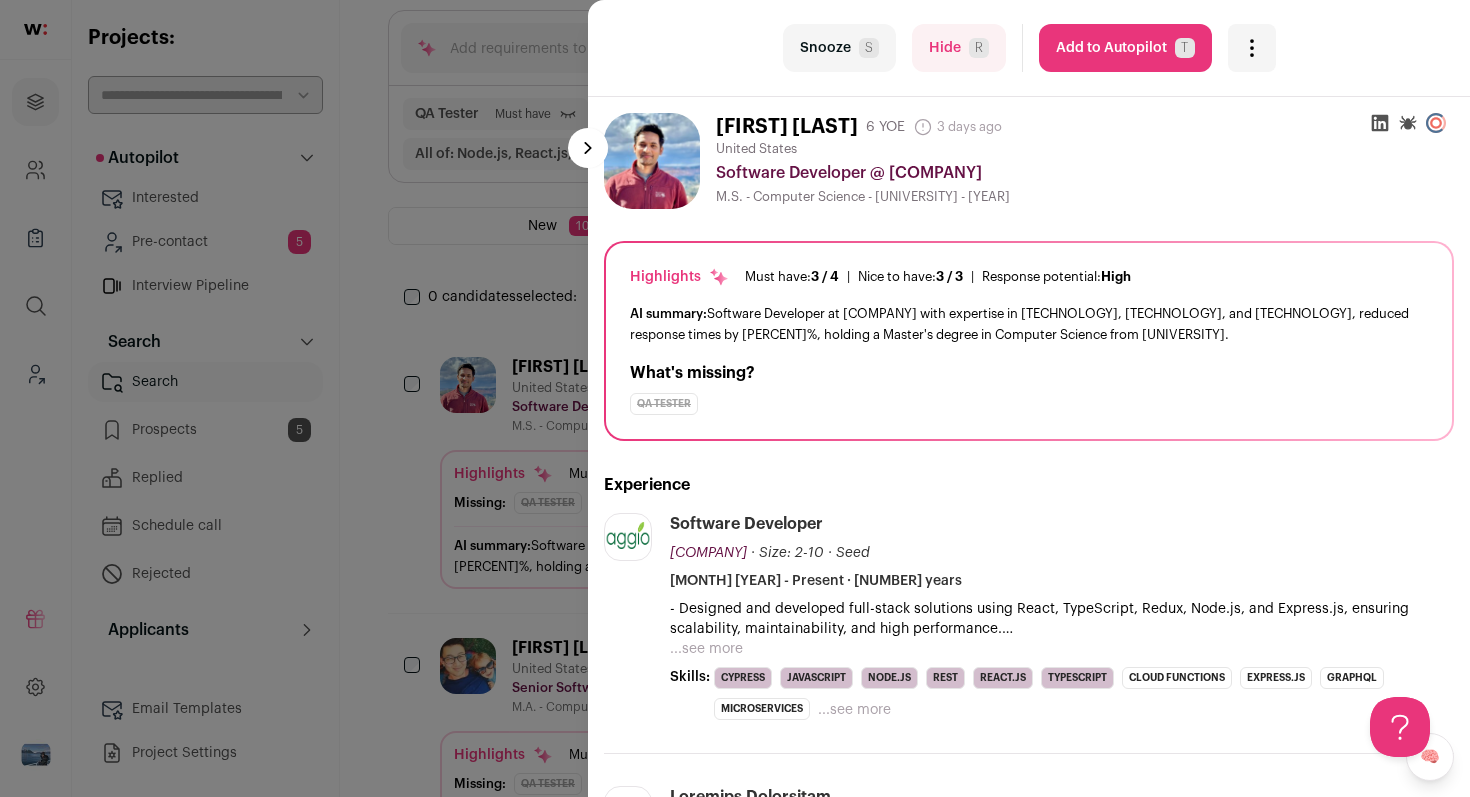 scroll, scrollTop: 324, scrollLeft: 0, axis: vertical 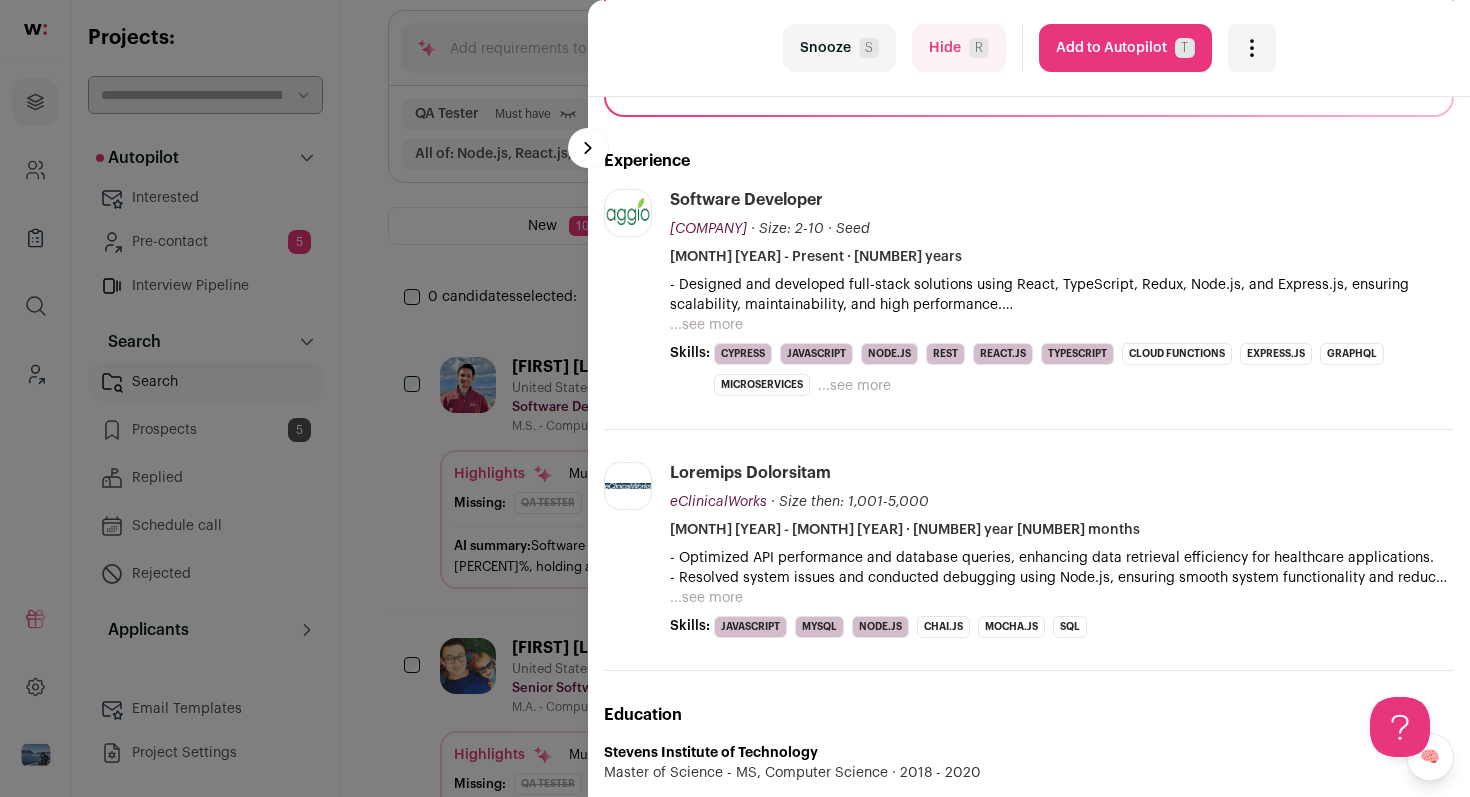 click on "Add to Autopilot
T" at bounding box center [1125, 48] 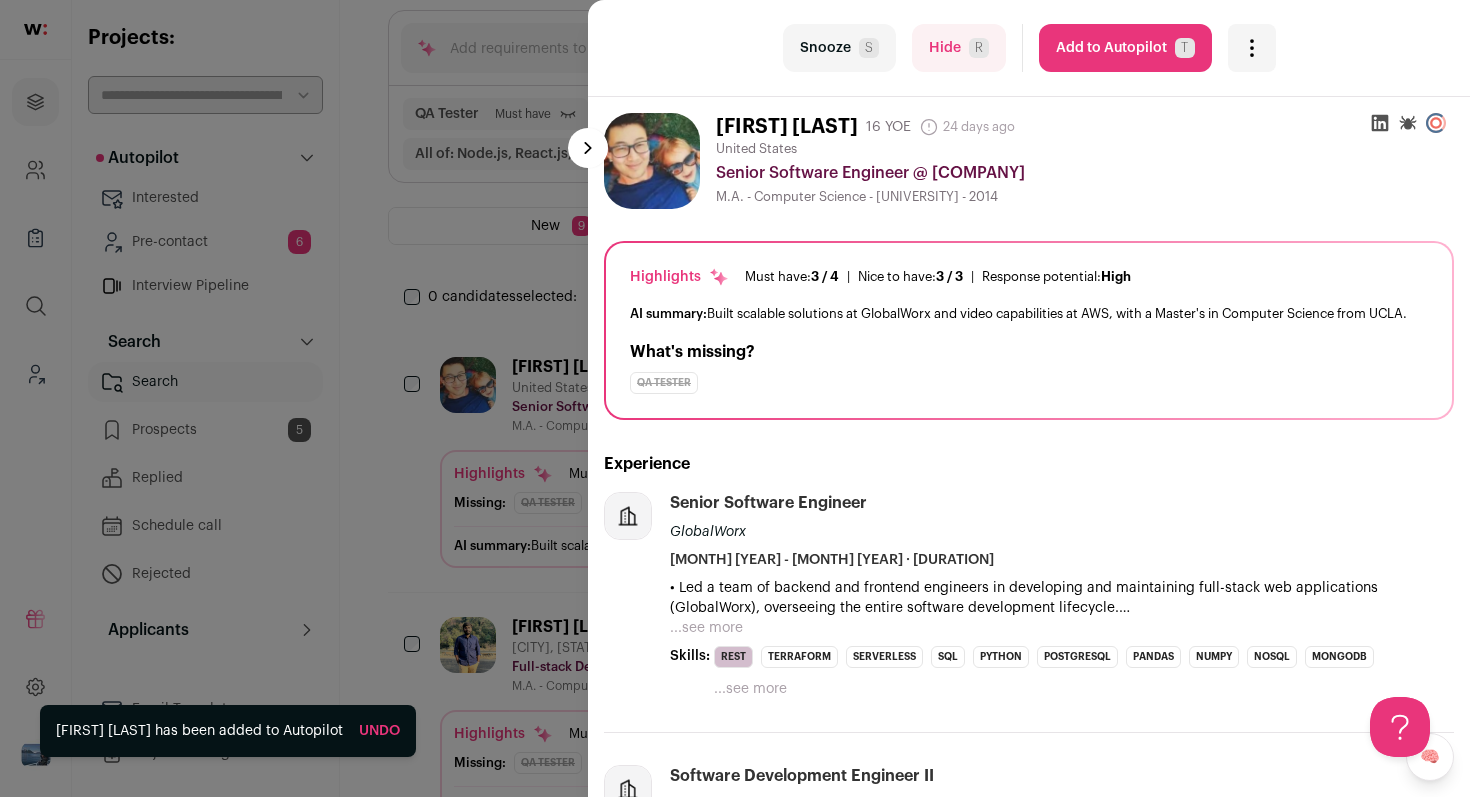 click on "Loremi
D" at bounding box center [839, 48] 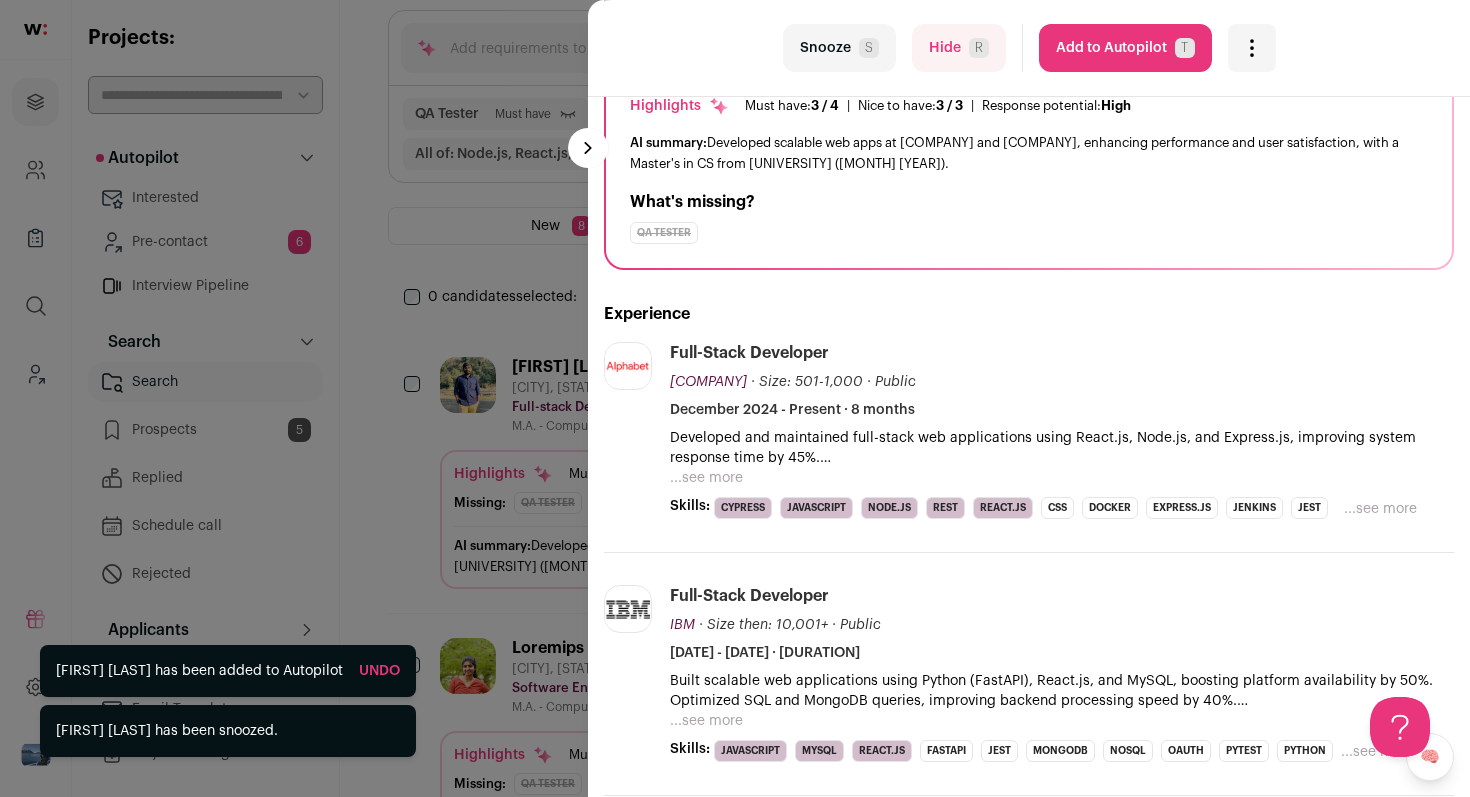 scroll, scrollTop: 406, scrollLeft: 0, axis: vertical 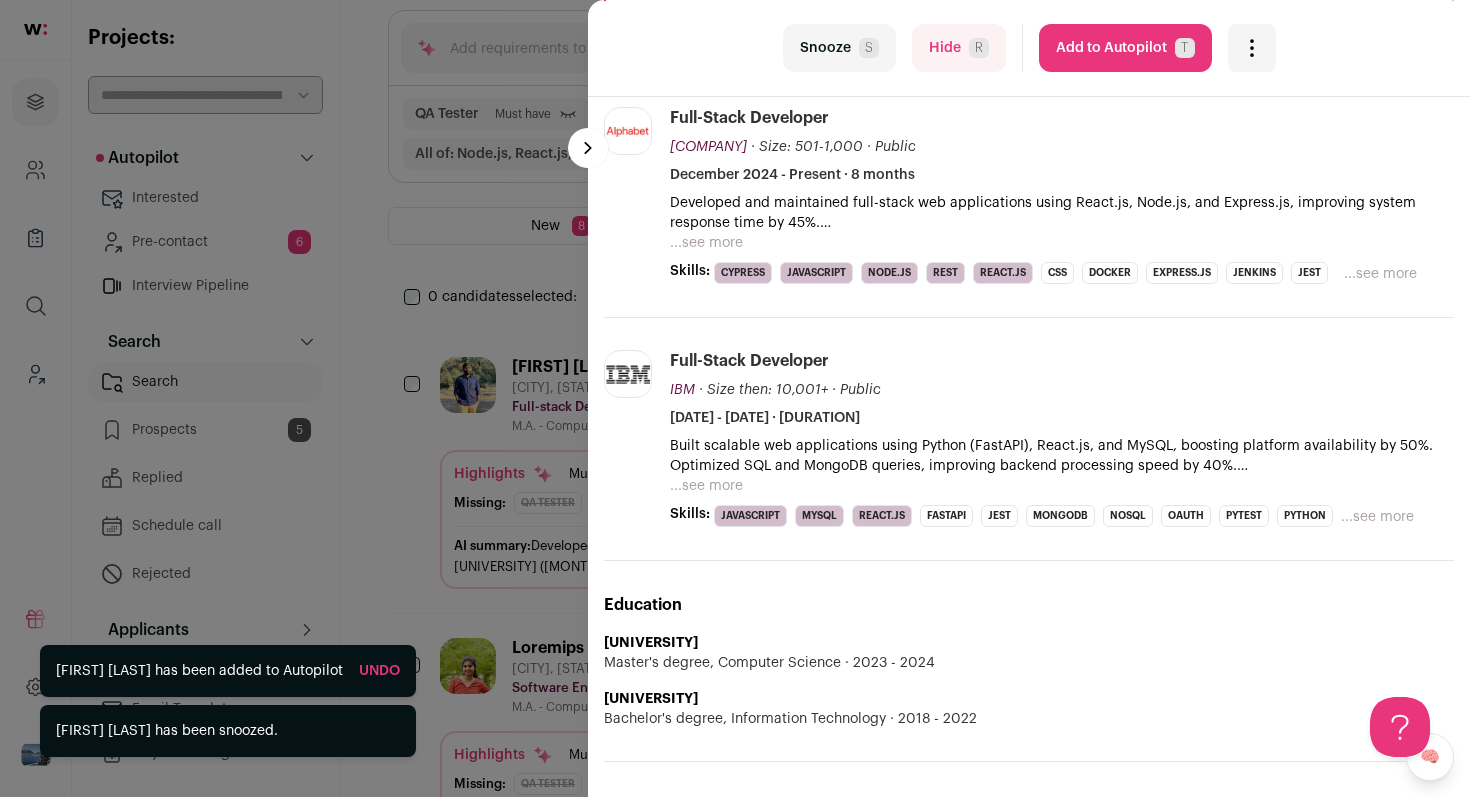 click on "Loremi
D" at bounding box center (839, 48) 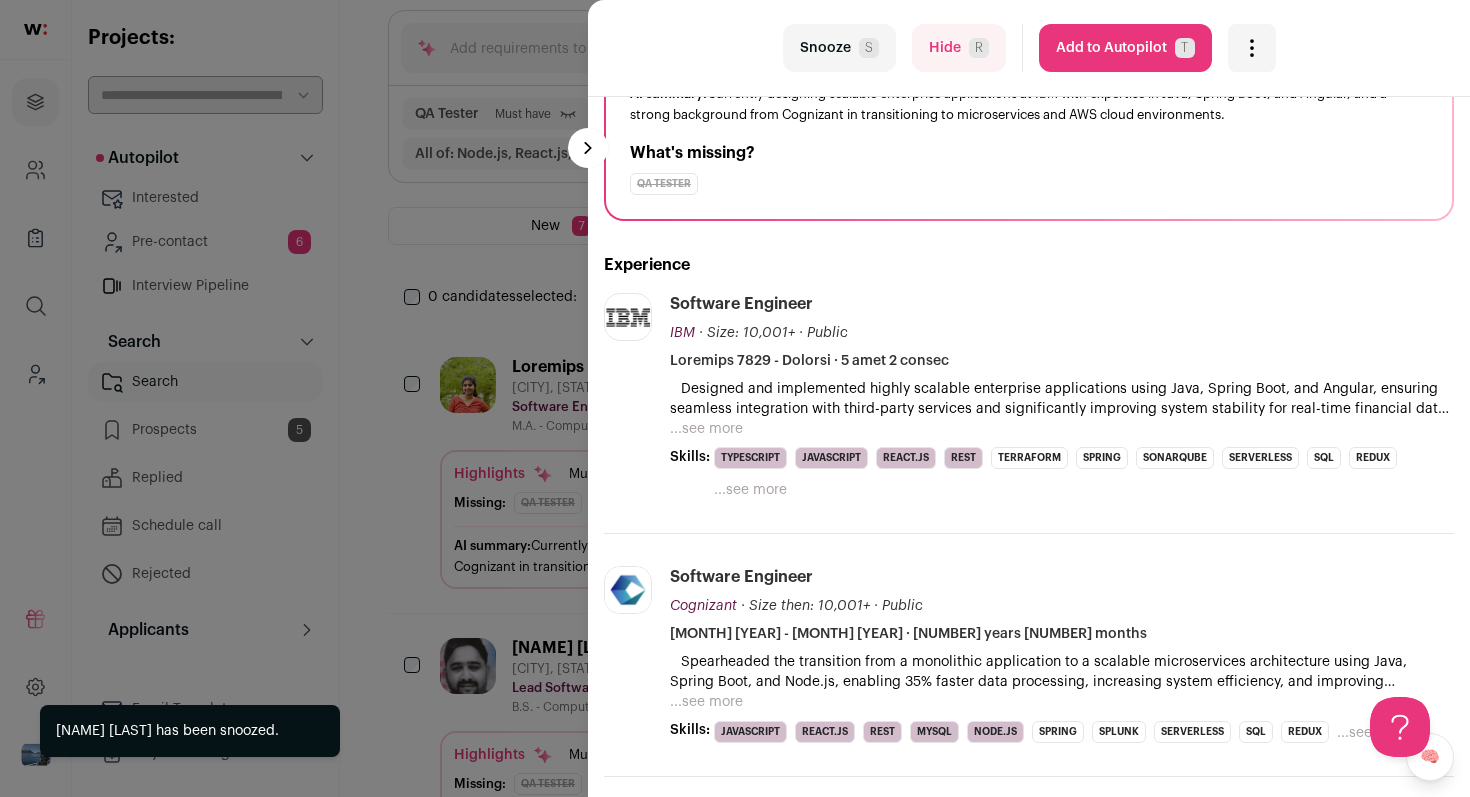 scroll, scrollTop: 252, scrollLeft: 0, axis: vertical 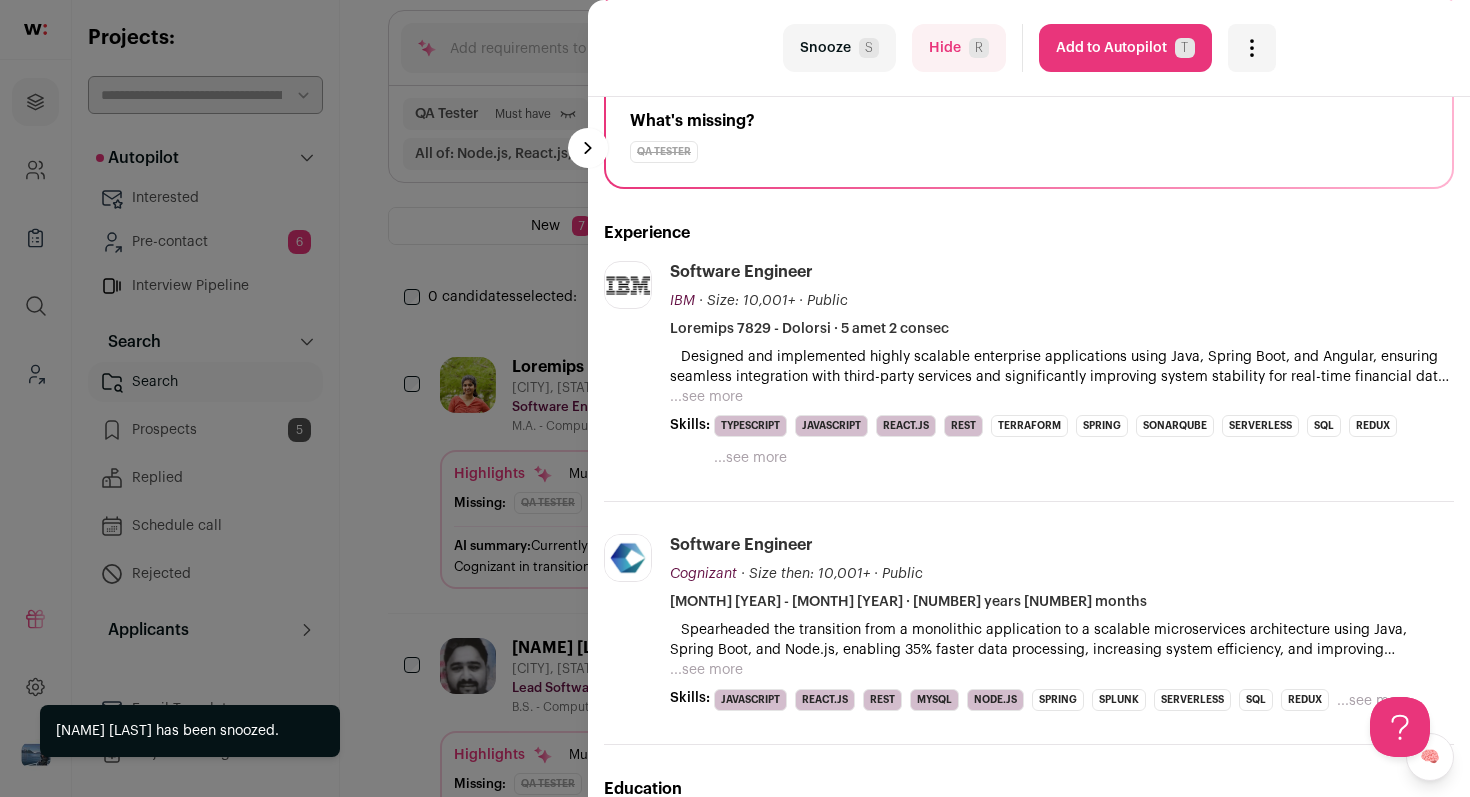 click on "Loremi
D" at bounding box center (839, 48) 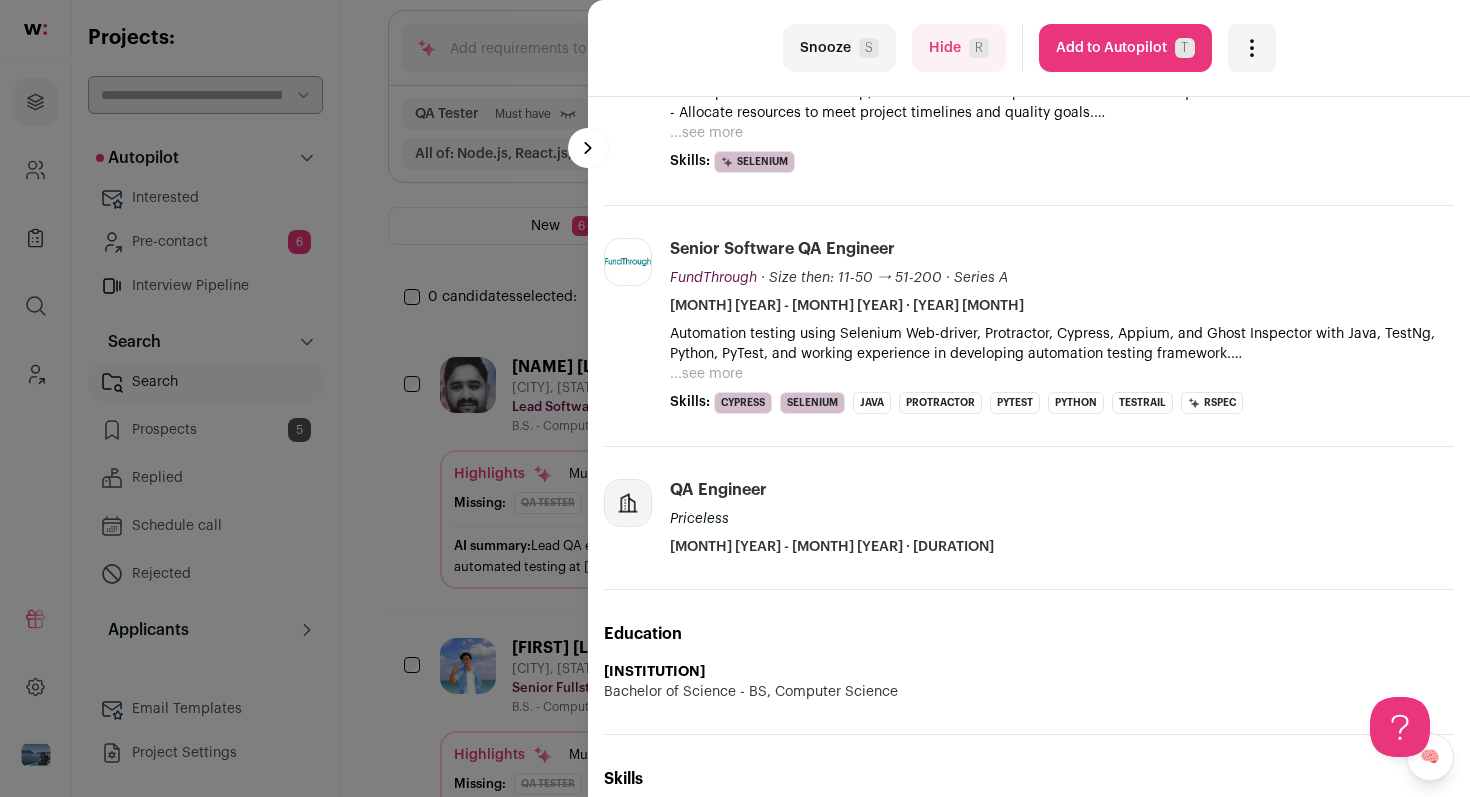 scroll, scrollTop: 806, scrollLeft: 0, axis: vertical 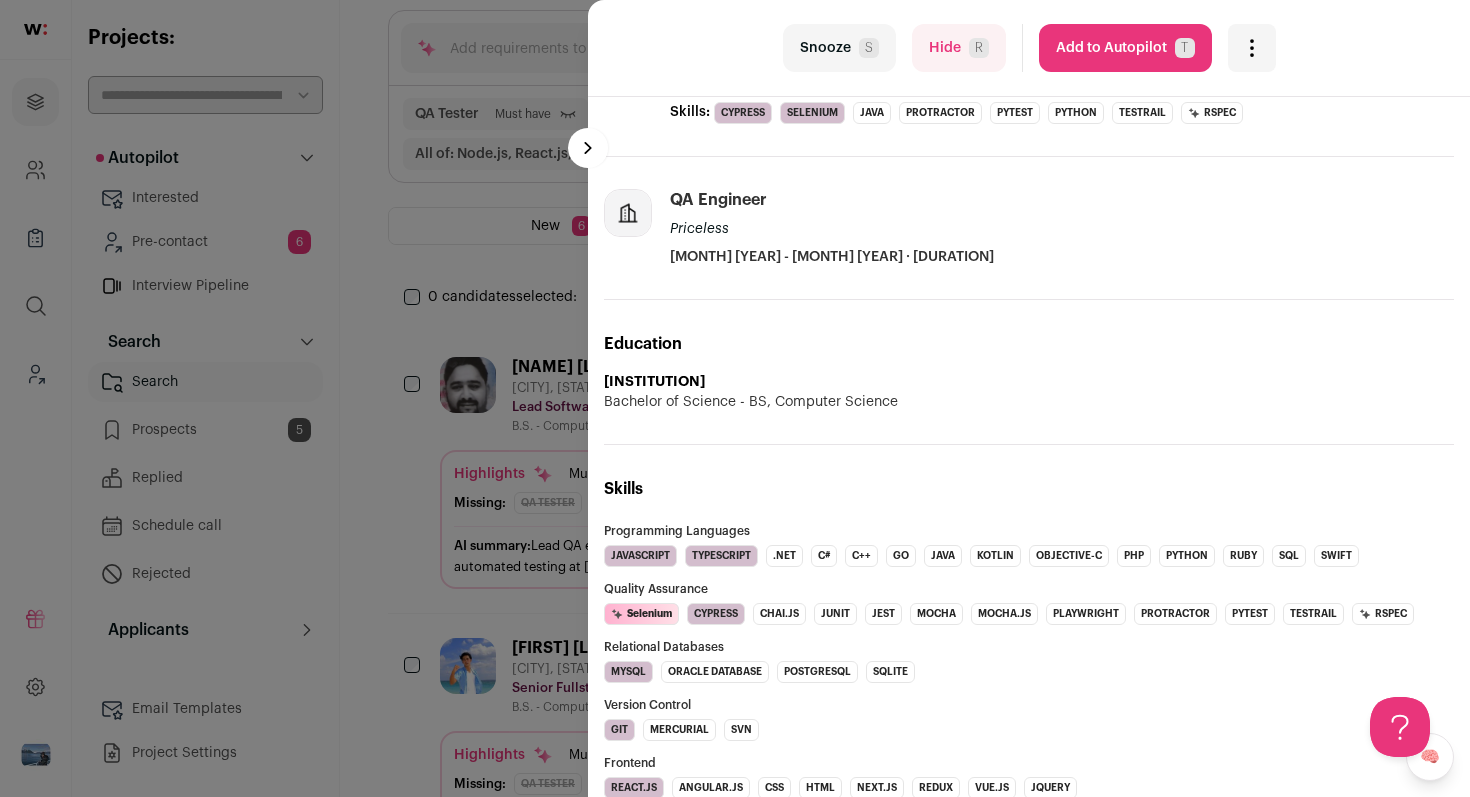 click on "Loremi
D" at bounding box center (839, 48) 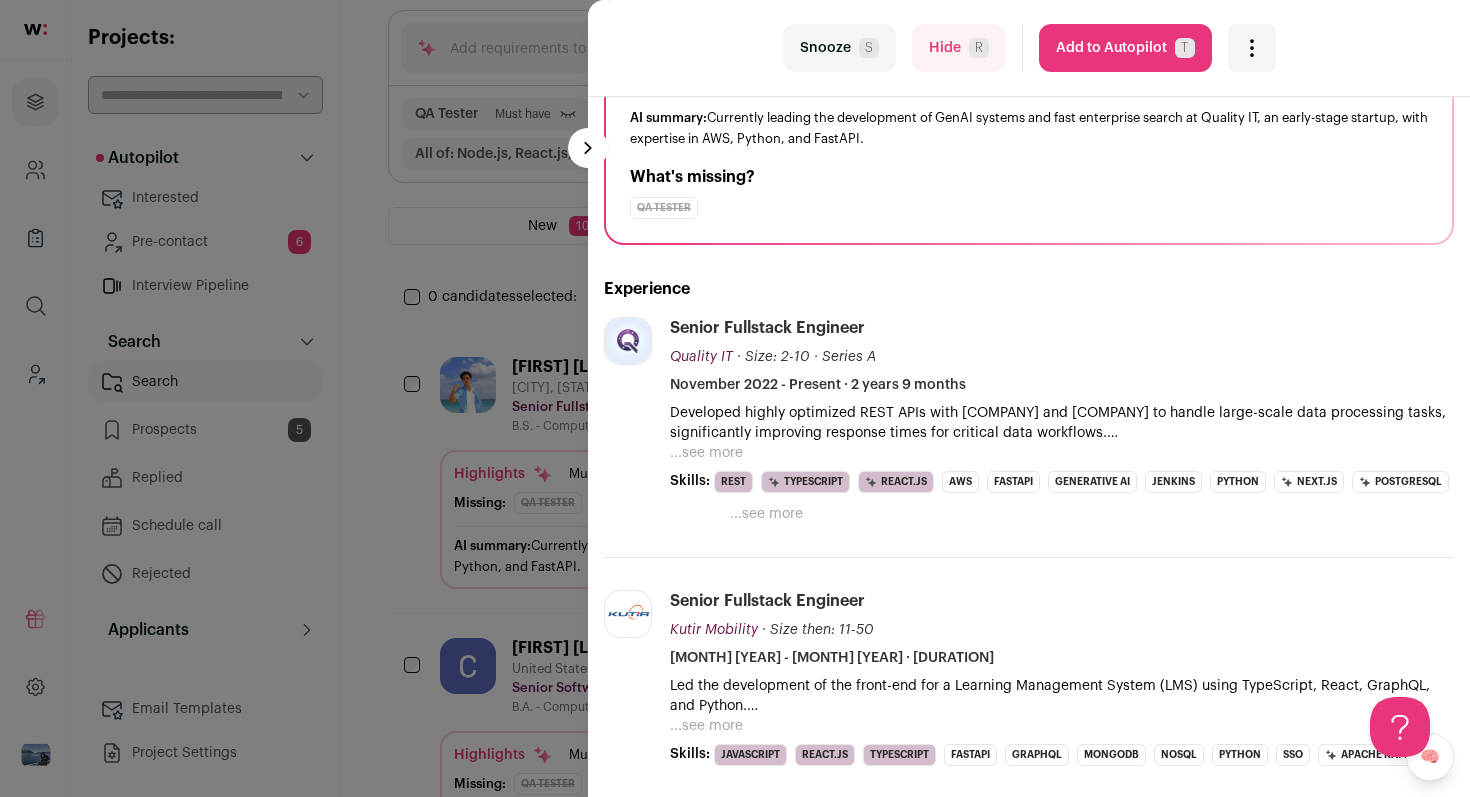 scroll, scrollTop: 198, scrollLeft: 0, axis: vertical 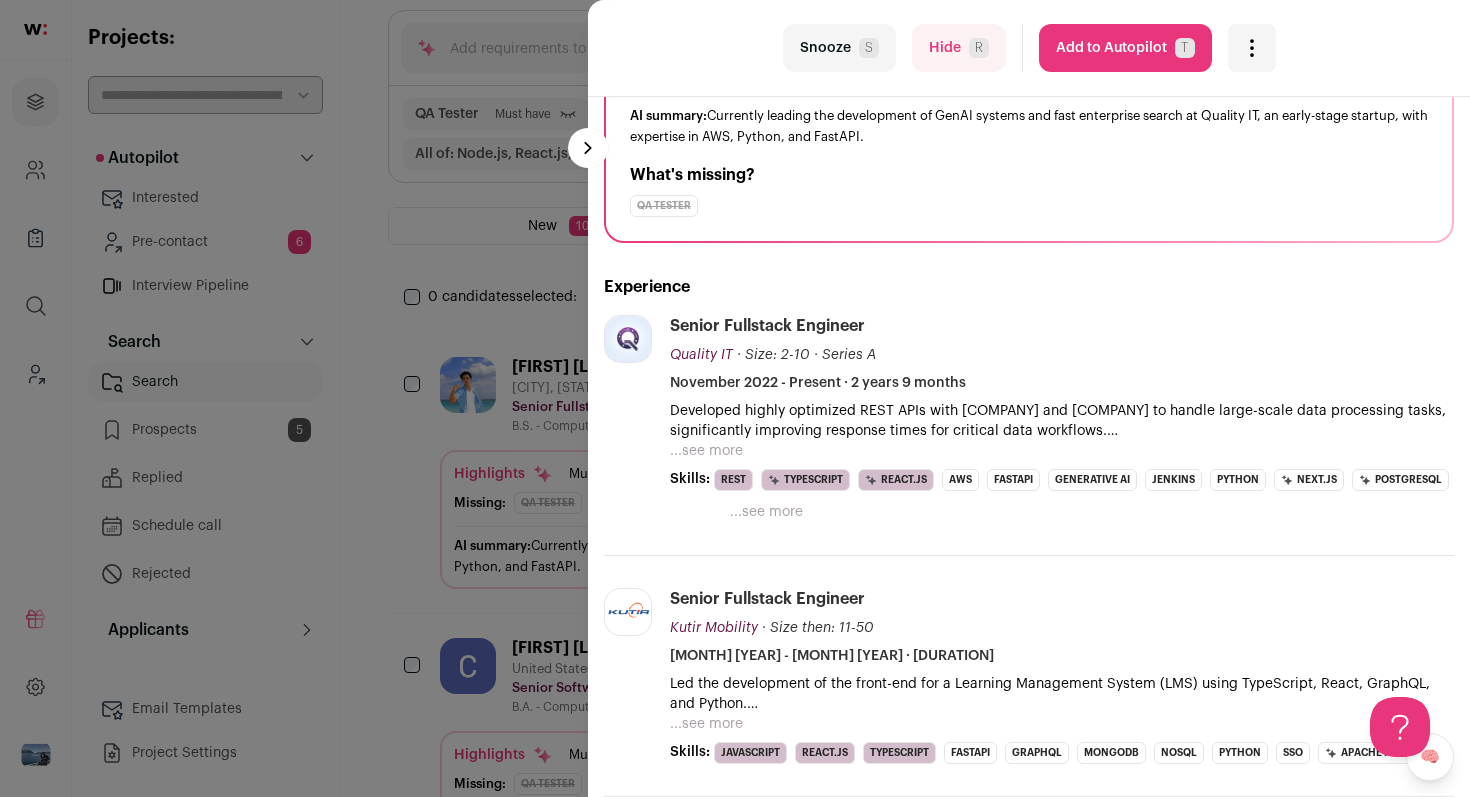click on "Loremi
D" at bounding box center [839, 48] 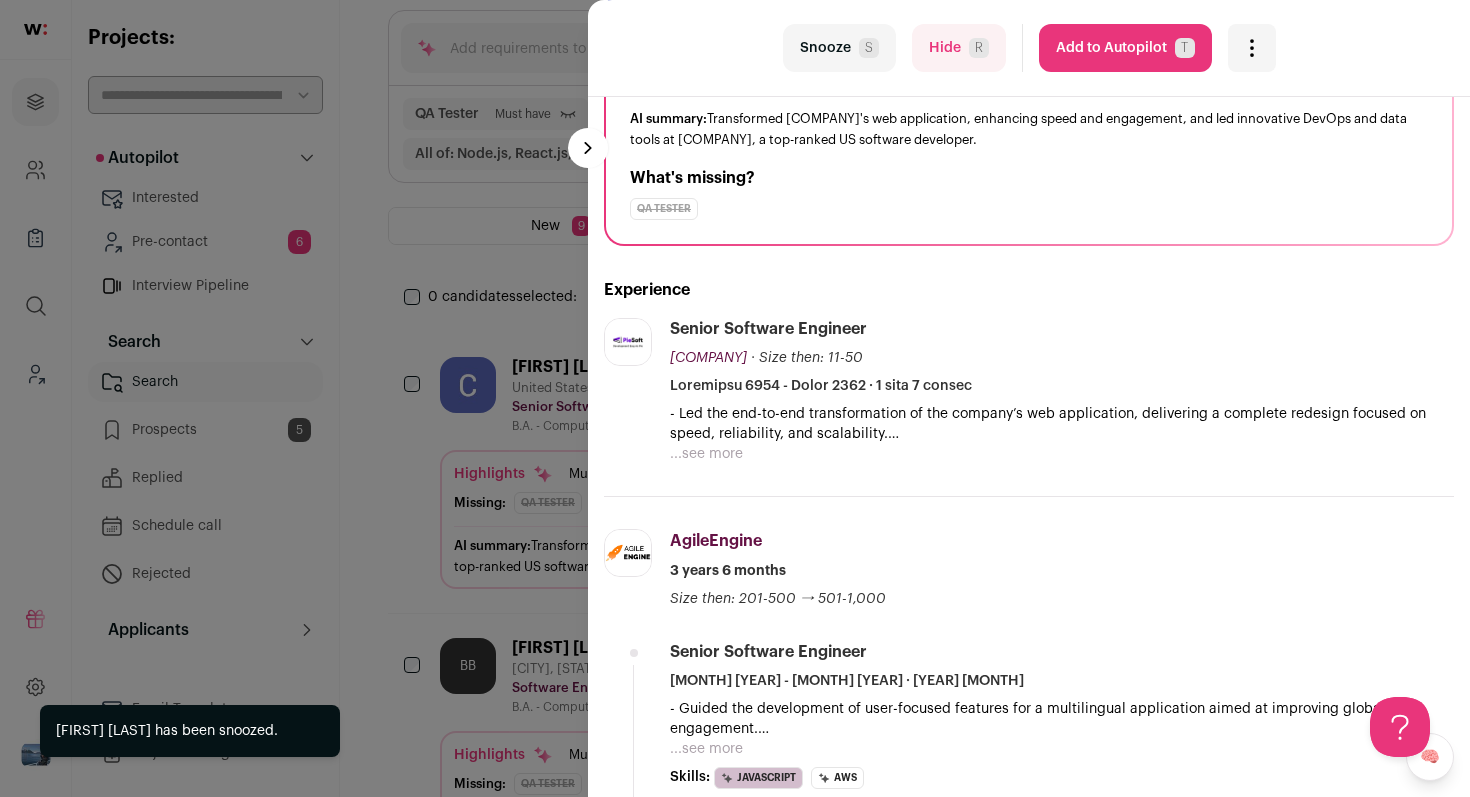 scroll, scrollTop: 450, scrollLeft: 0, axis: vertical 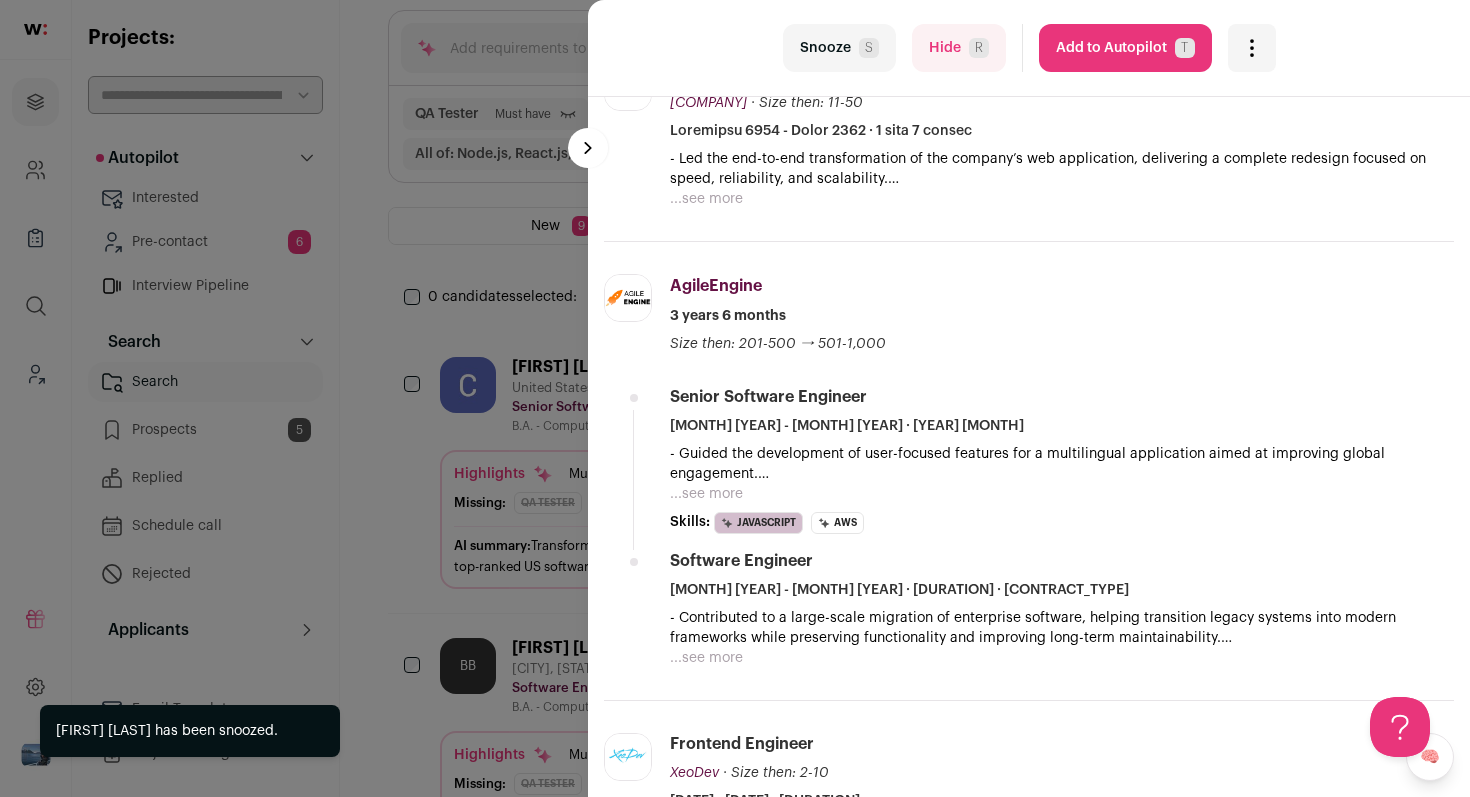 click on "Loremi
D" at bounding box center [839, 48] 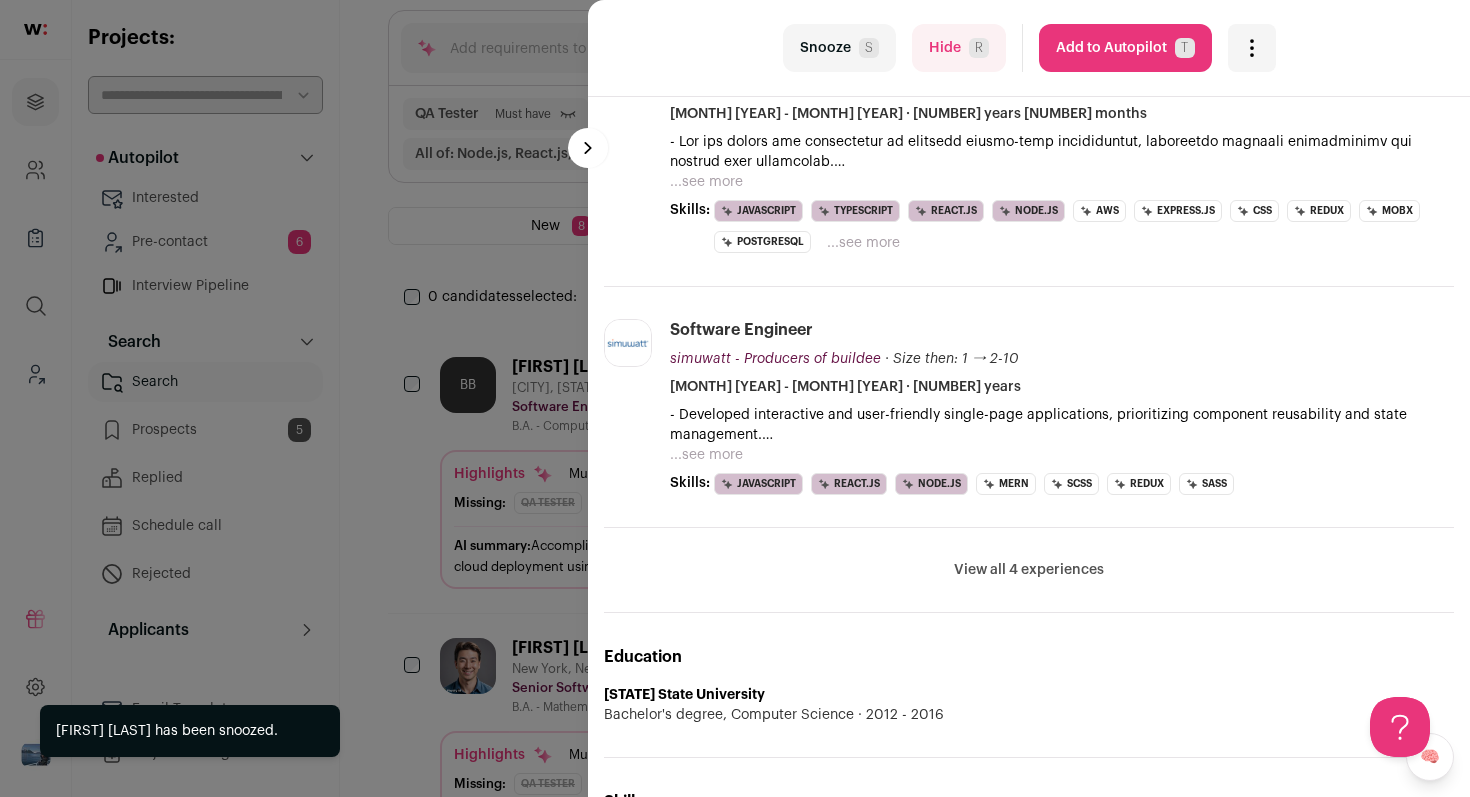 scroll, scrollTop: 707, scrollLeft: 0, axis: vertical 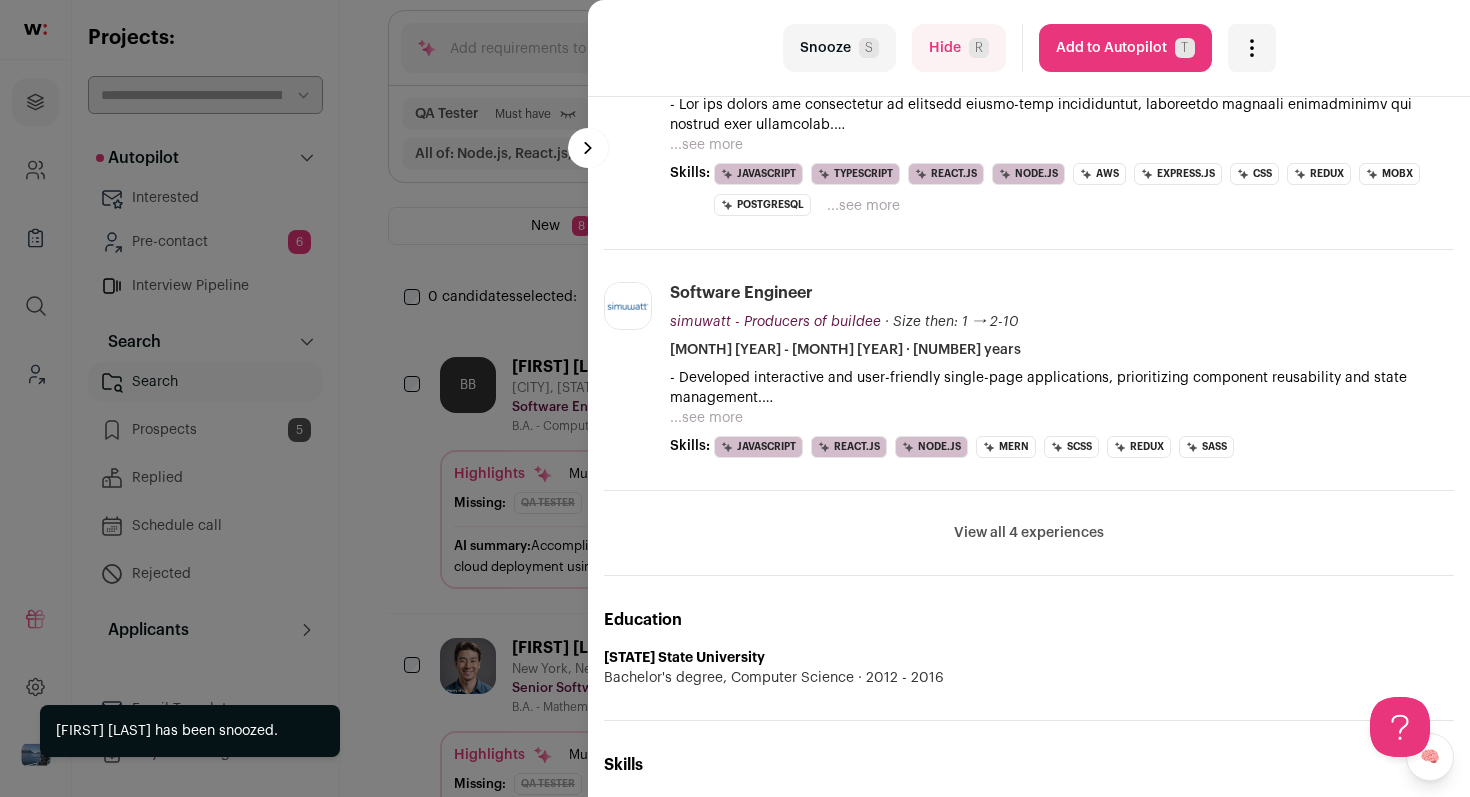 click on "Loremi
D" at bounding box center (839, 48) 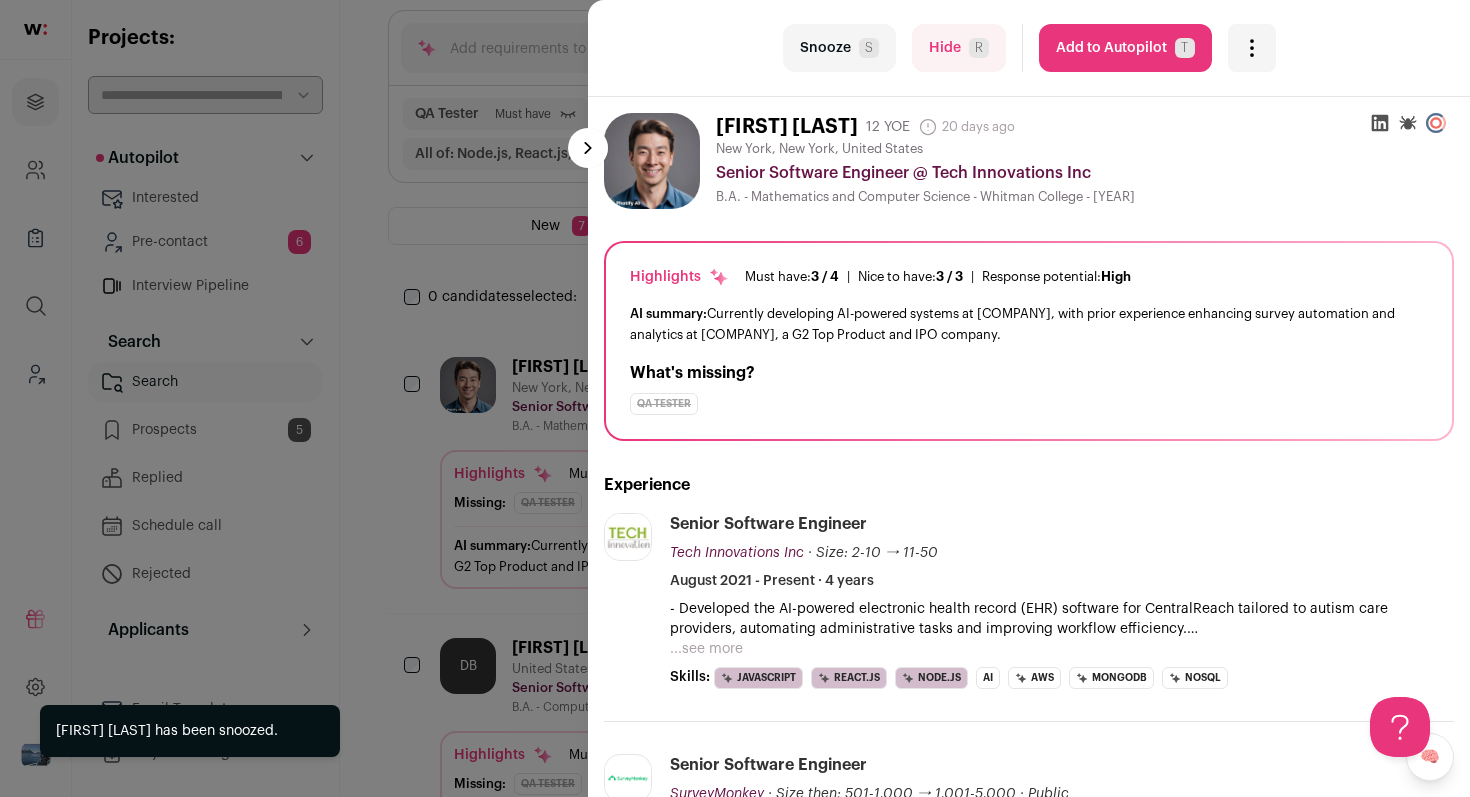 click on "Loremi
D" at bounding box center (839, 48) 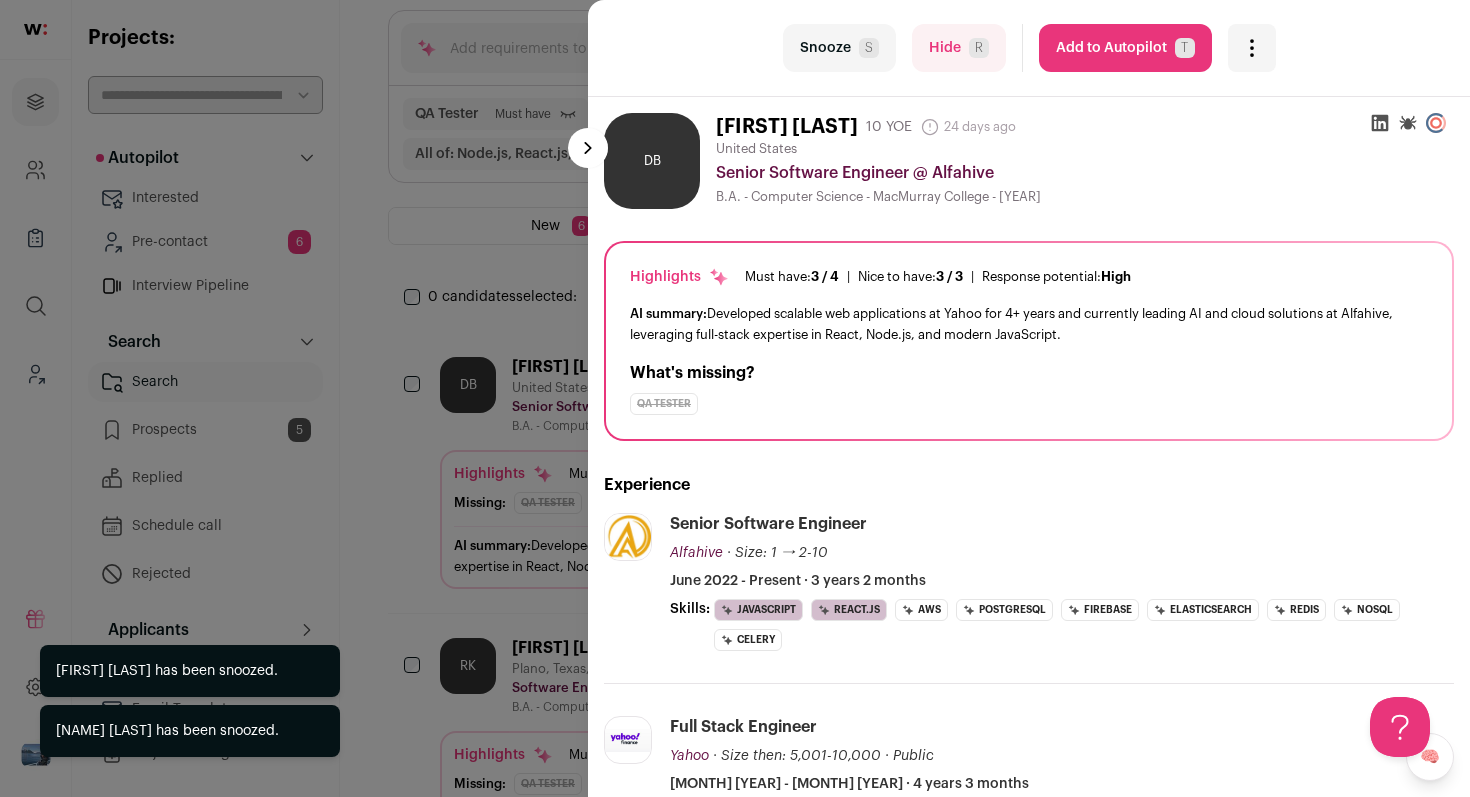 click on "last
Snooze
S
Hide
R
Add to Autopilot
T
More actions
Report a Problem
Report the candidate
next
esc
DB" at bounding box center [735, 398] 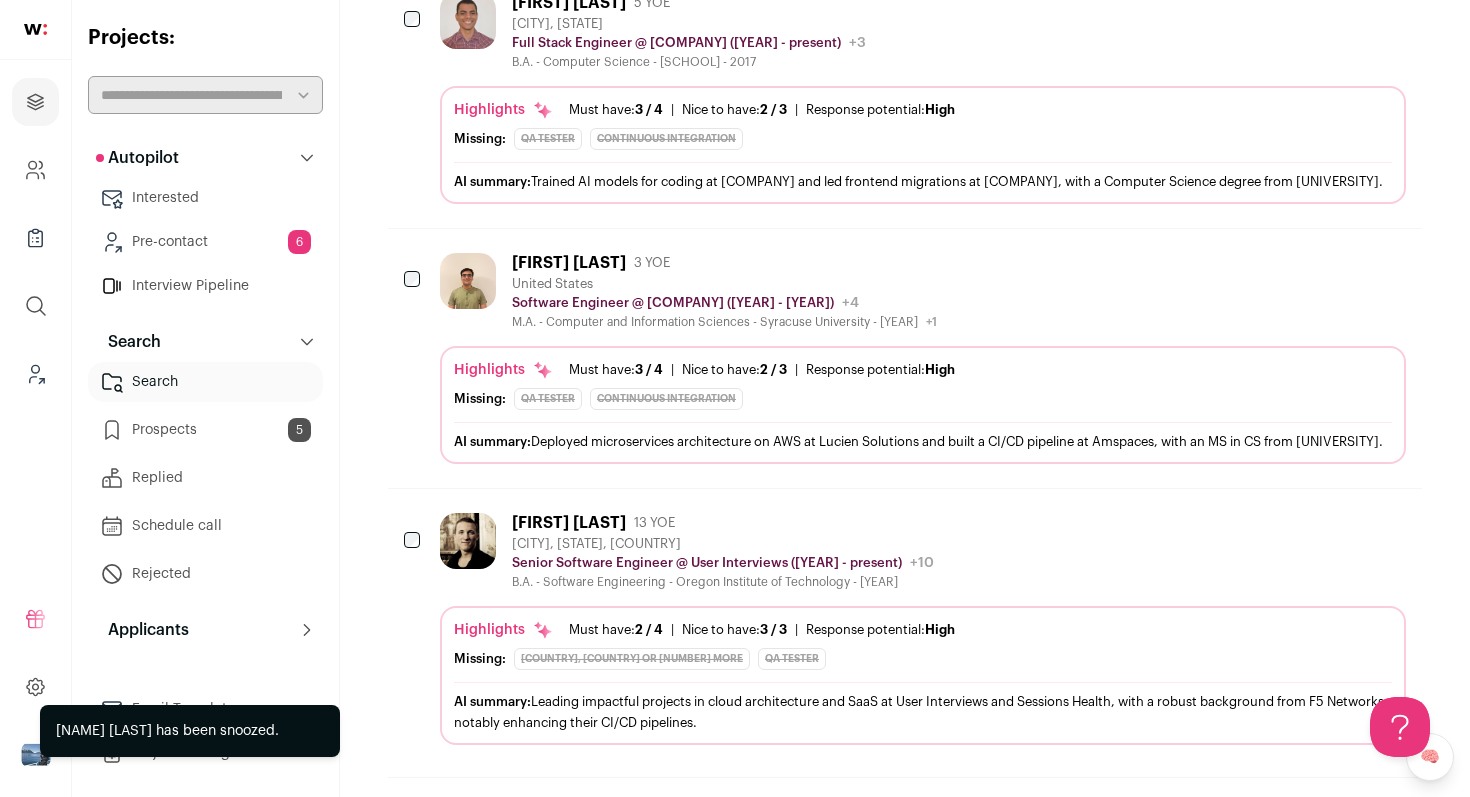 scroll, scrollTop: 1349, scrollLeft: 0, axis: vertical 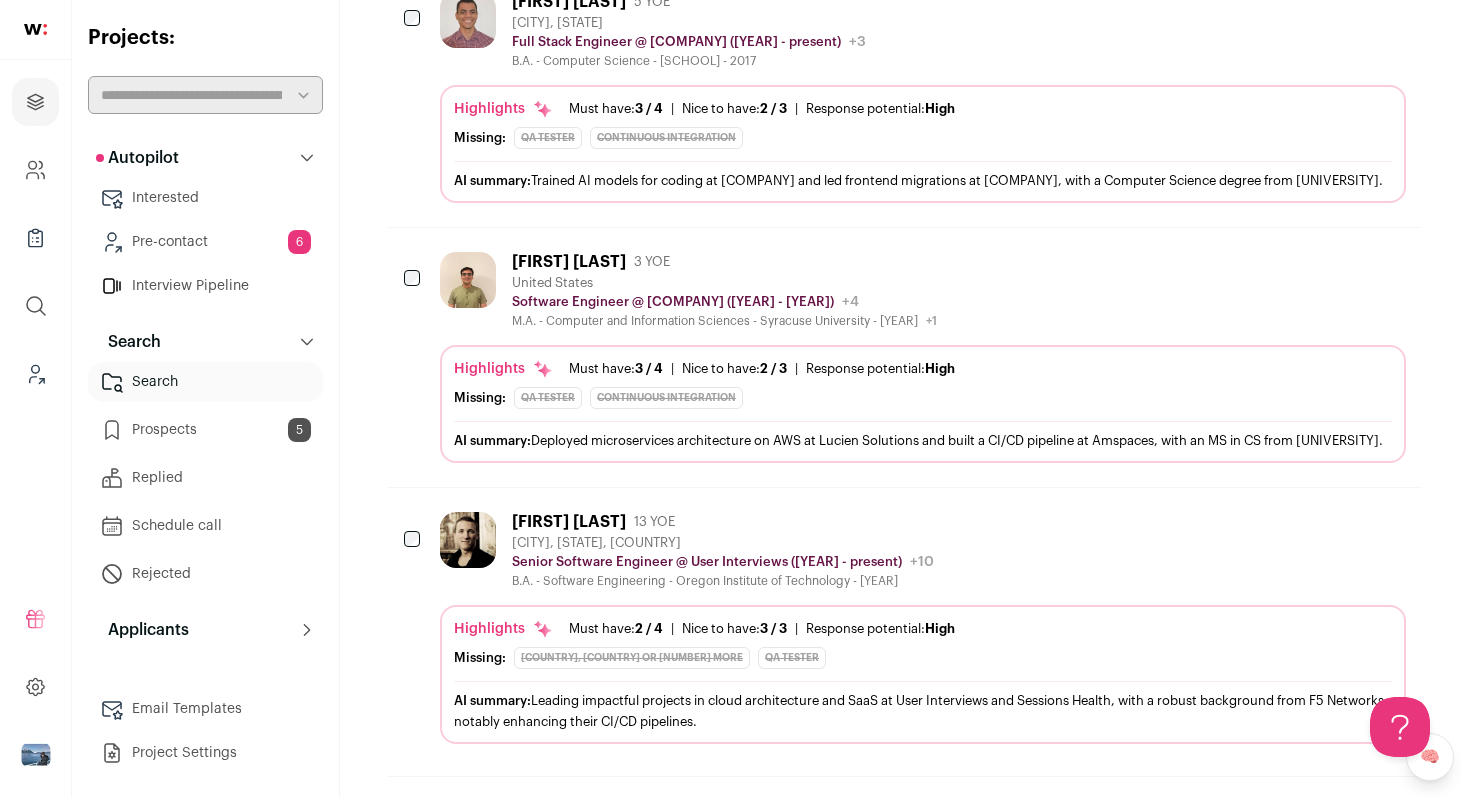click on "Software Engineer @ [COMPANY_NAME]
([YEAR] - [YEAR])
[COMPANY_NAME]
Public / Private
Private
Valuation
Unknown
Company size
[NUMBER]-[NUMBER]
Founded
[YEAR]
Tags" at bounding box center (923, 290) 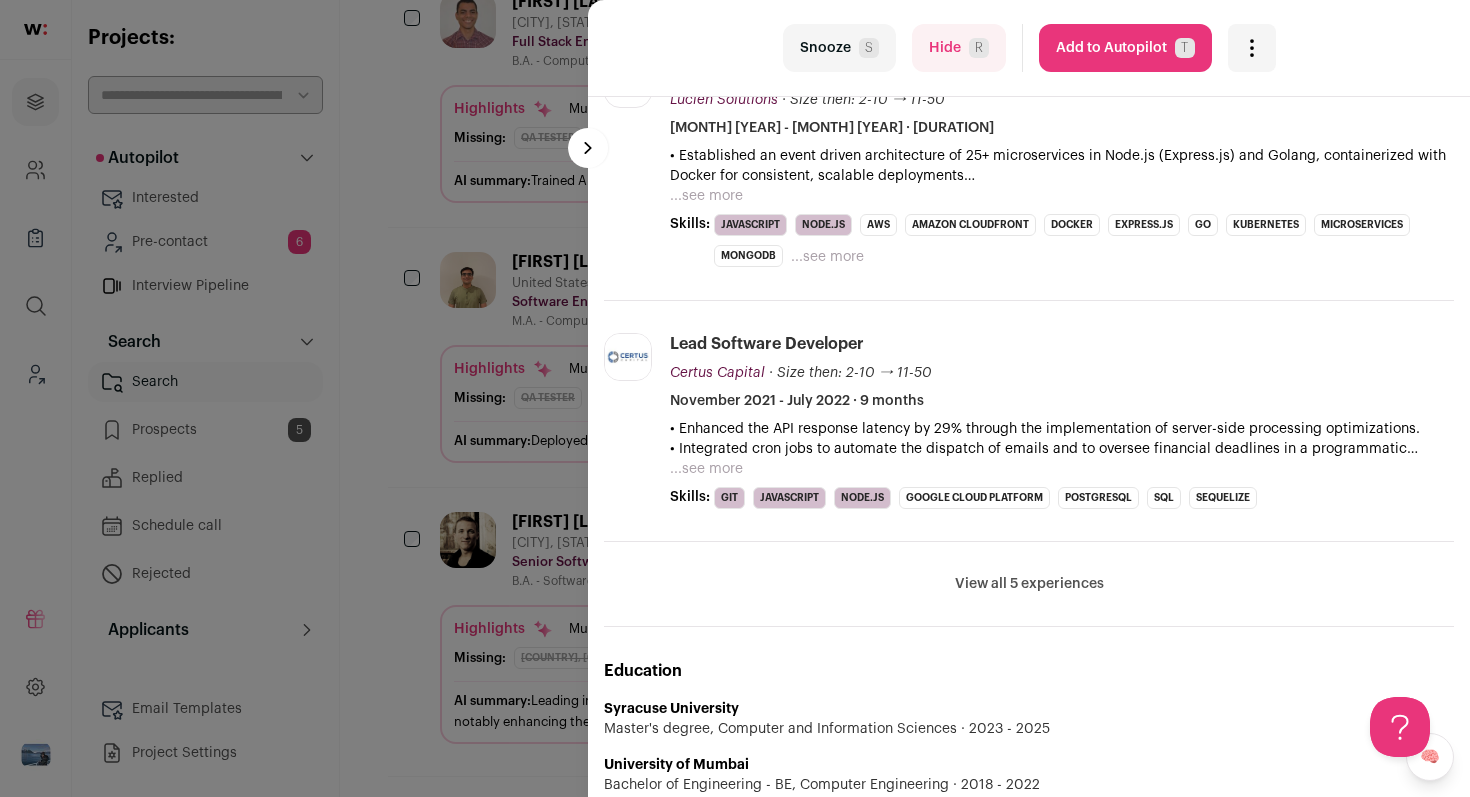 scroll, scrollTop: 766, scrollLeft: 0, axis: vertical 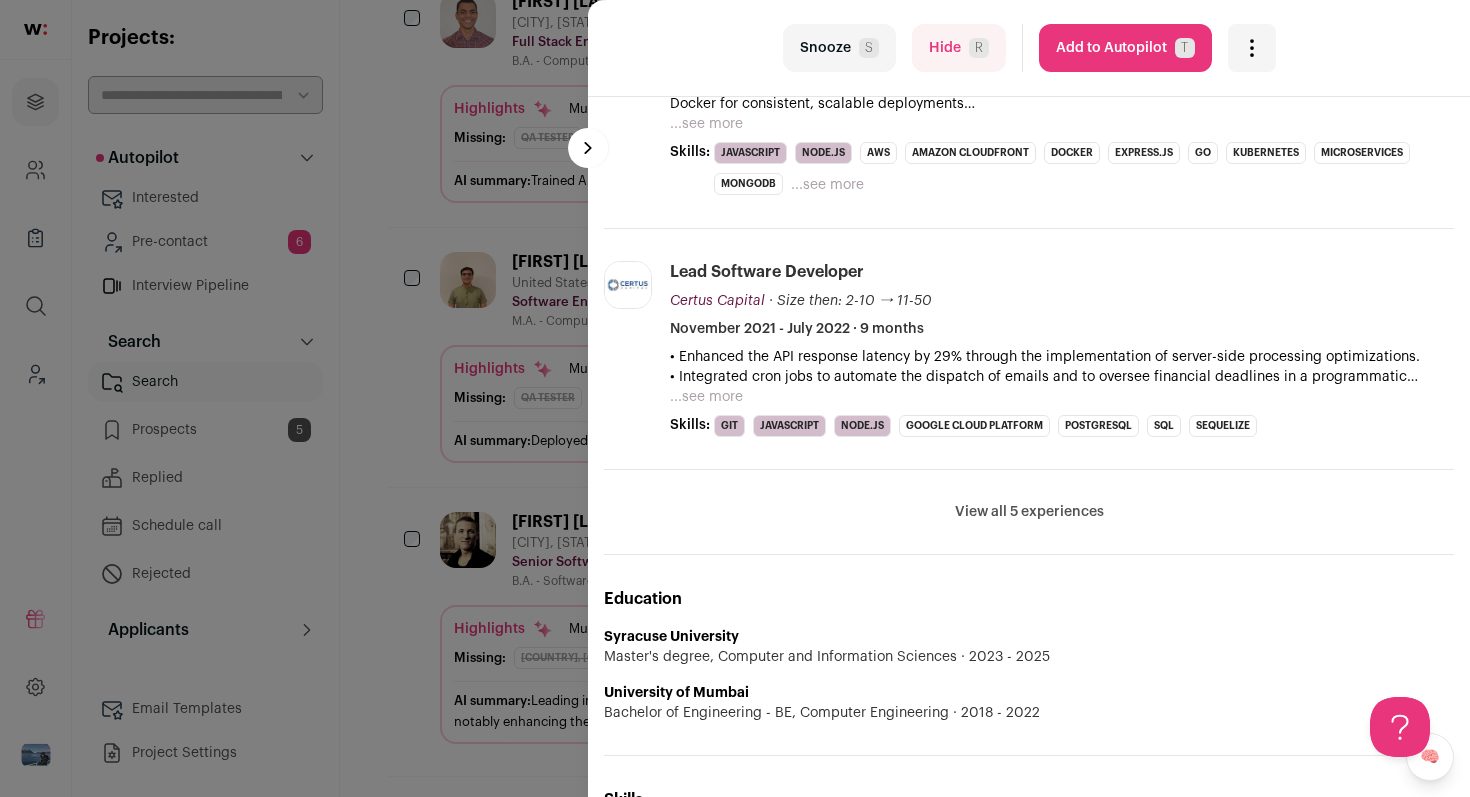 click on "Loremi
D" at bounding box center [839, 48] 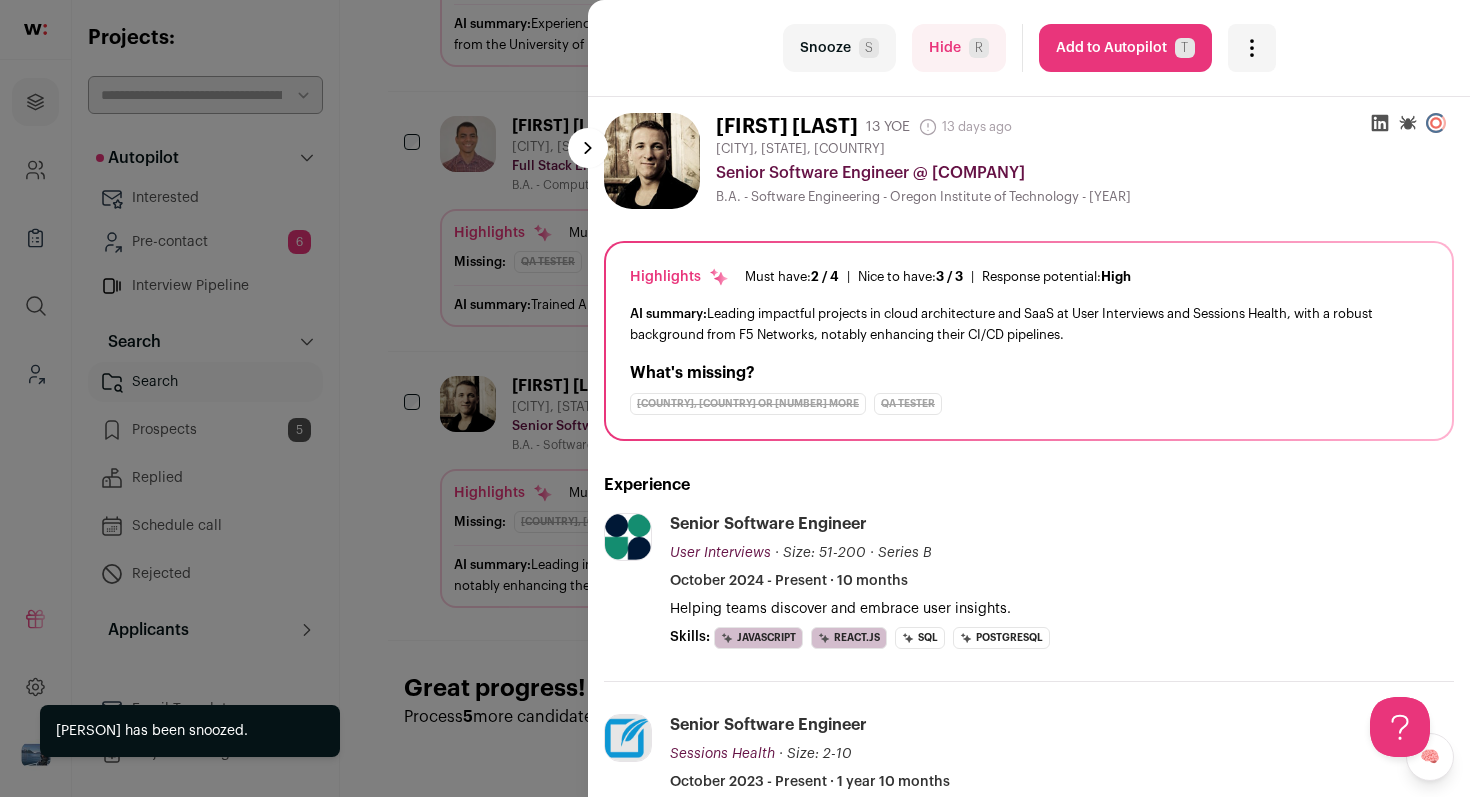 click on "last
Snooze
S
Hide
R
Add to Autopilot
T
More actions
Report a Problem
Report the candidate
next
esc
[FIRST] [LAST]" at bounding box center [735, 398] 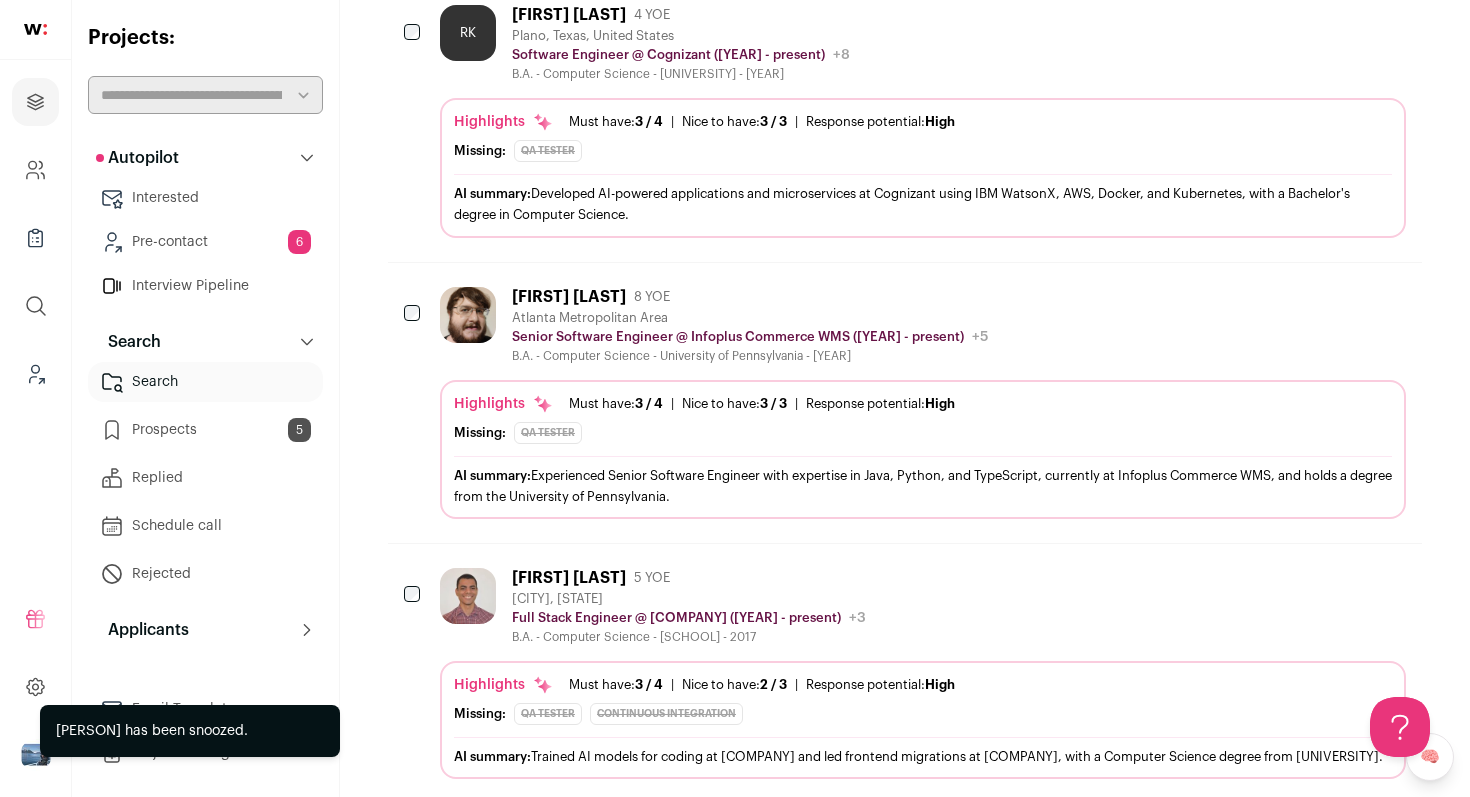 scroll, scrollTop: 40, scrollLeft: 0, axis: vertical 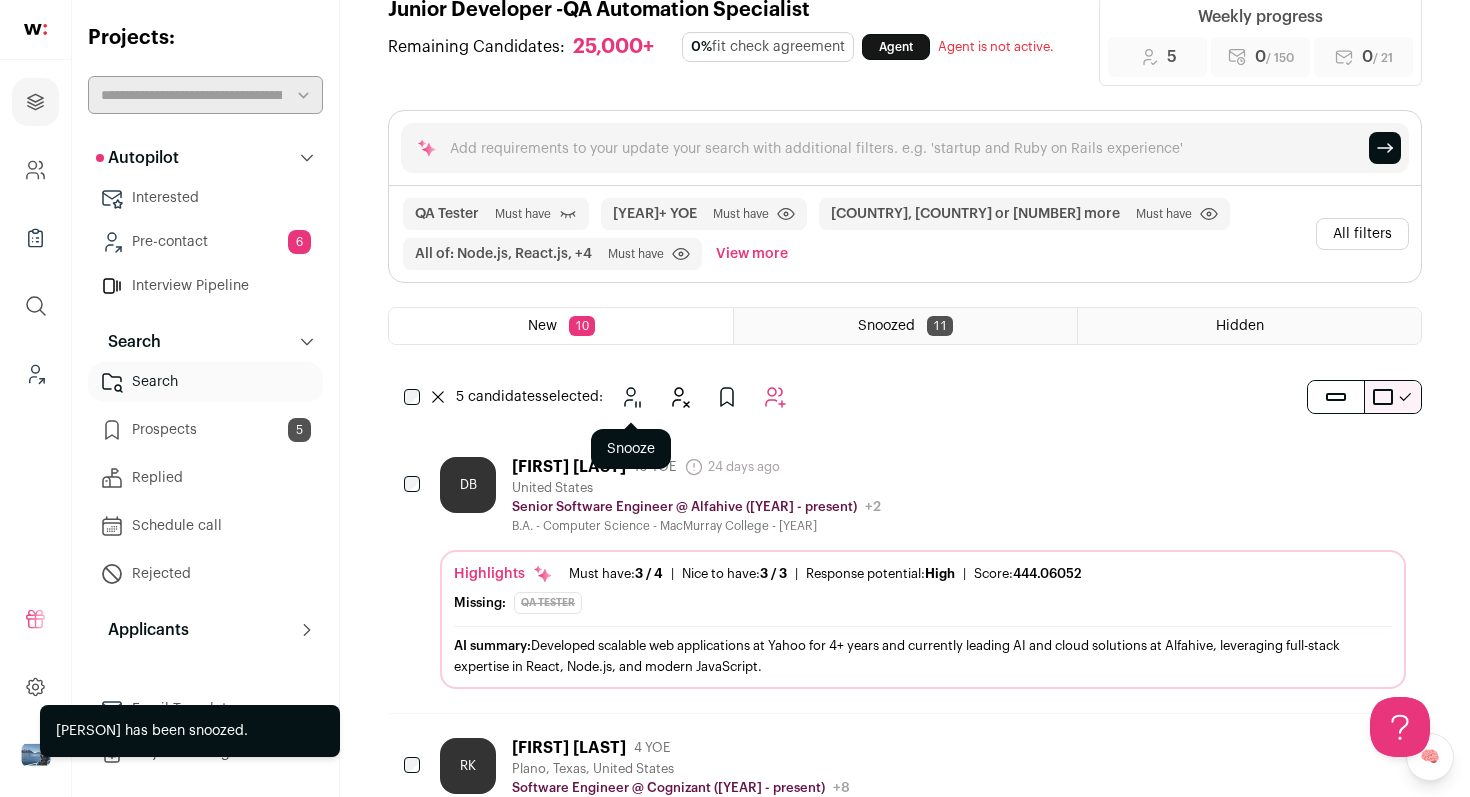 click at bounding box center [631, 392] 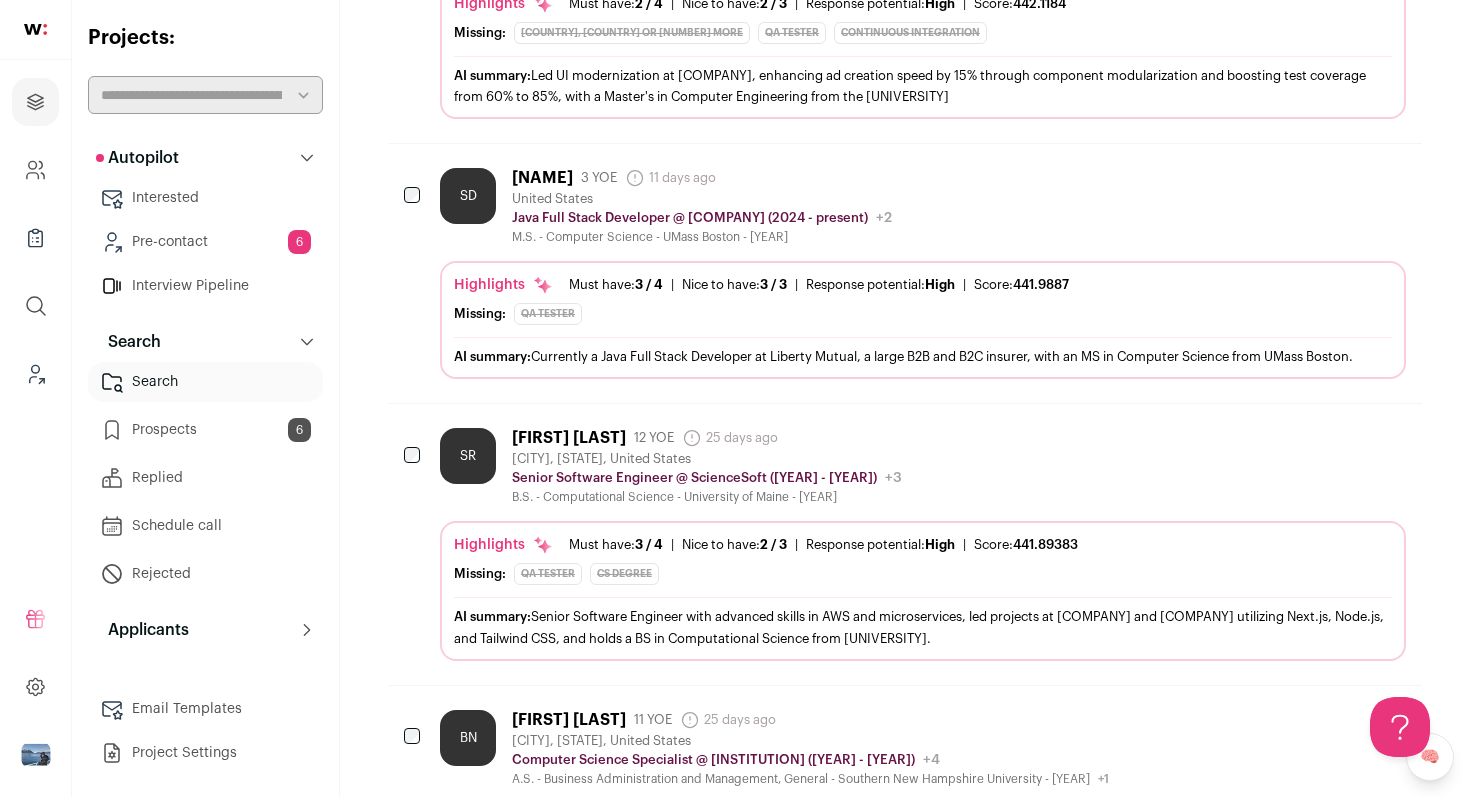 scroll, scrollTop: 612, scrollLeft: 0, axis: vertical 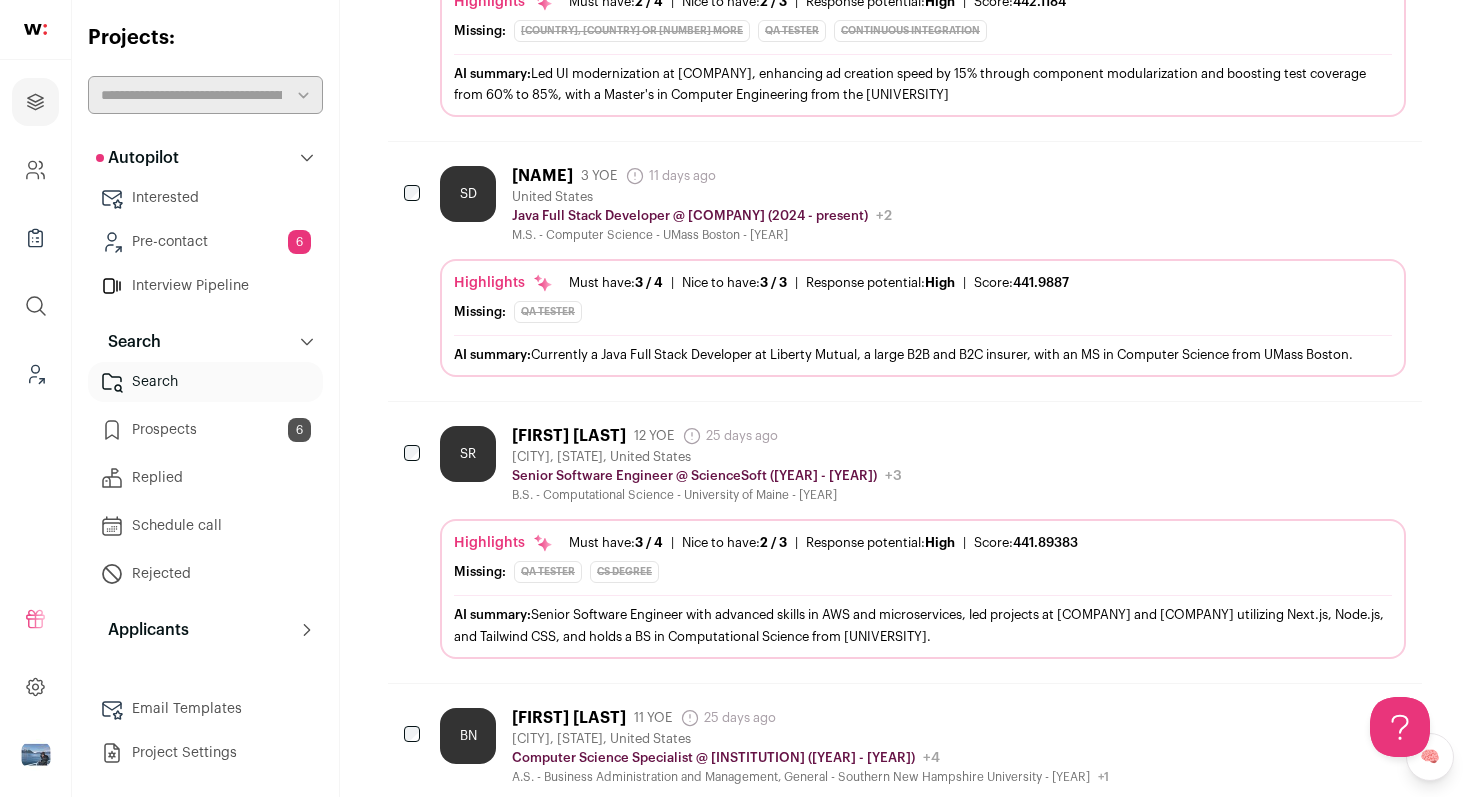 click on "[COMPANY]
3 YOE
11 days ago
Admin only. The last time the profile was updated.
United States
Java Full Stack Developer @ [COMPANY]
(2024 - present)
[COMPANY]
Public / Private
Private
Valuation
10,001+" at bounding box center (923, 204) 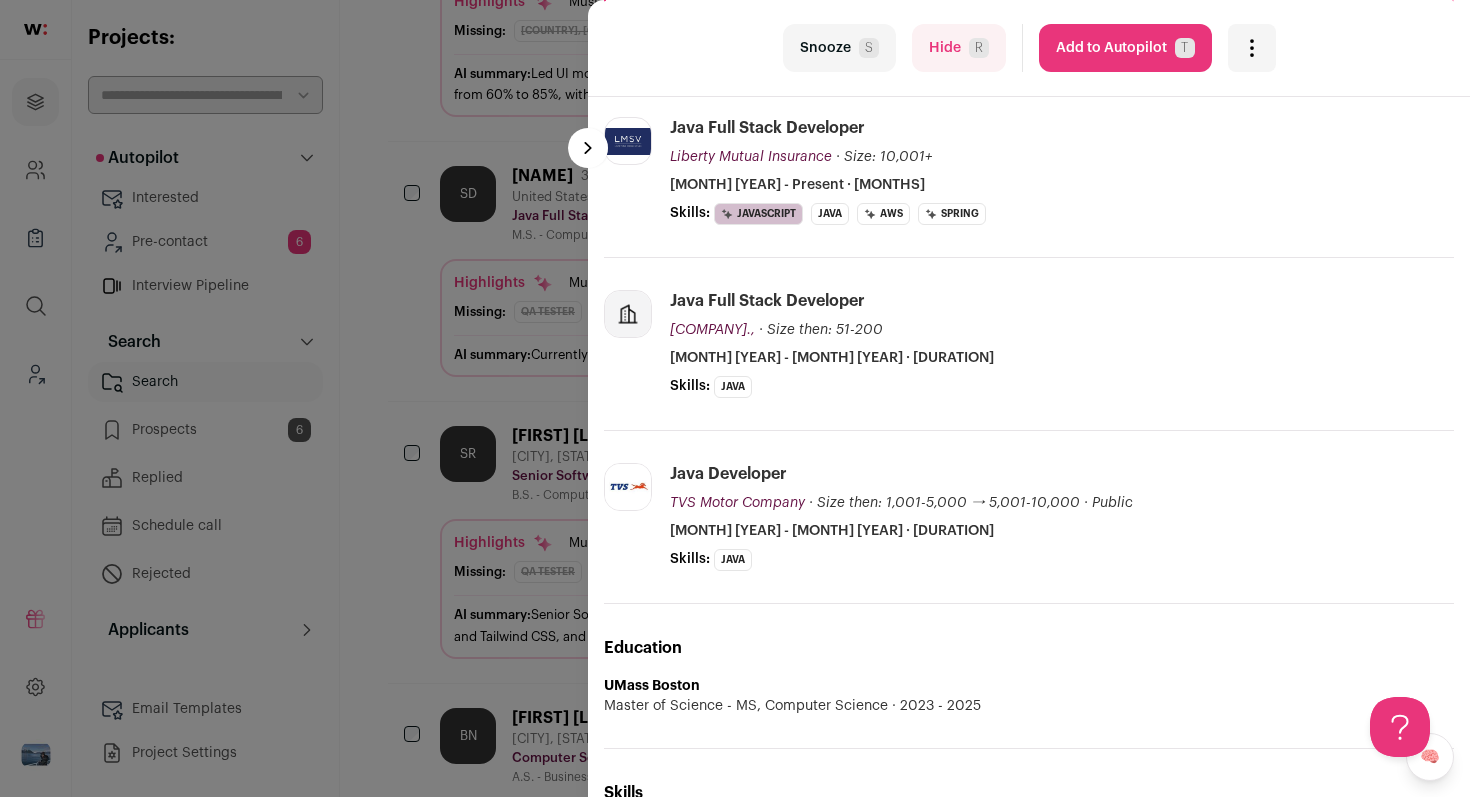 scroll, scrollTop: 398, scrollLeft: 0, axis: vertical 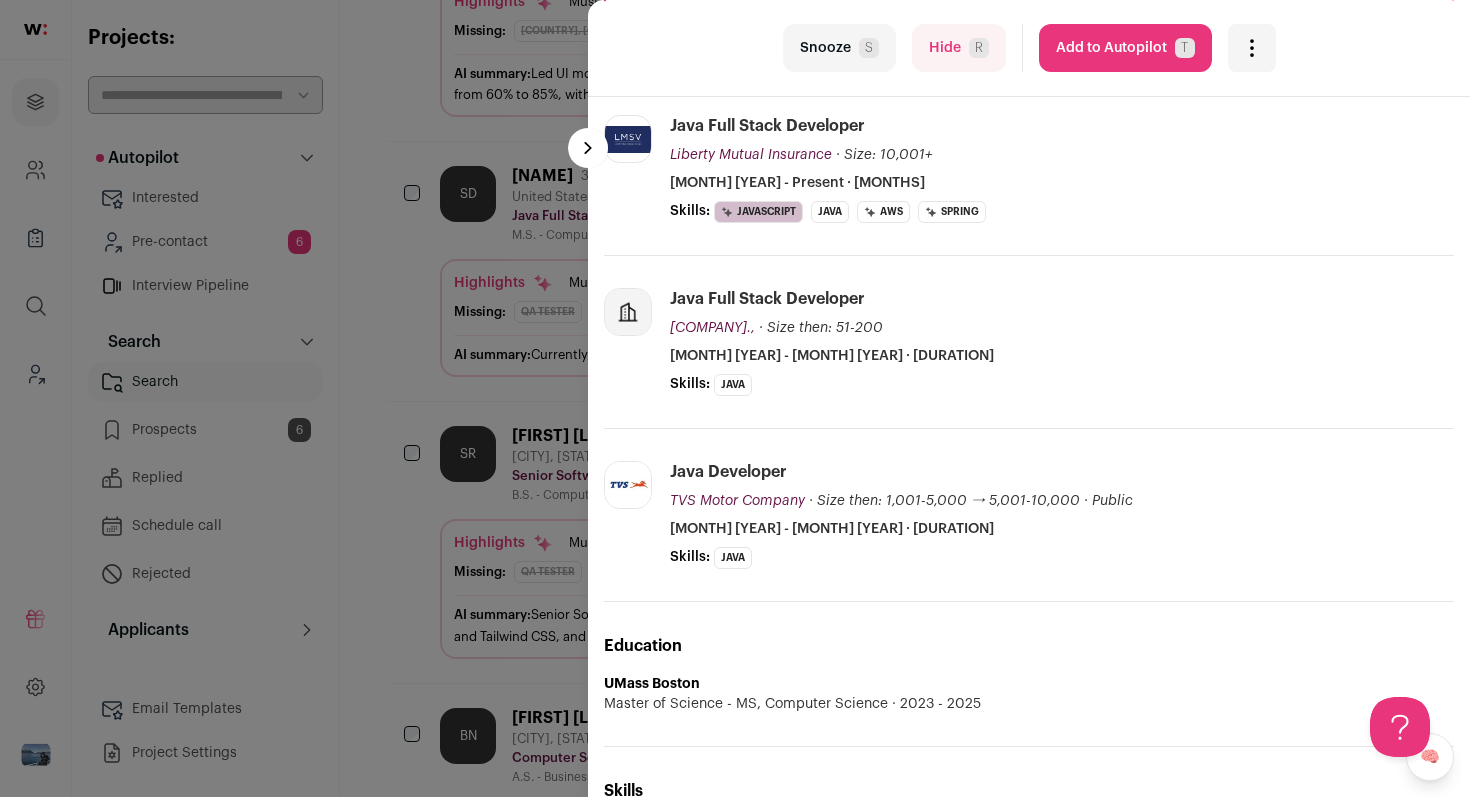 click on "last
Snooze
S
Hide
R
Add to Autopilot
T
More actions
Report a Problem
Report the candidate
next
esc
SD
[NAME] [LAST]" at bounding box center [735, 398] 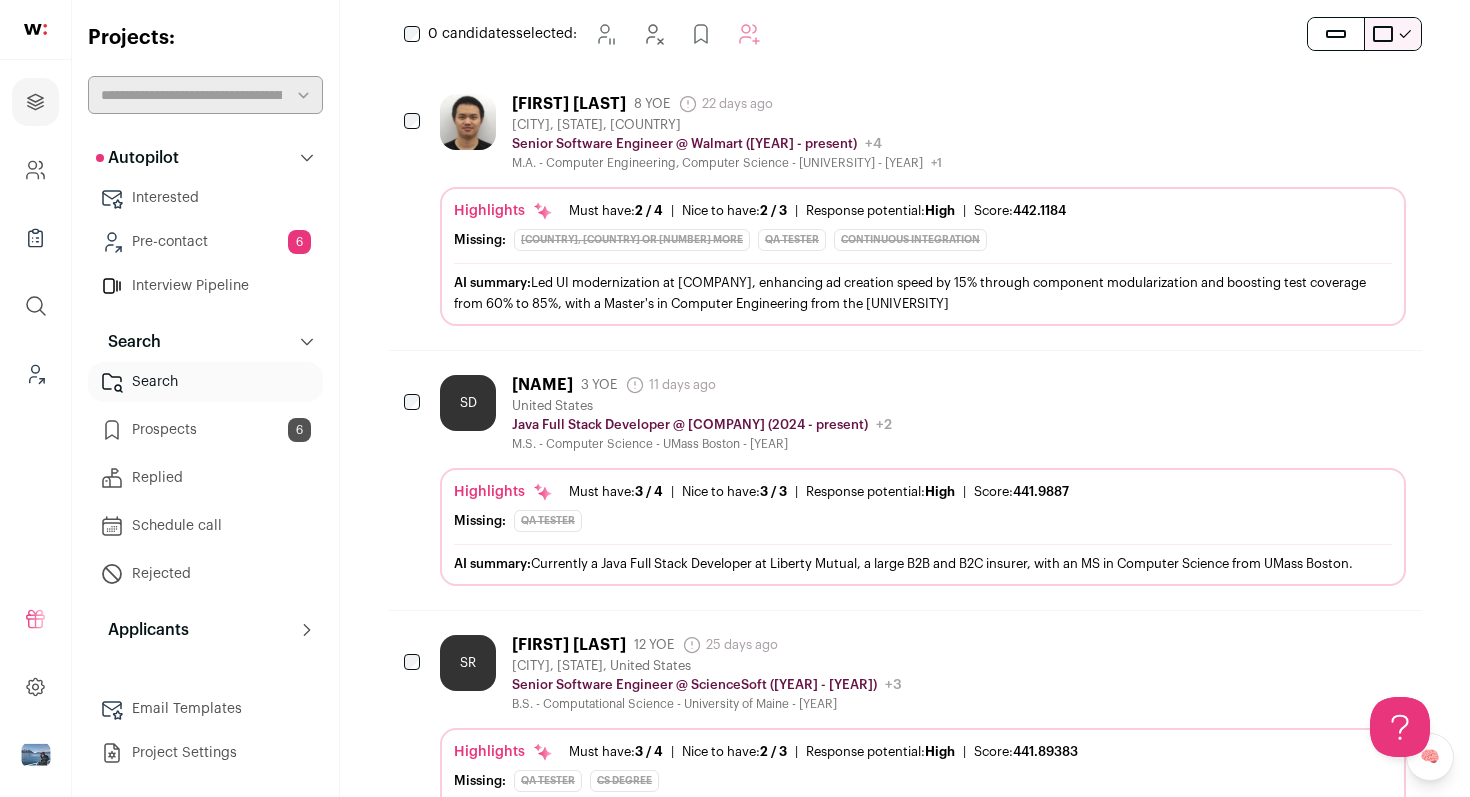 scroll, scrollTop: 0, scrollLeft: 0, axis: both 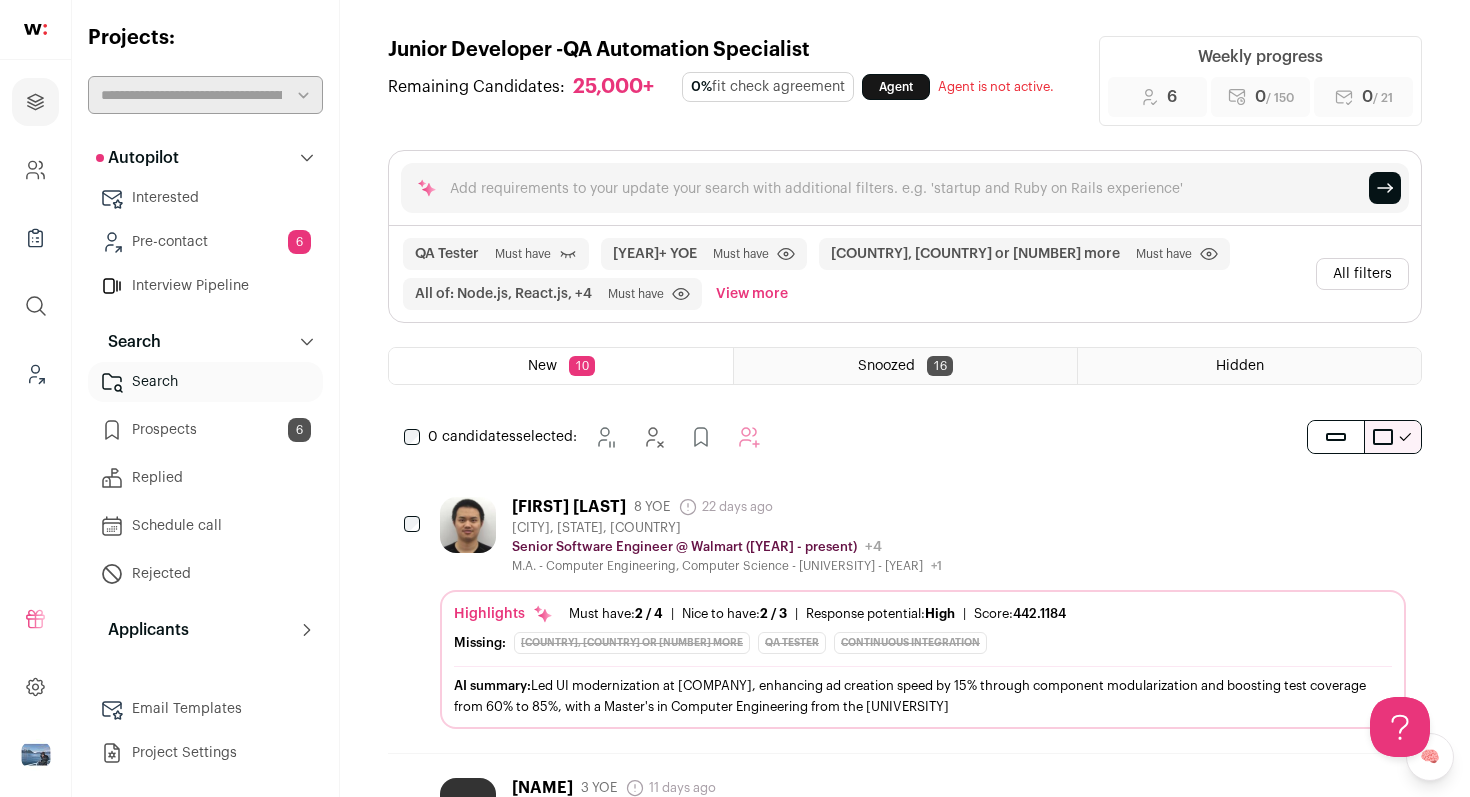 click on "All filters" at bounding box center (1362, 274) 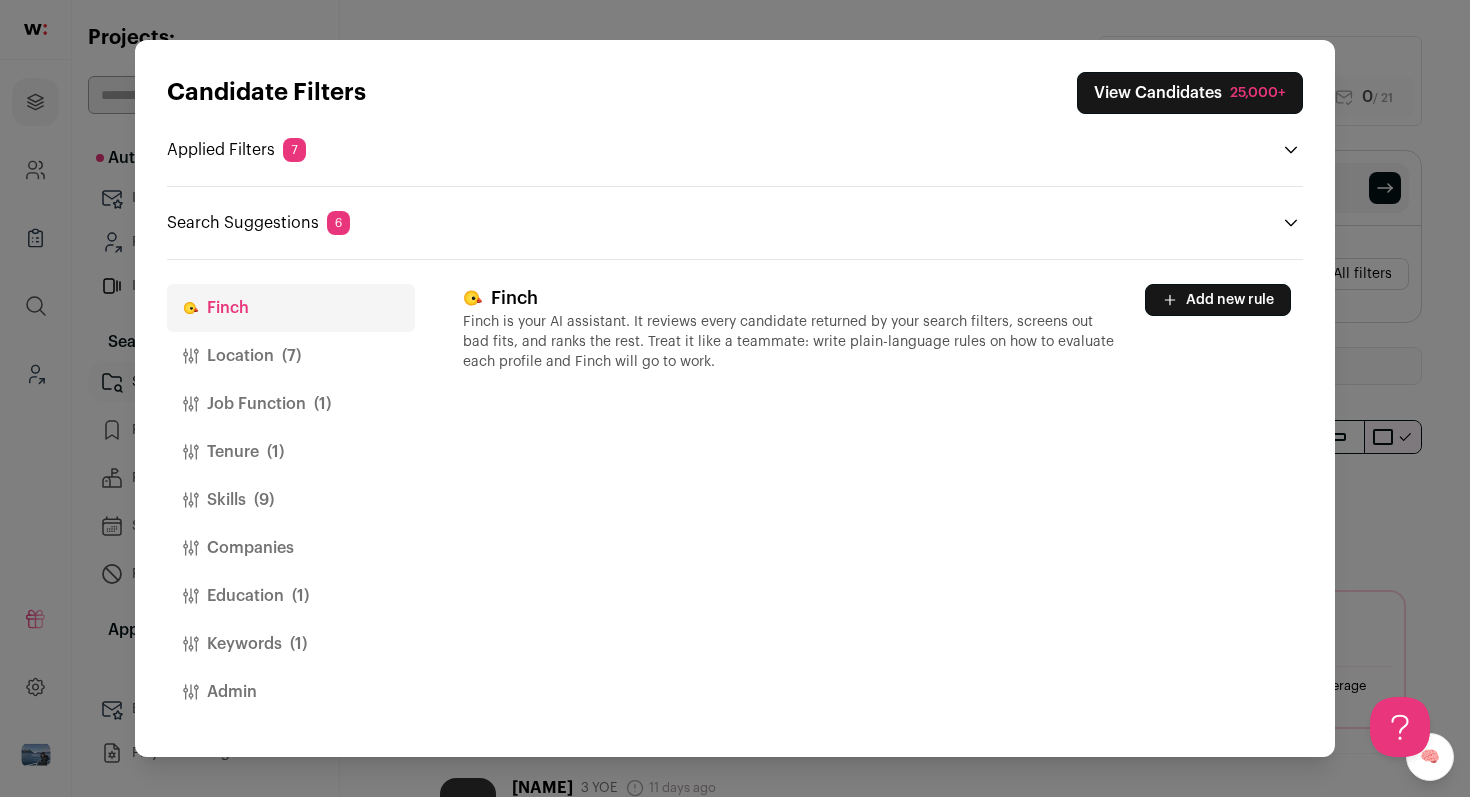 click on "Job Function
(1)" at bounding box center (291, 404) 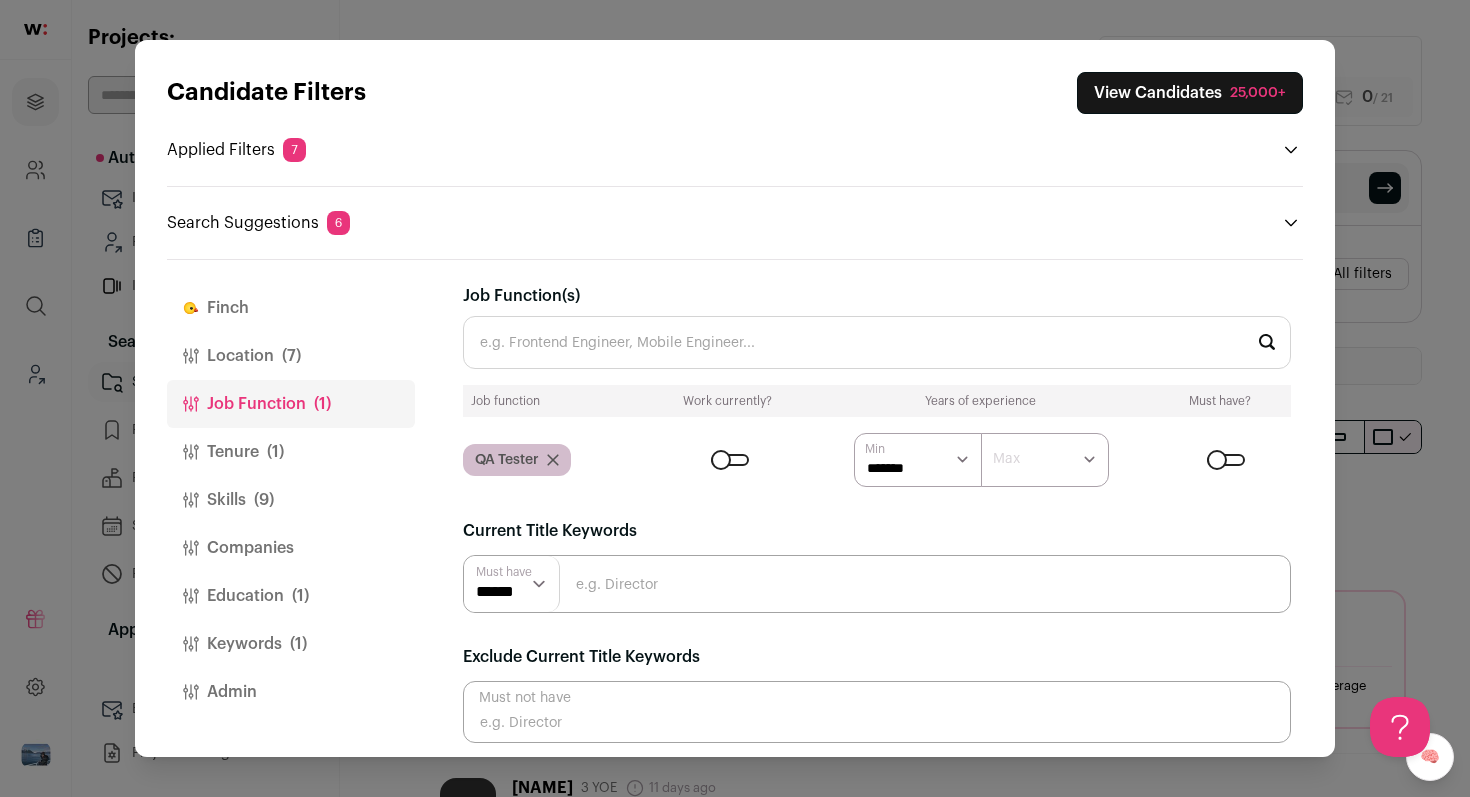 click at bounding box center (730, 460) 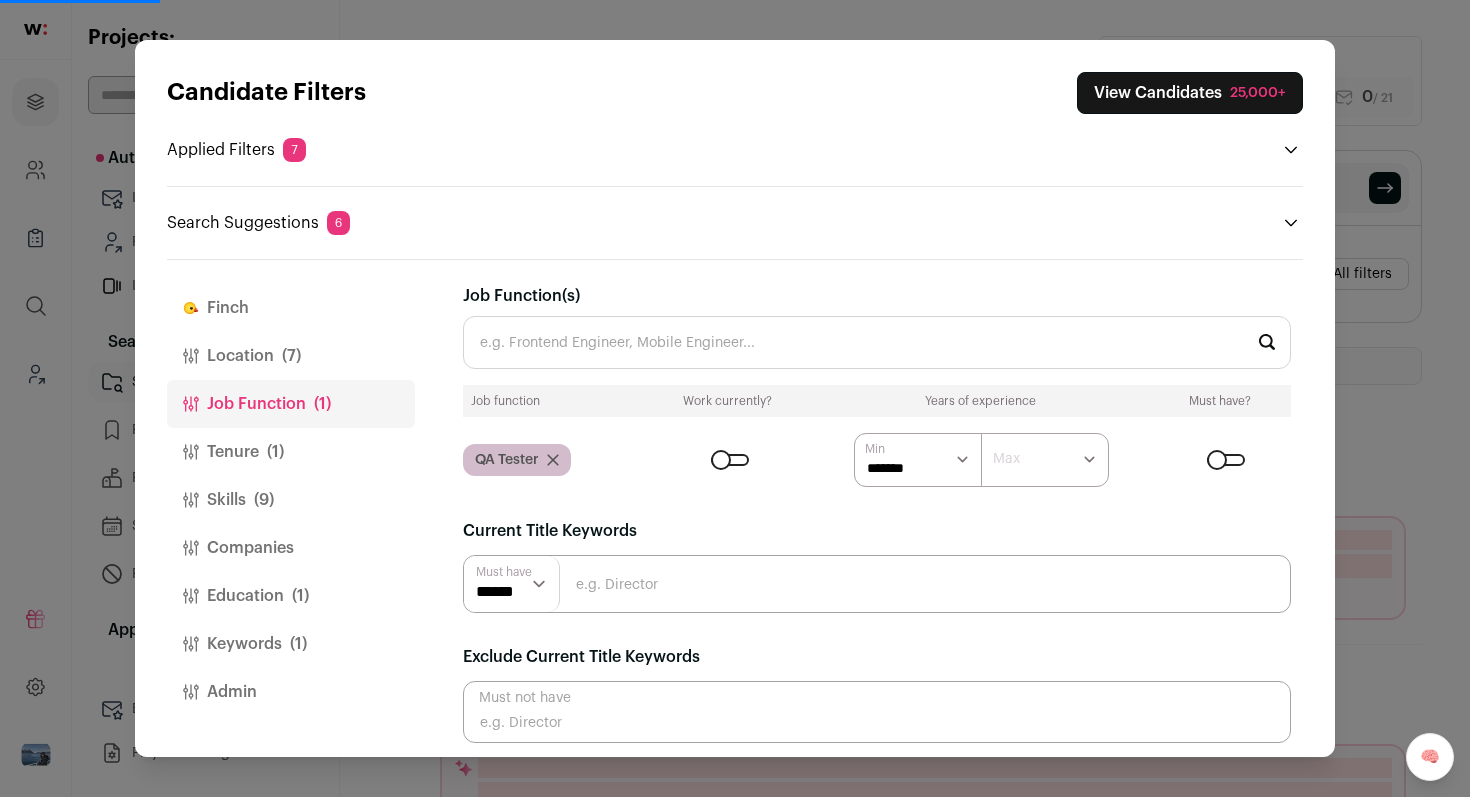click at bounding box center (730, 460) 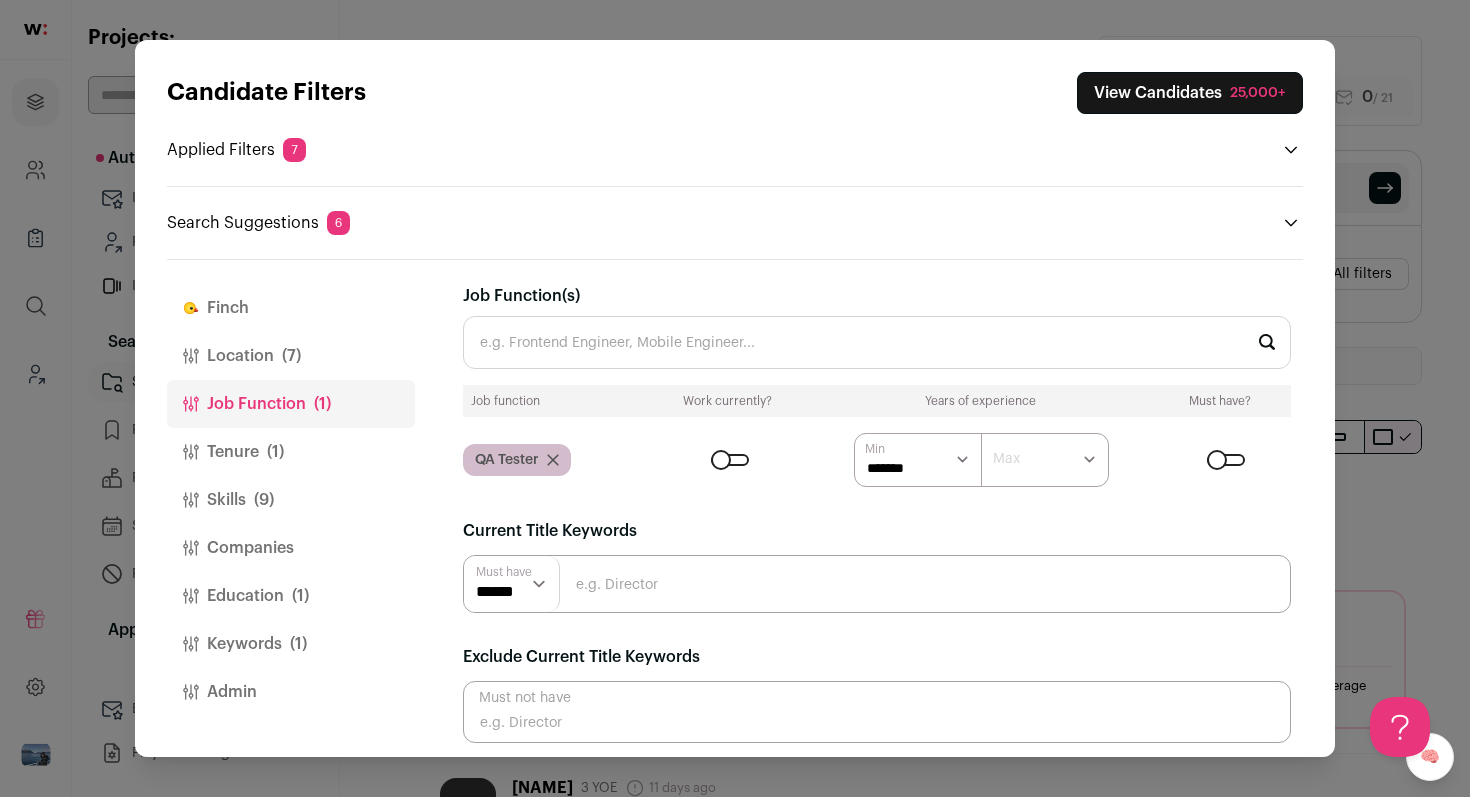 scroll, scrollTop: 0, scrollLeft: 0, axis: both 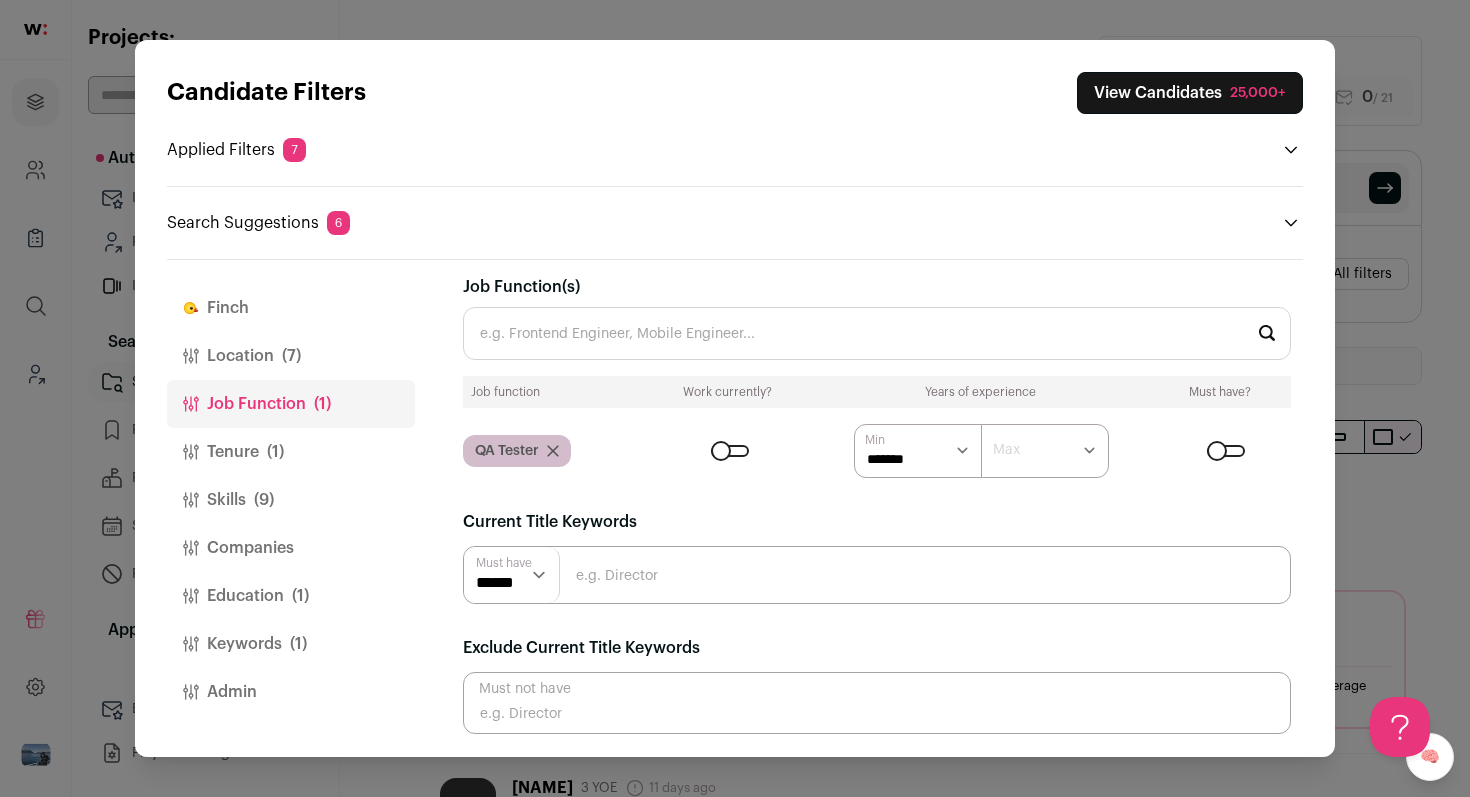 click at bounding box center (877, 575) 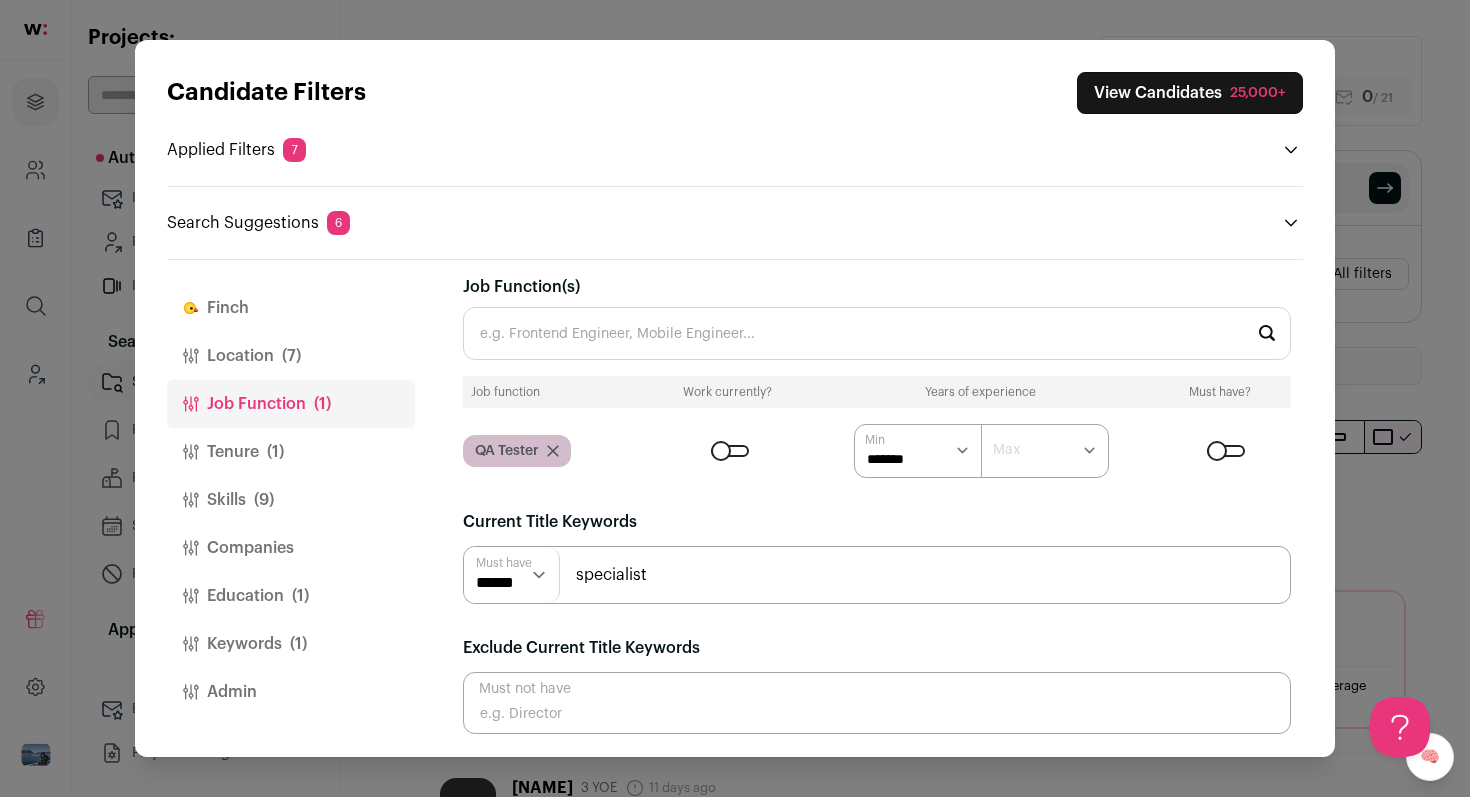 type on "specialist" 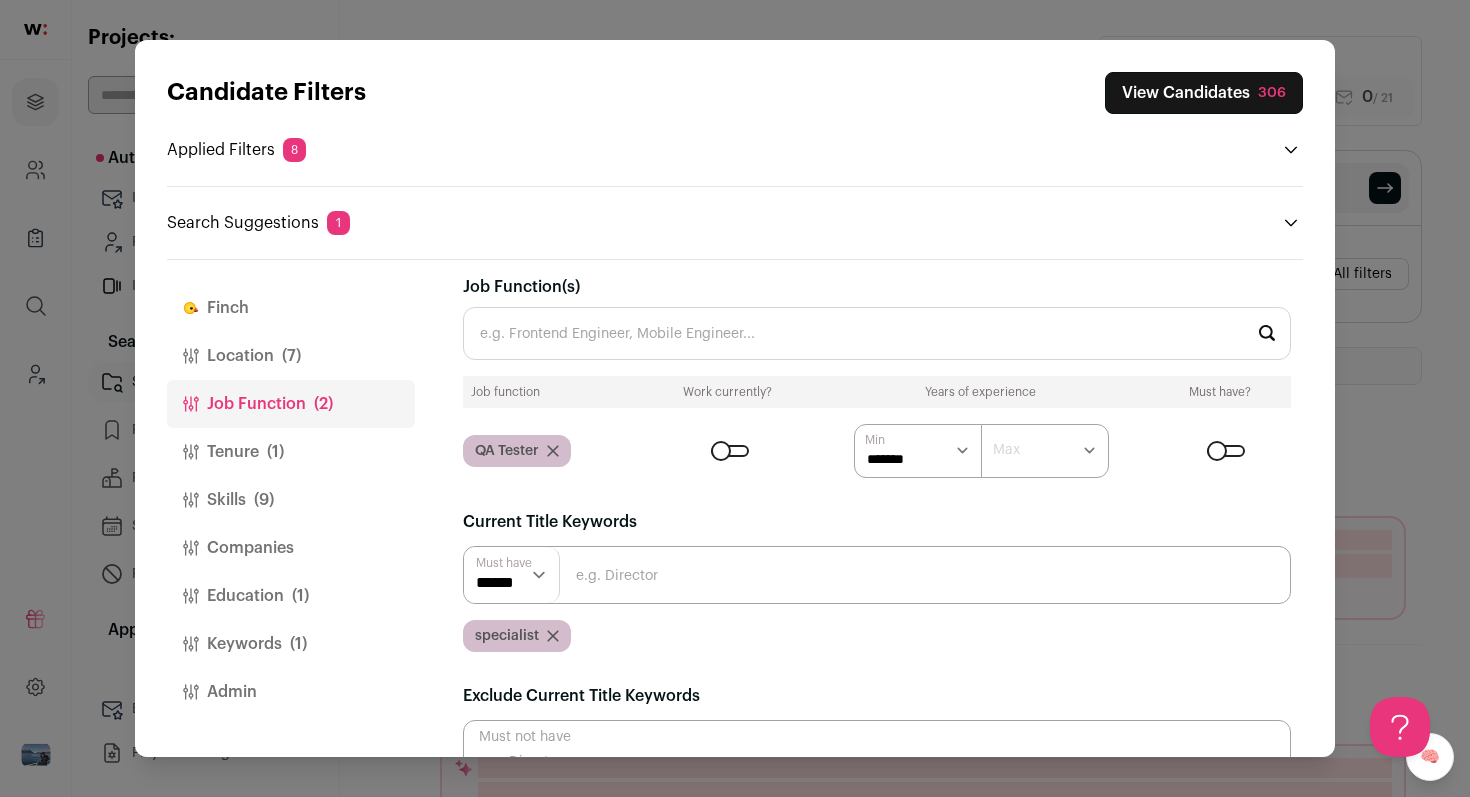 click at bounding box center [877, 575] 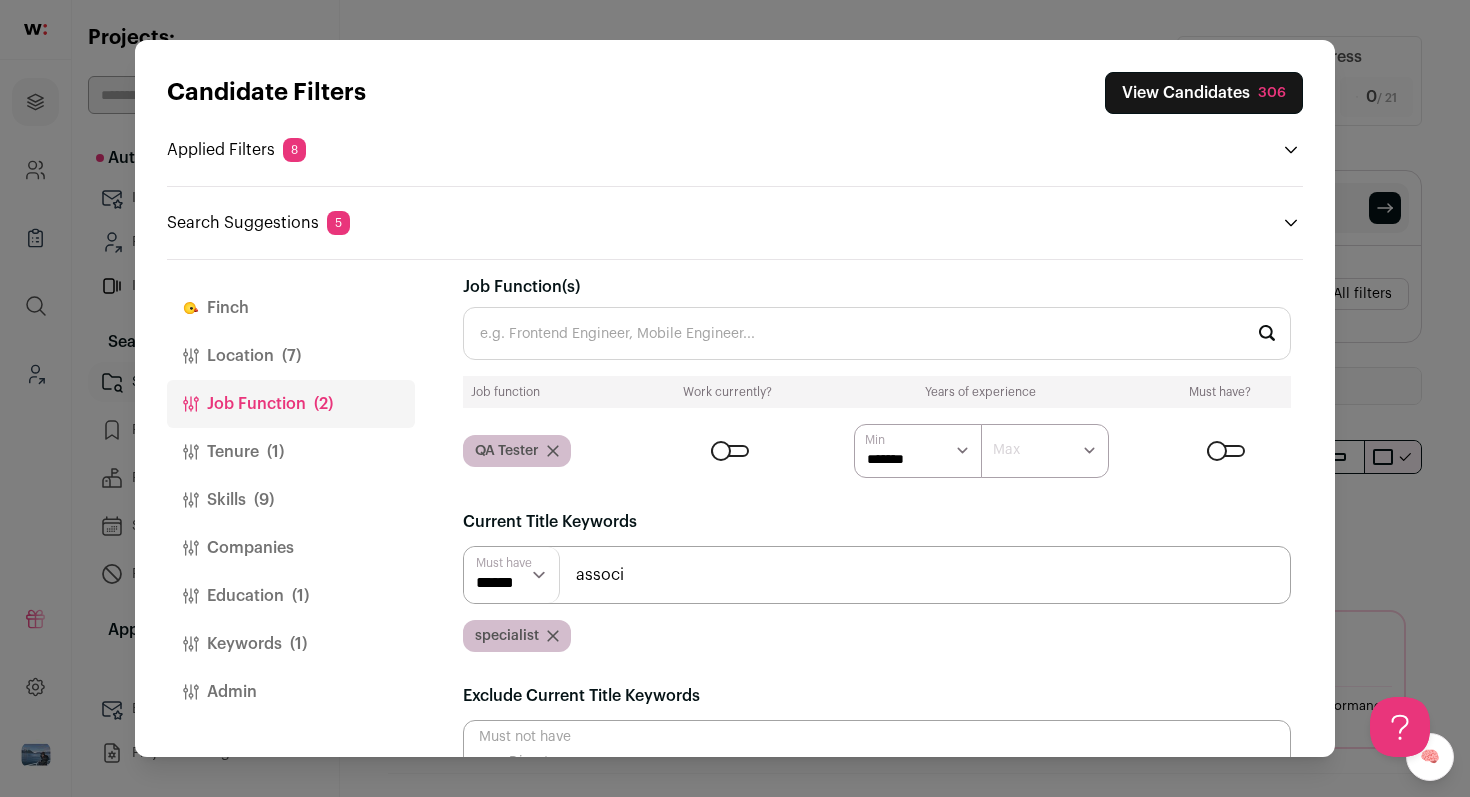 scroll, scrollTop: 0, scrollLeft: 0, axis: both 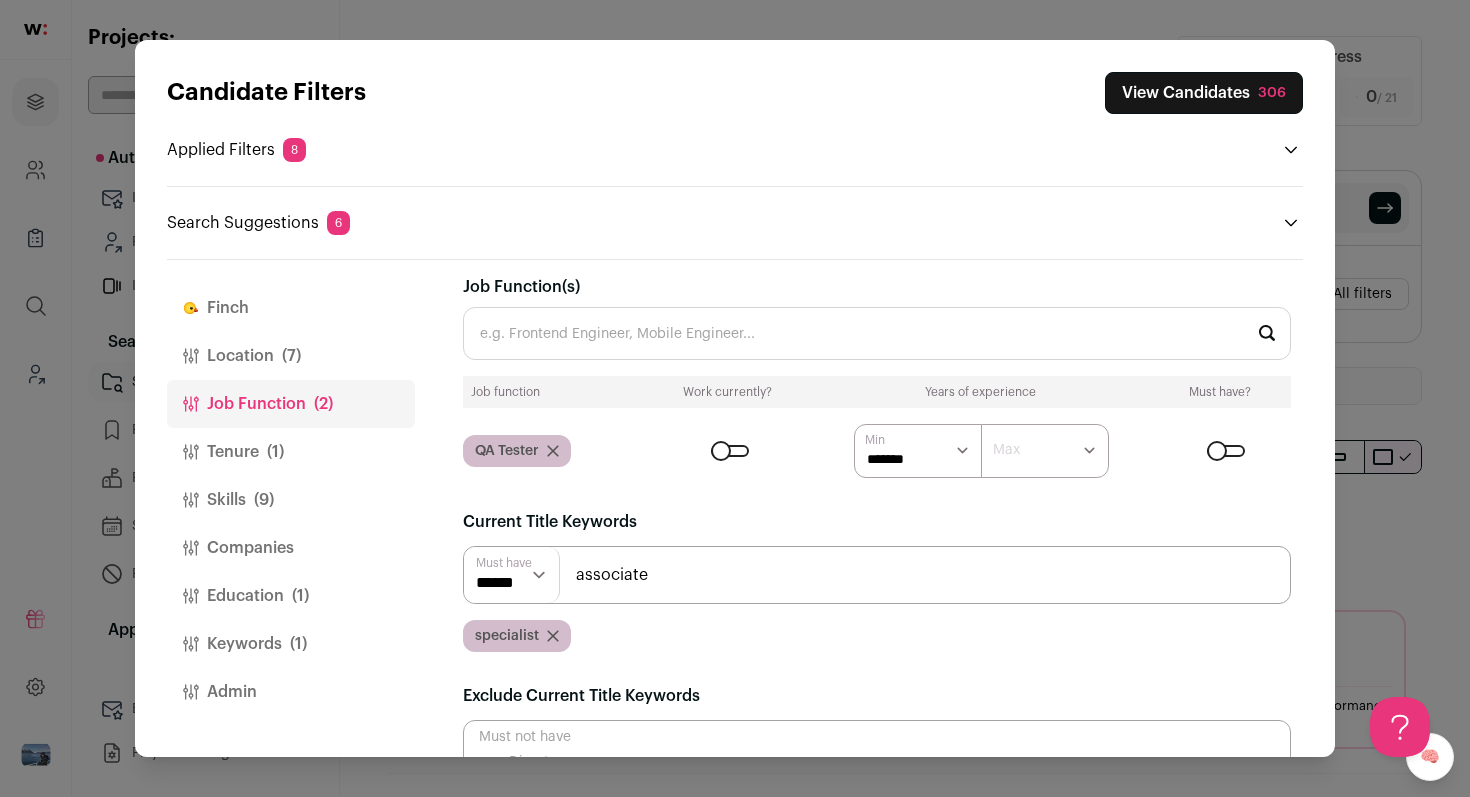 type on "associate" 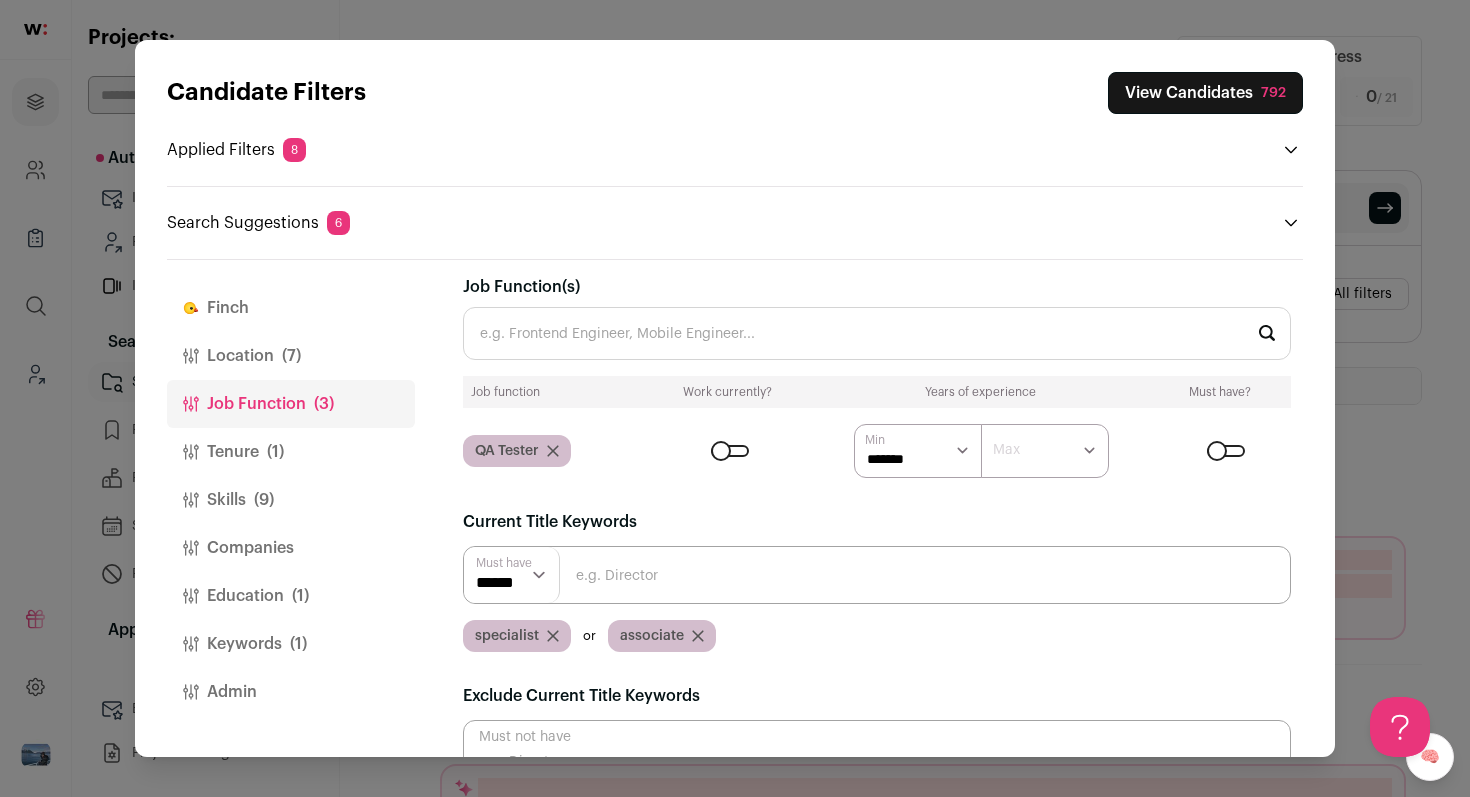 click at bounding box center (877, 575) 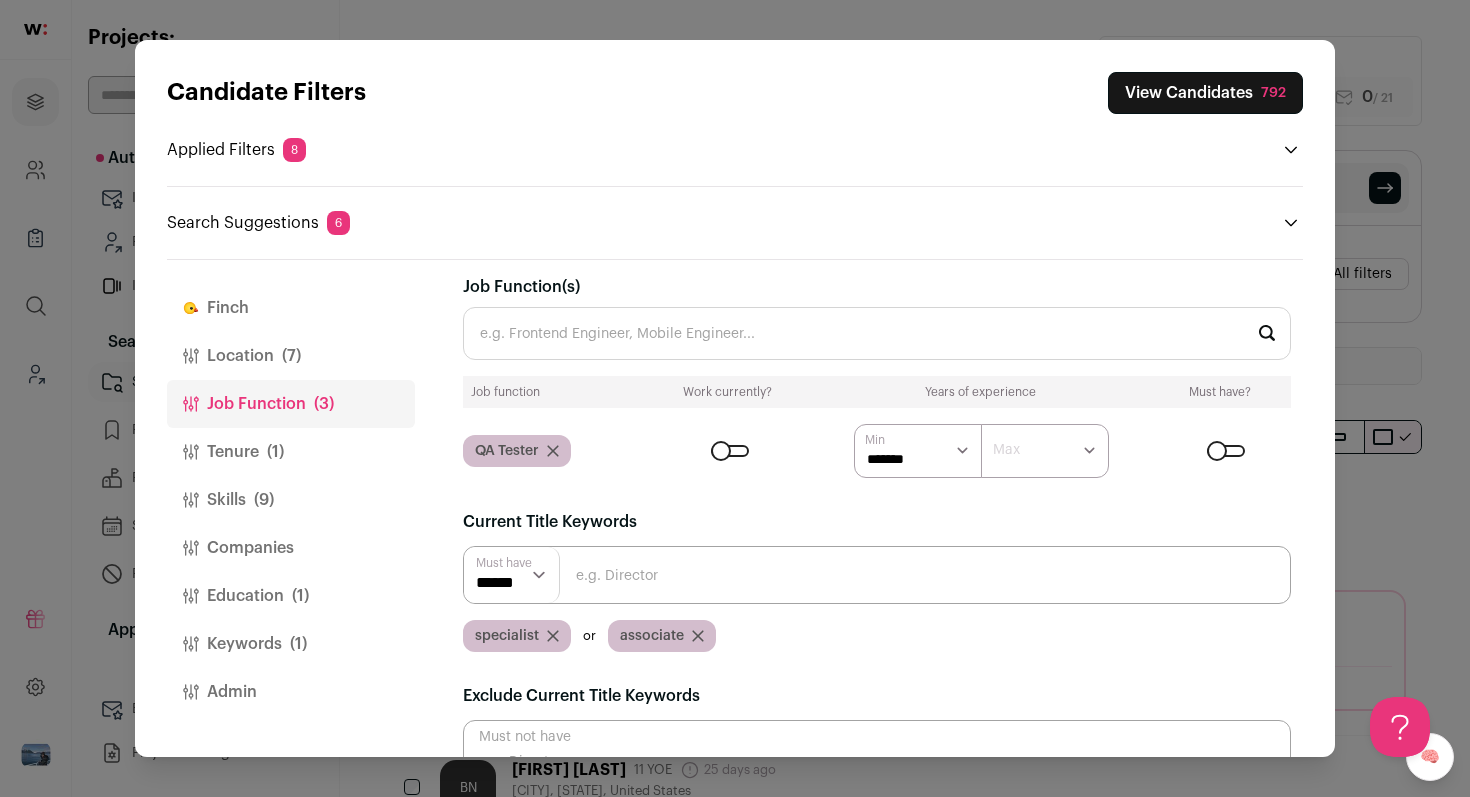 scroll, scrollTop: 0, scrollLeft: 0, axis: both 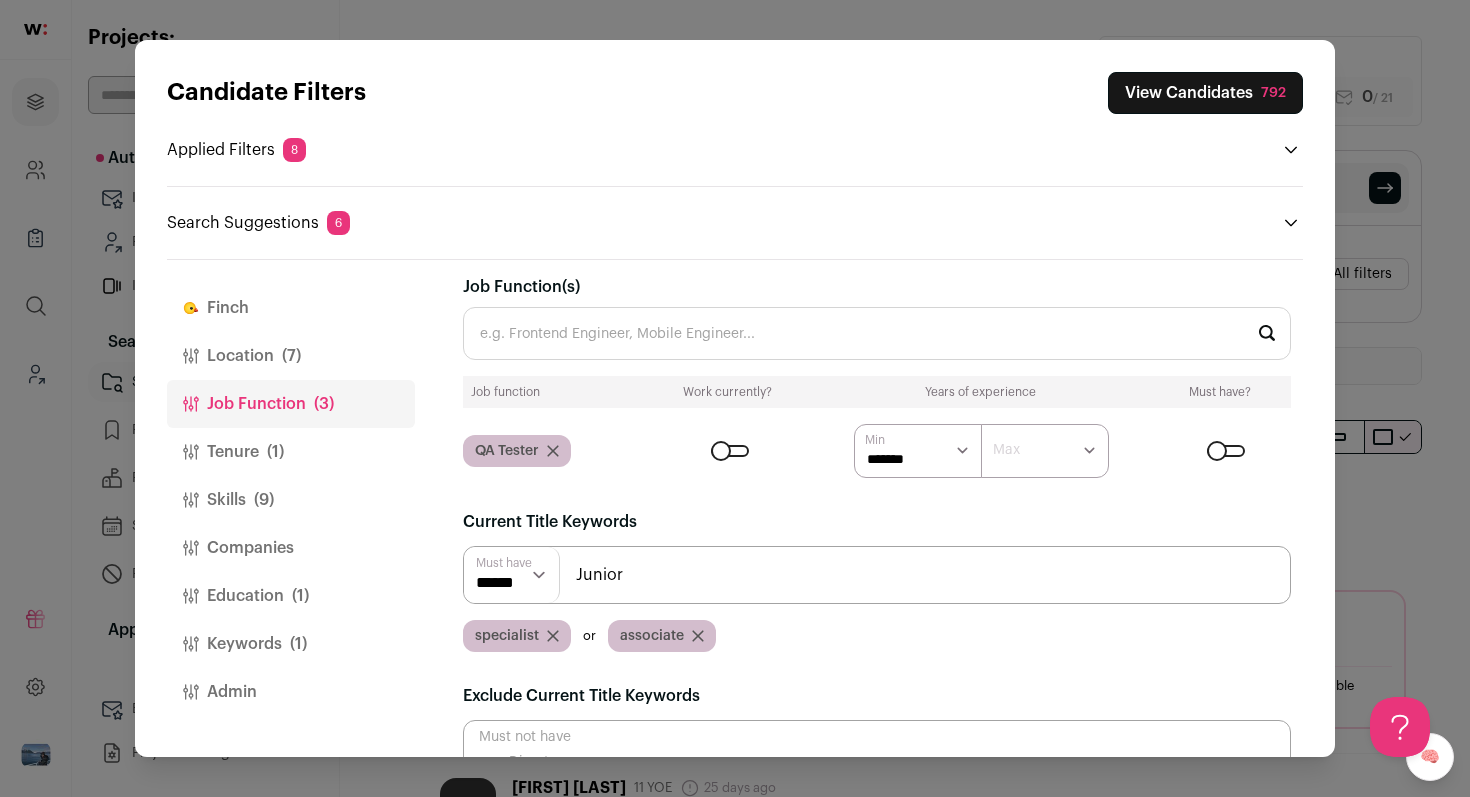 type on "Junior" 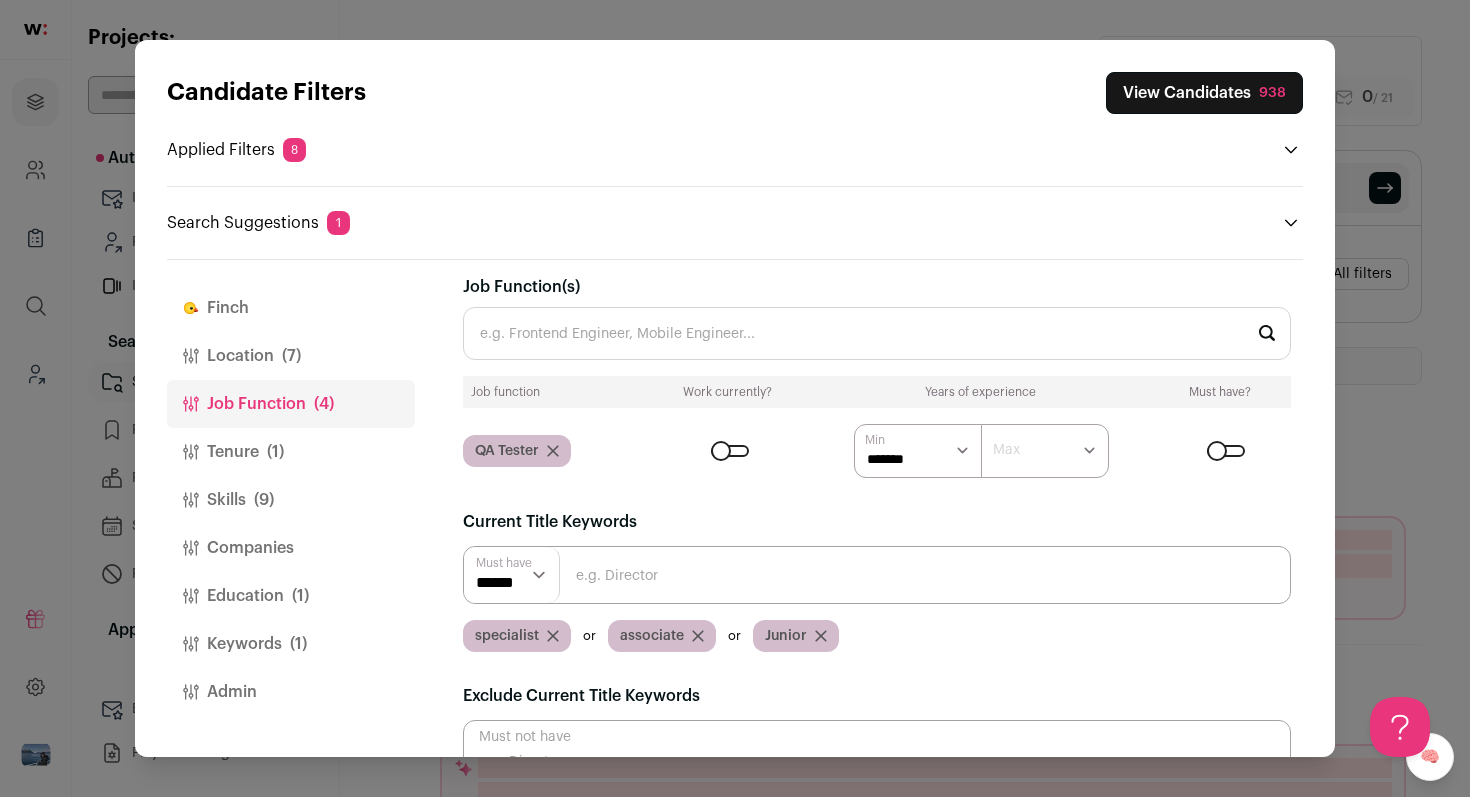 click on "View Candidates
938" at bounding box center (1204, 93) 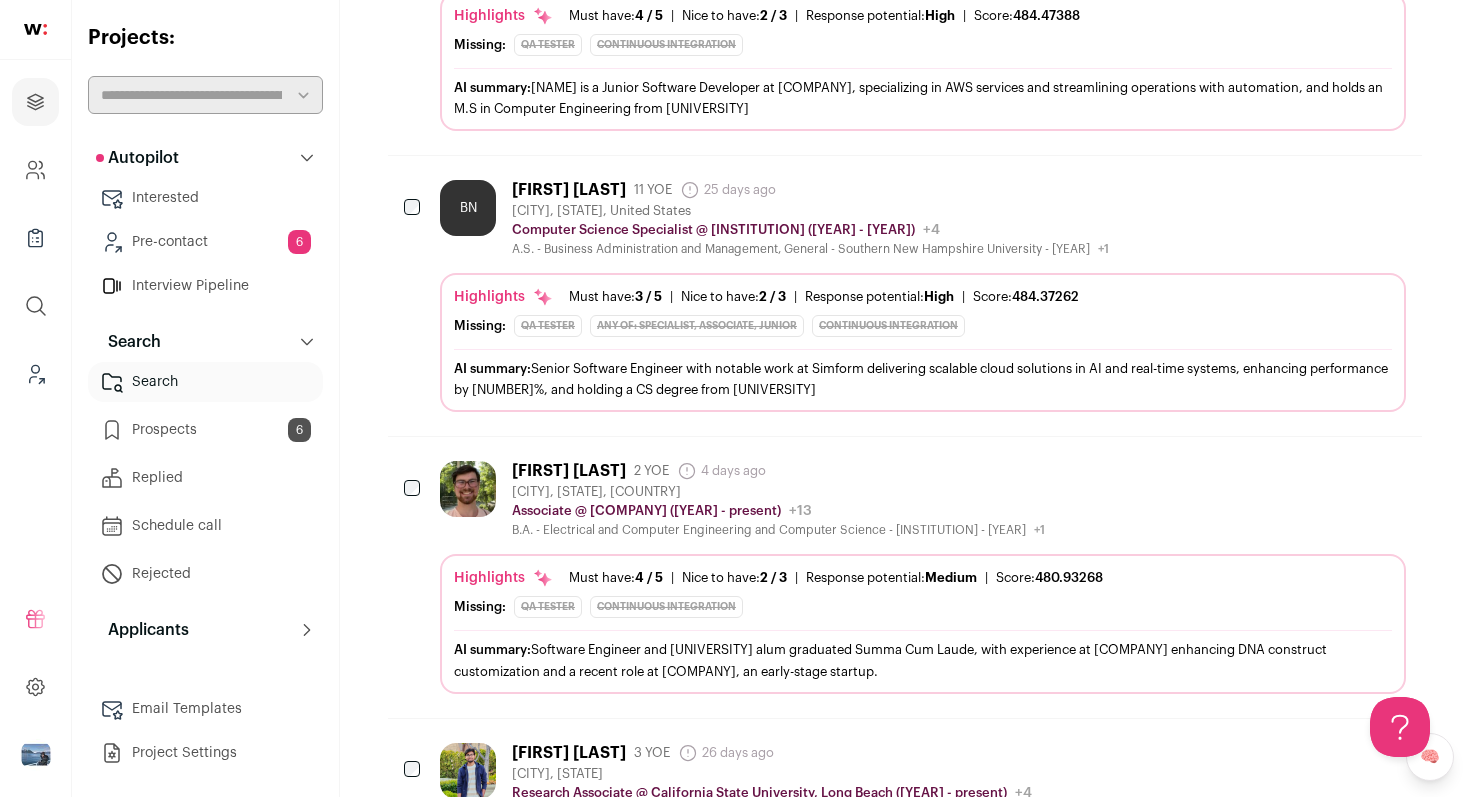 scroll, scrollTop: 2631, scrollLeft: 0, axis: vertical 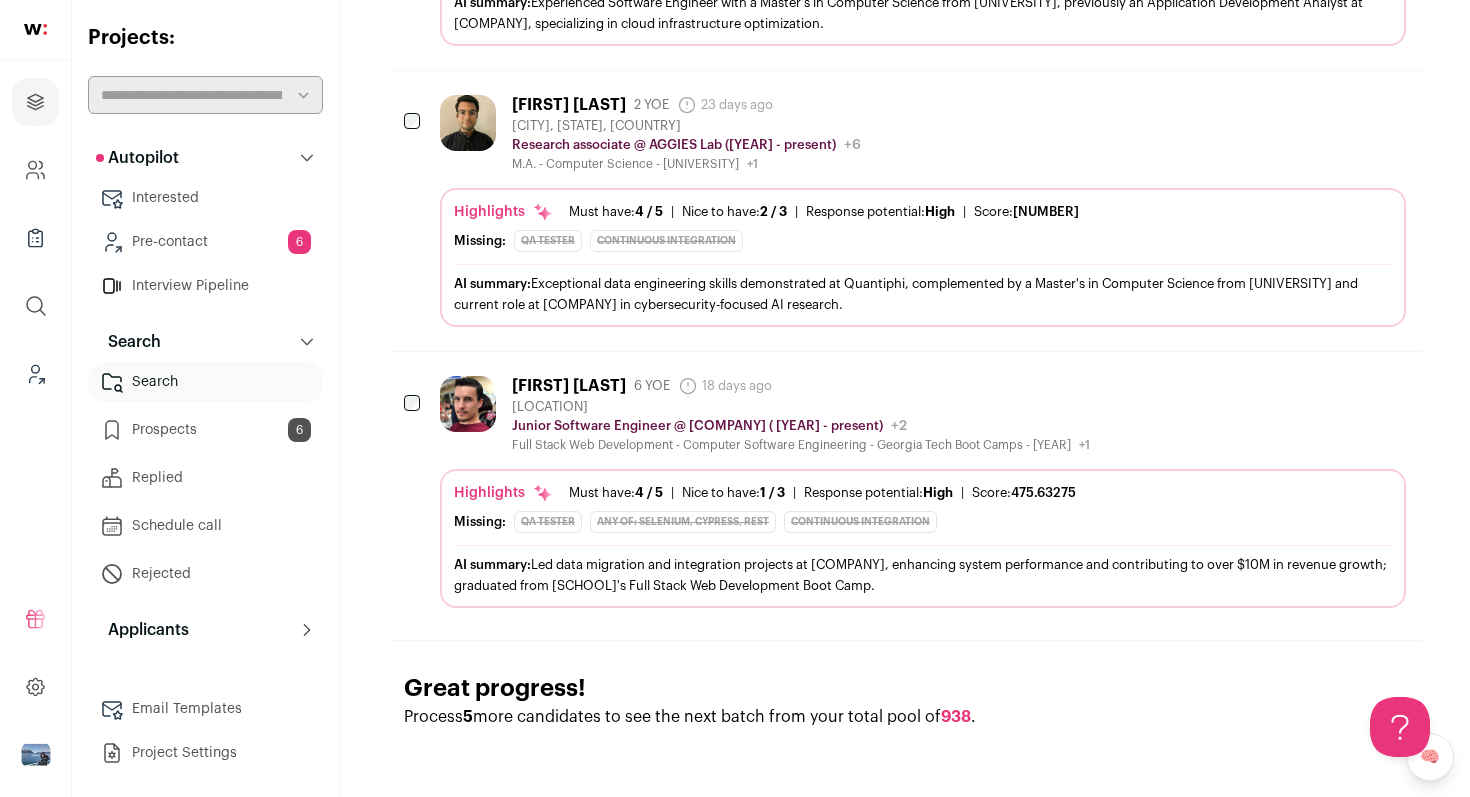 click on "[FIRST] [LAST]
6 YOE
18 days ago
Admin only. The last time the profile was updated.
[METRO_AREA]
Junior Software Engineer @ Apogeeze
(2022 - present)
Apogeeze
Public / Private
Private
Valuation
Unknown" at bounding box center [923, 414] 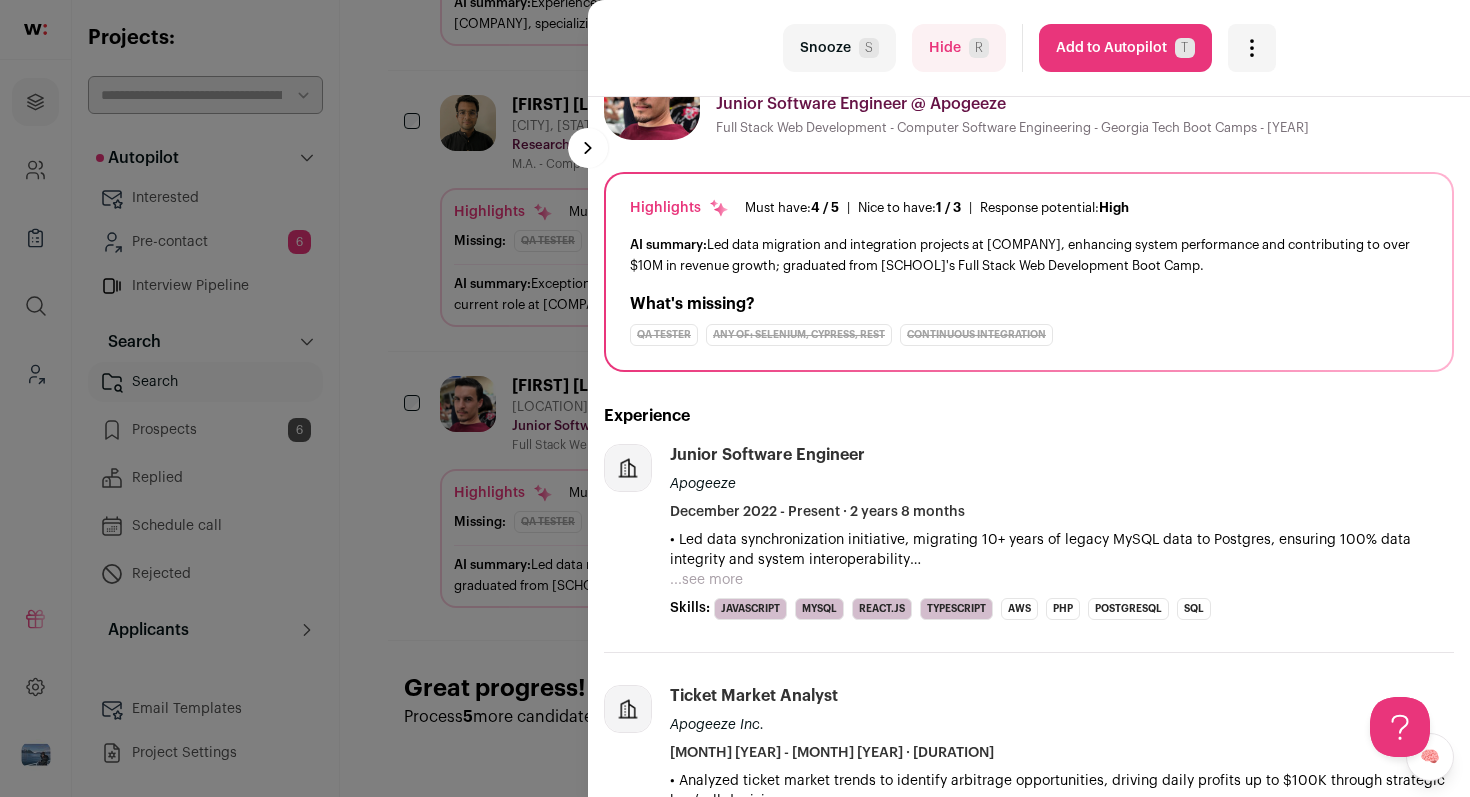 scroll, scrollTop: 0, scrollLeft: 0, axis: both 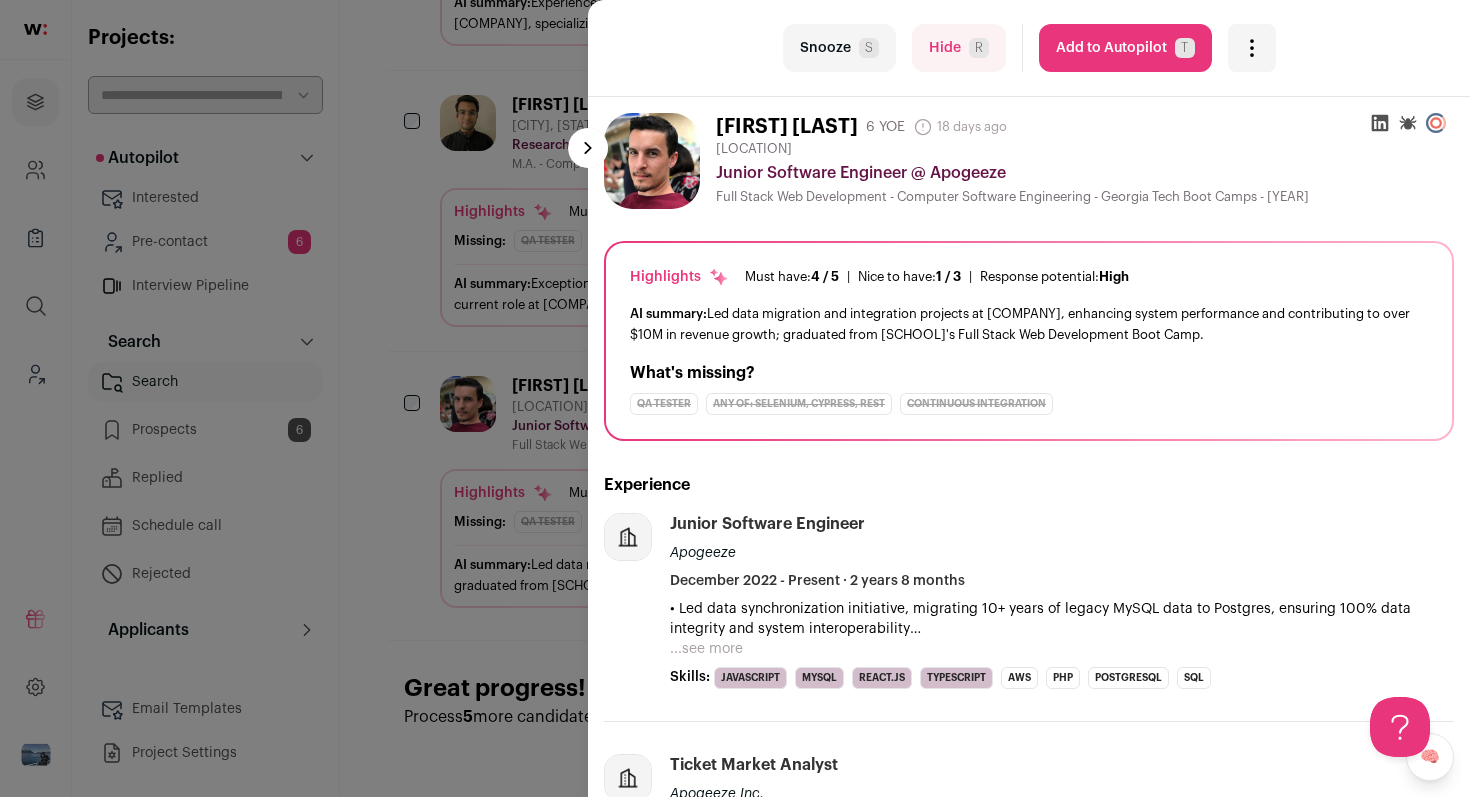 click on "Add to Autopilot
T" at bounding box center [1125, 48] 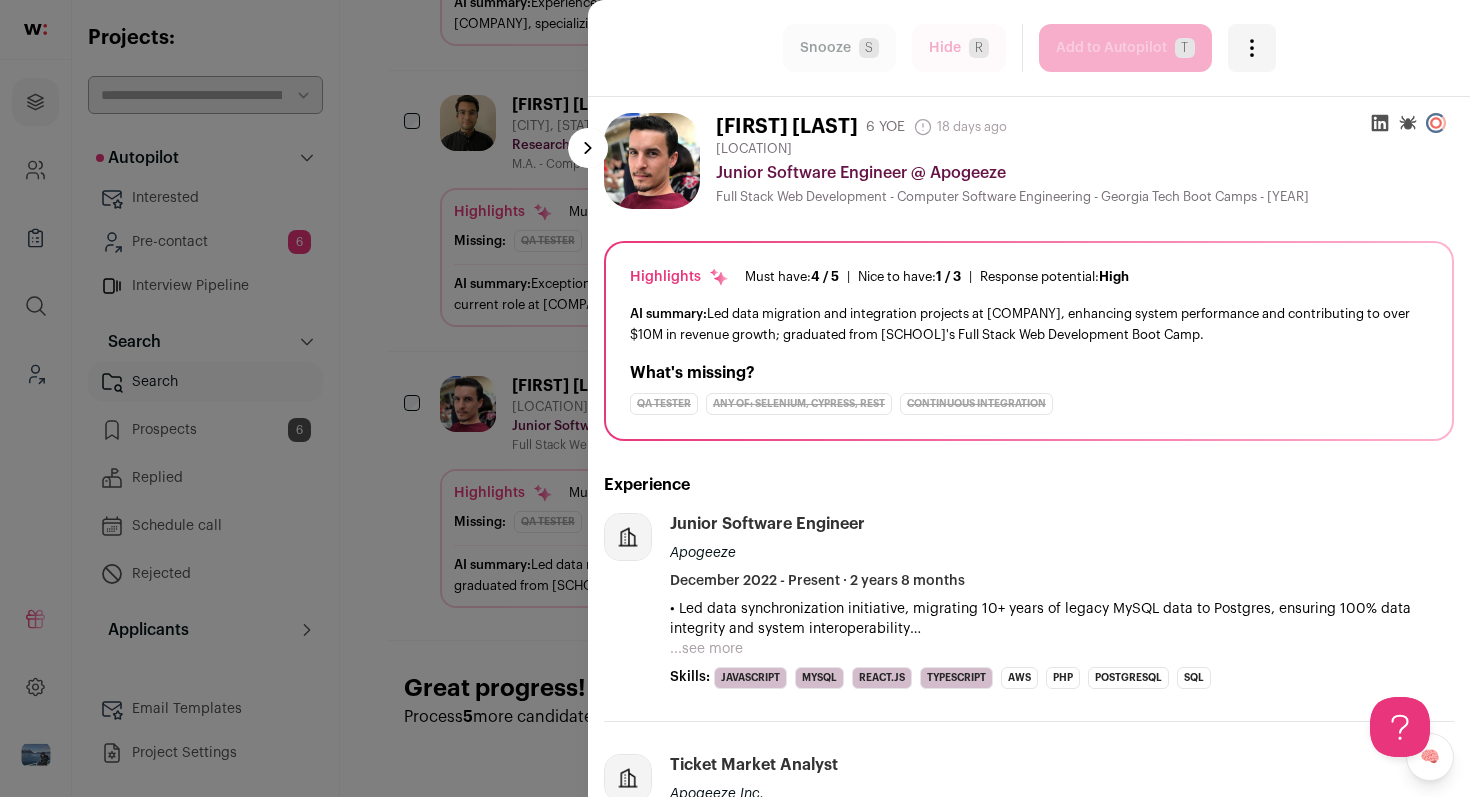 scroll, scrollTop: 2351, scrollLeft: 0, axis: vertical 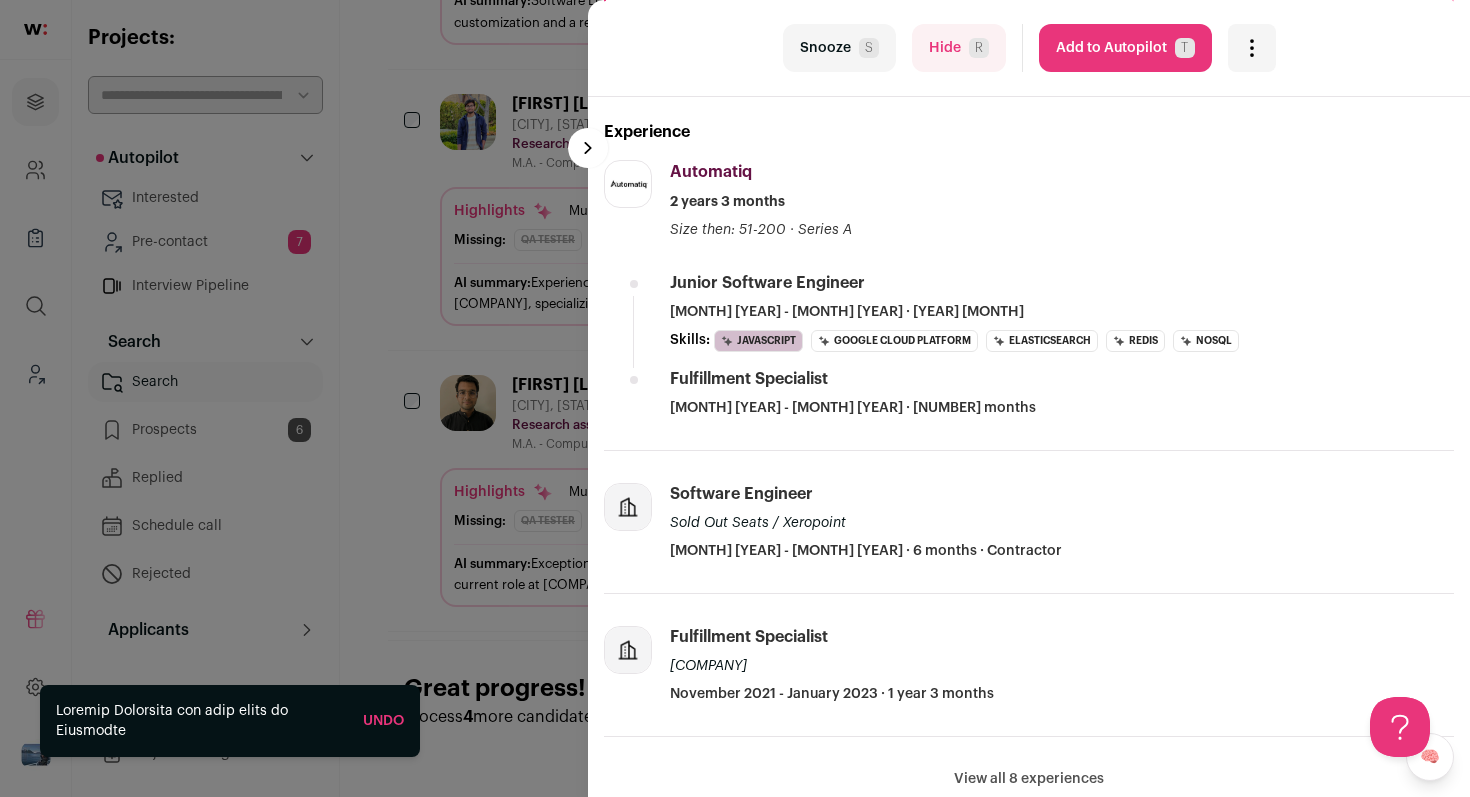 click on "last
Snooze
S
Hide
R
Add to Autopilot
T
More actions
Report a Problem
Report the candidate
next
esc
[FIRST] [LAST]" at bounding box center [735, 398] 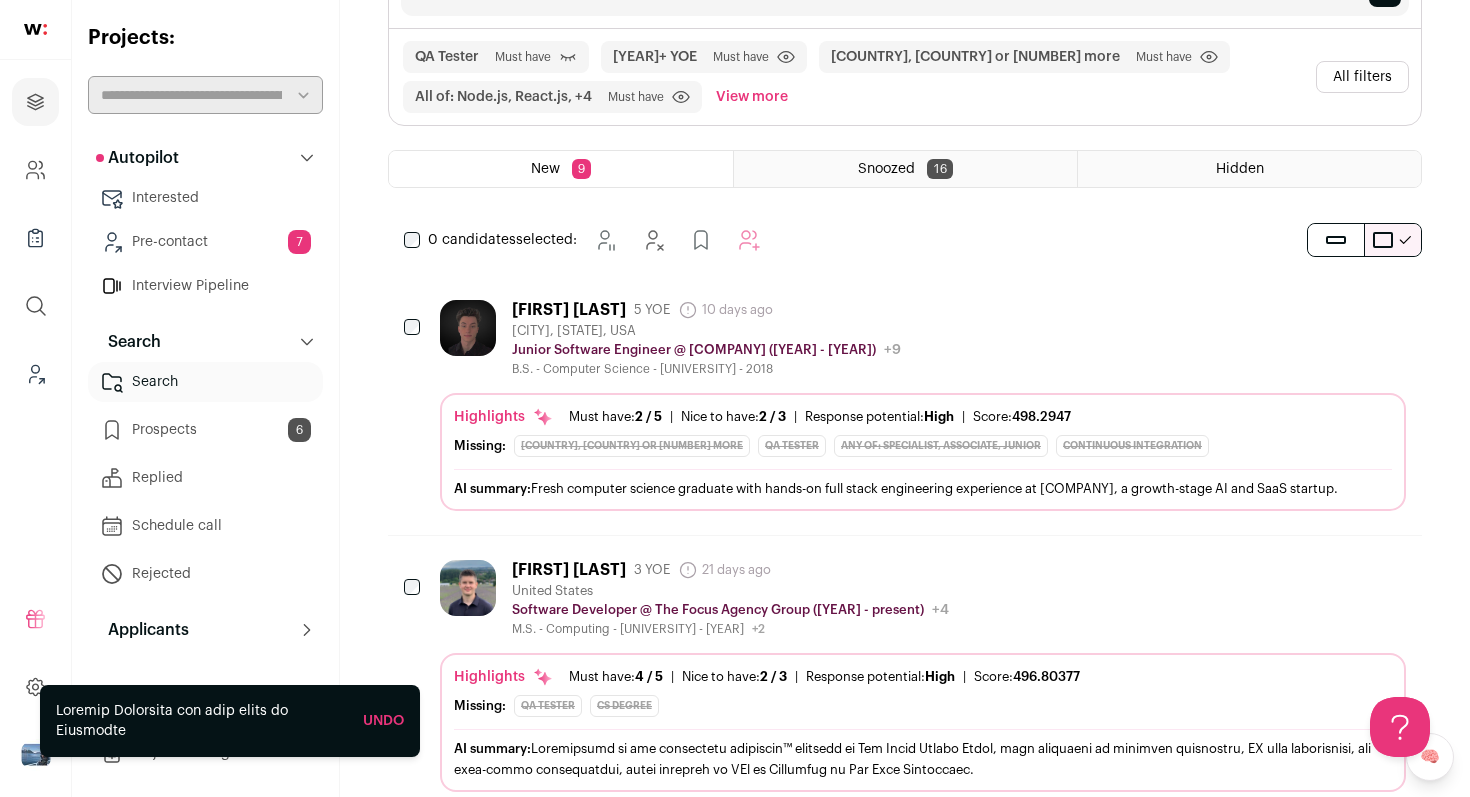 scroll, scrollTop: 125, scrollLeft: 0, axis: vertical 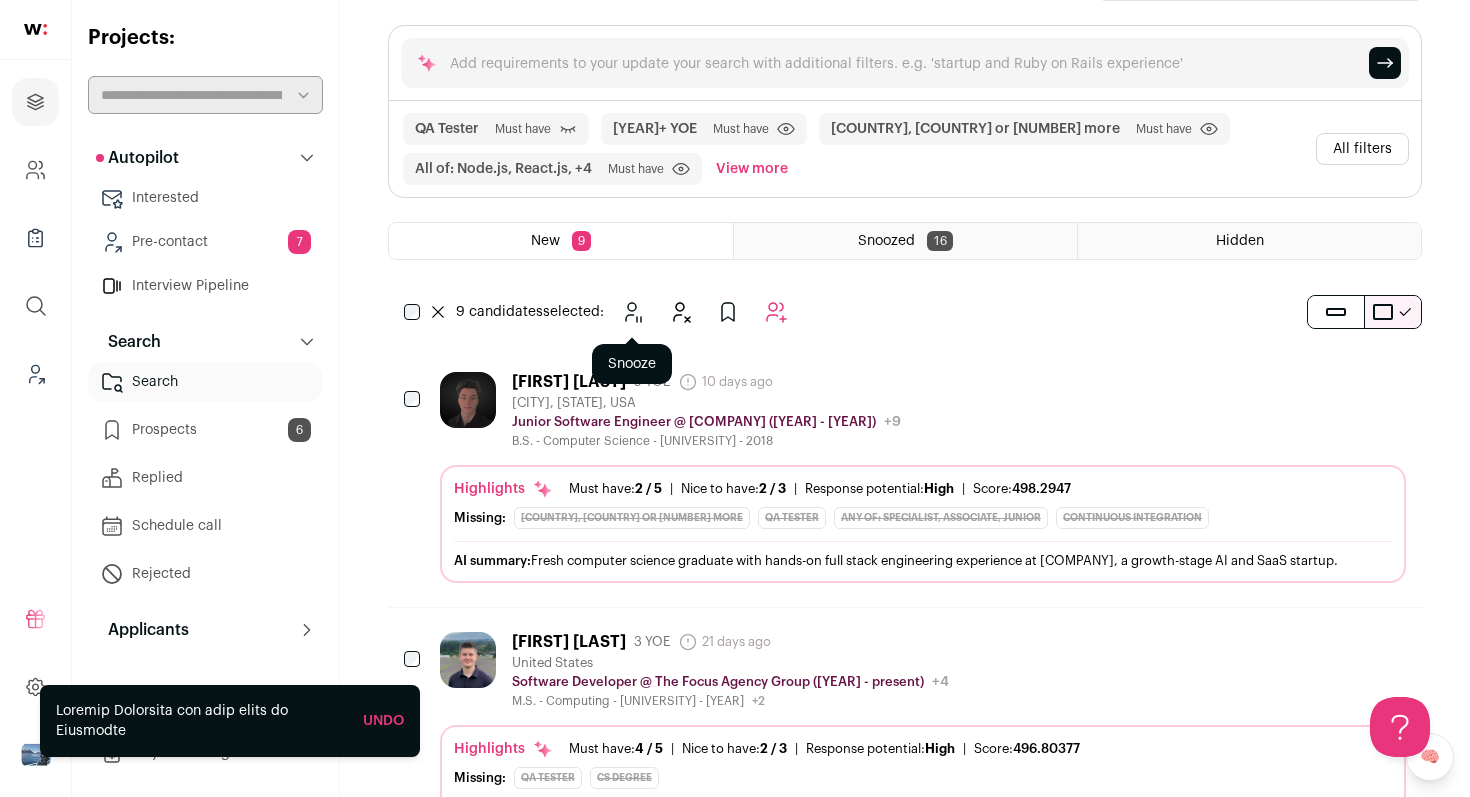 click at bounding box center [632, 312] 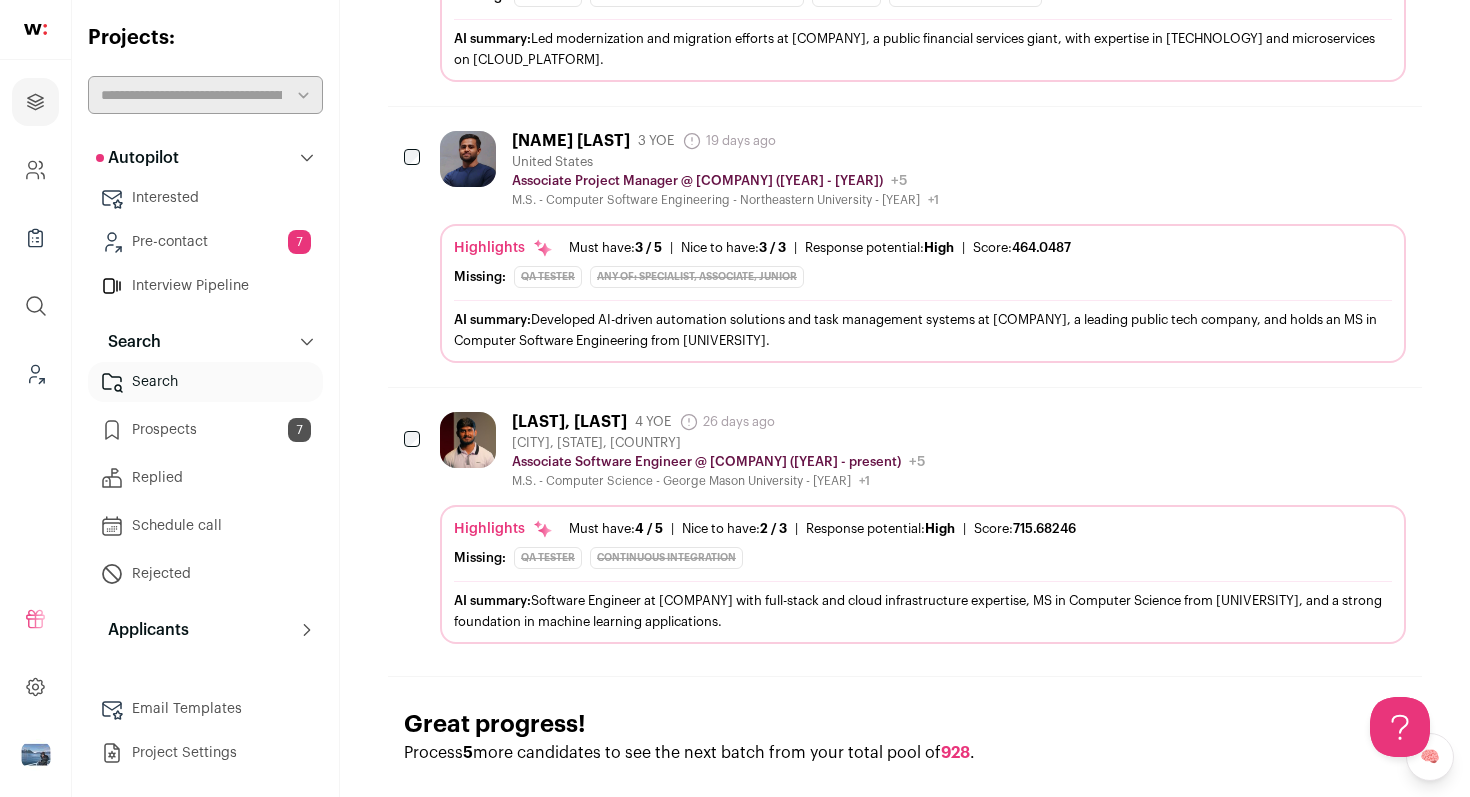 scroll, scrollTop: 1222, scrollLeft: 0, axis: vertical 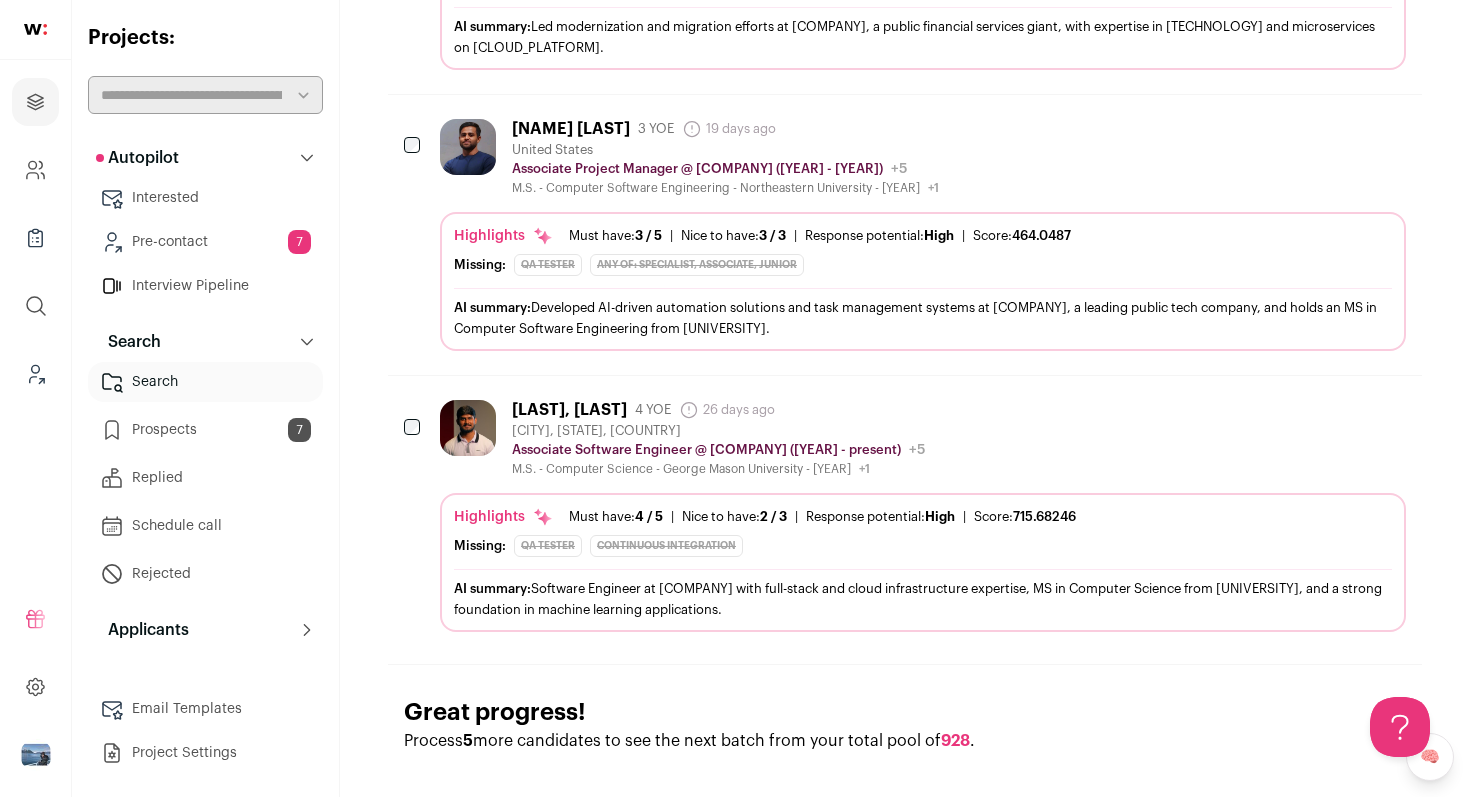 click on "[FIRST] [LAST]
[YEAR] YOE
[DAYS] days ago
Admin only. The last time the profile was updated.
[CITY], [STATE], [COUNTRY]
Associate Software Engineer @ [COMPANY]
([YEAR] - present)
[COMPANY]
Public / Private
Private
Valuation" at bounding box center [923, 438] 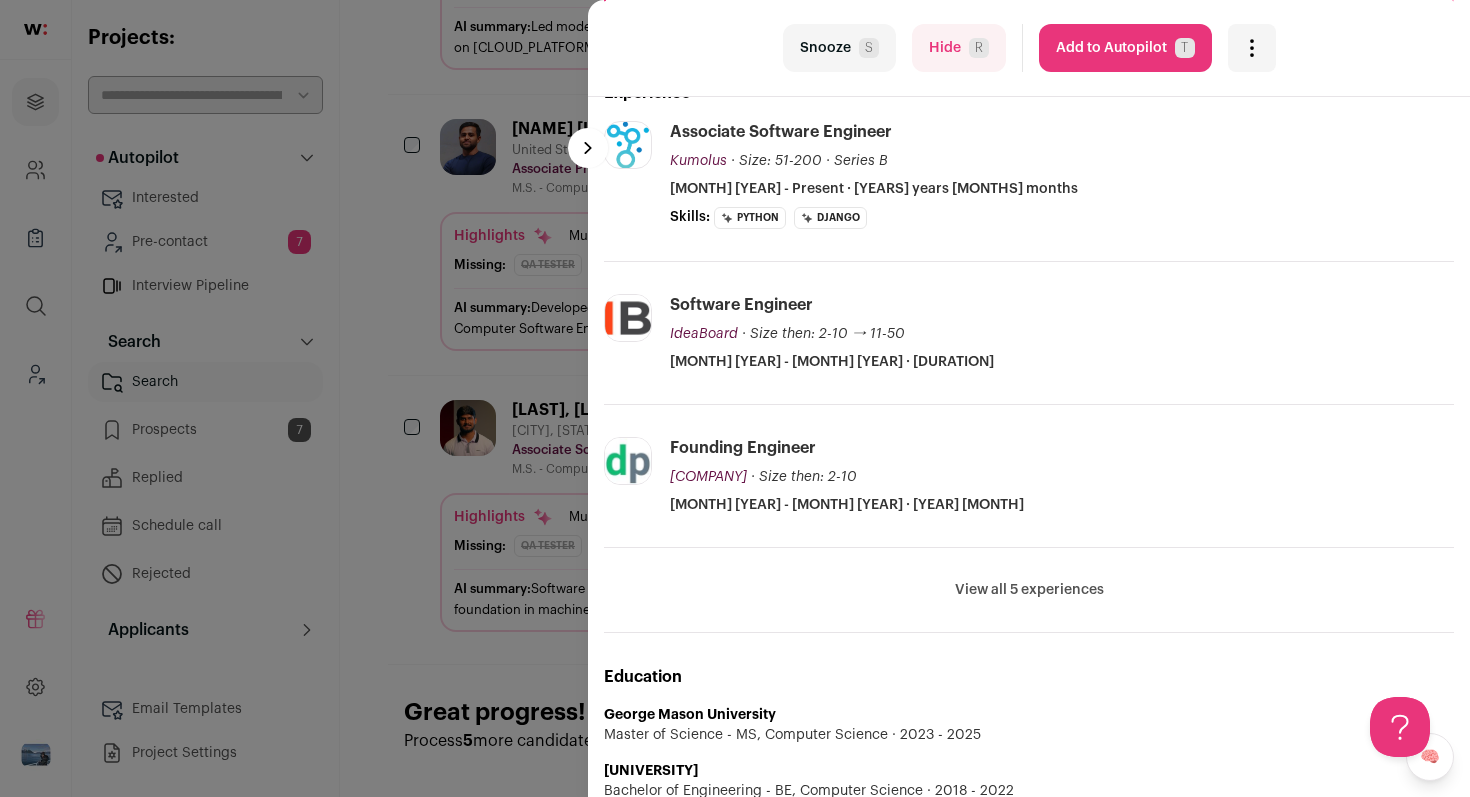 scroll, scrollTop: 393, scrollLeft: 0, axis: vertical 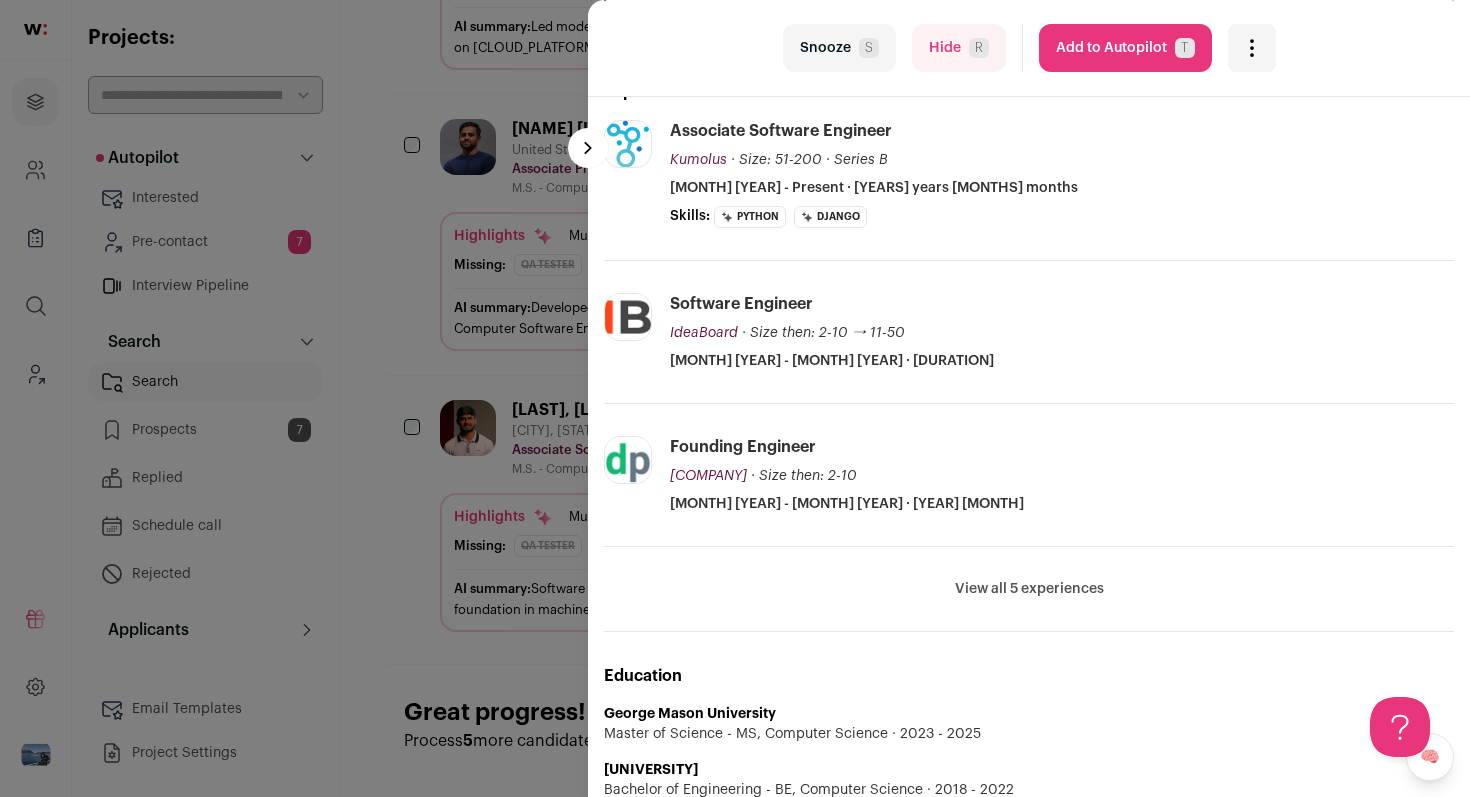 click on "last
Snooze
S
Hide
R
Add to Autopilot
T
More actions
Report a Problem
Report the candidate
next
esc
[FIRST] [LAST]" at bounding box center [735, 398] 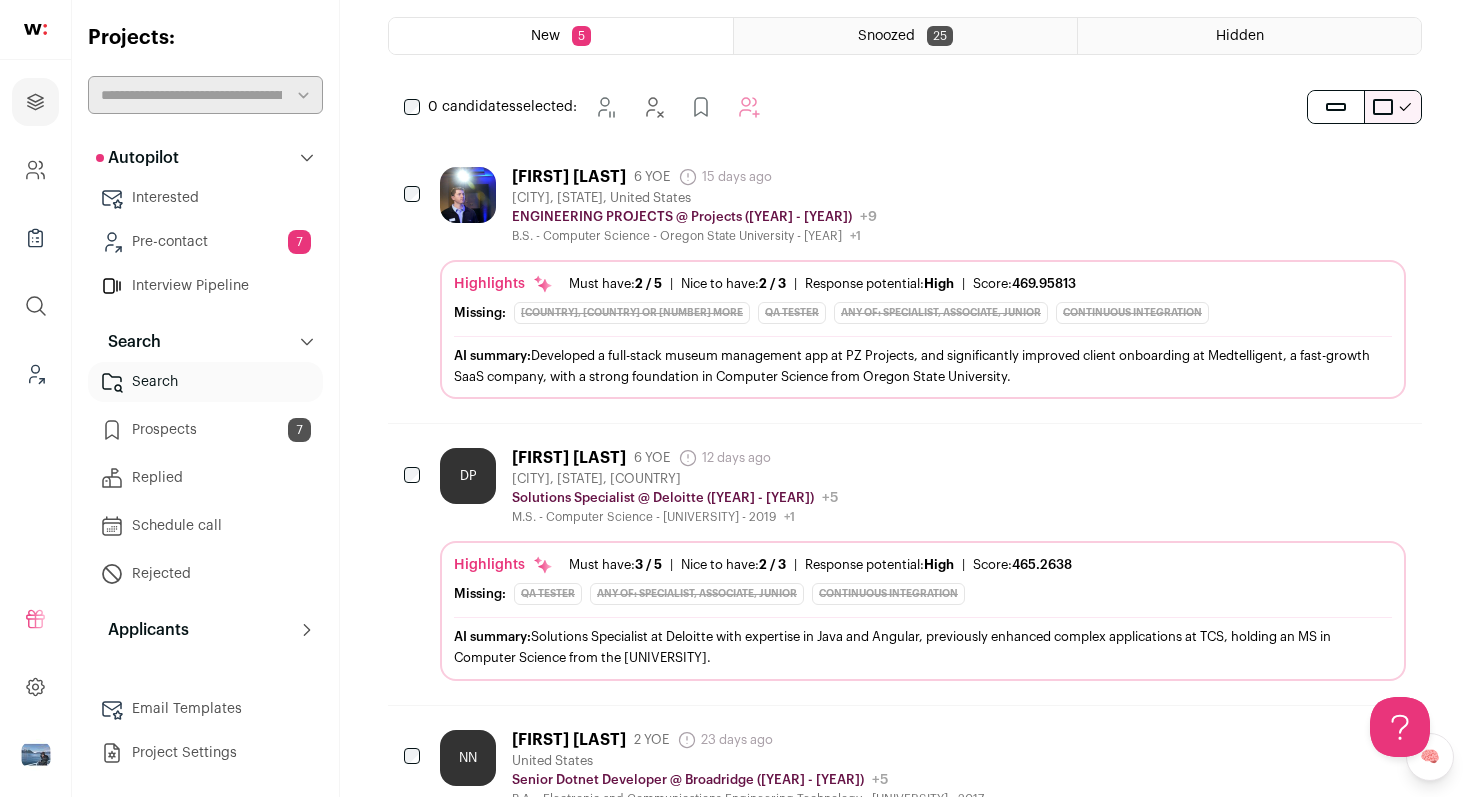 scroll, scrollTop: 0, scrollLeft: 0, axis: both 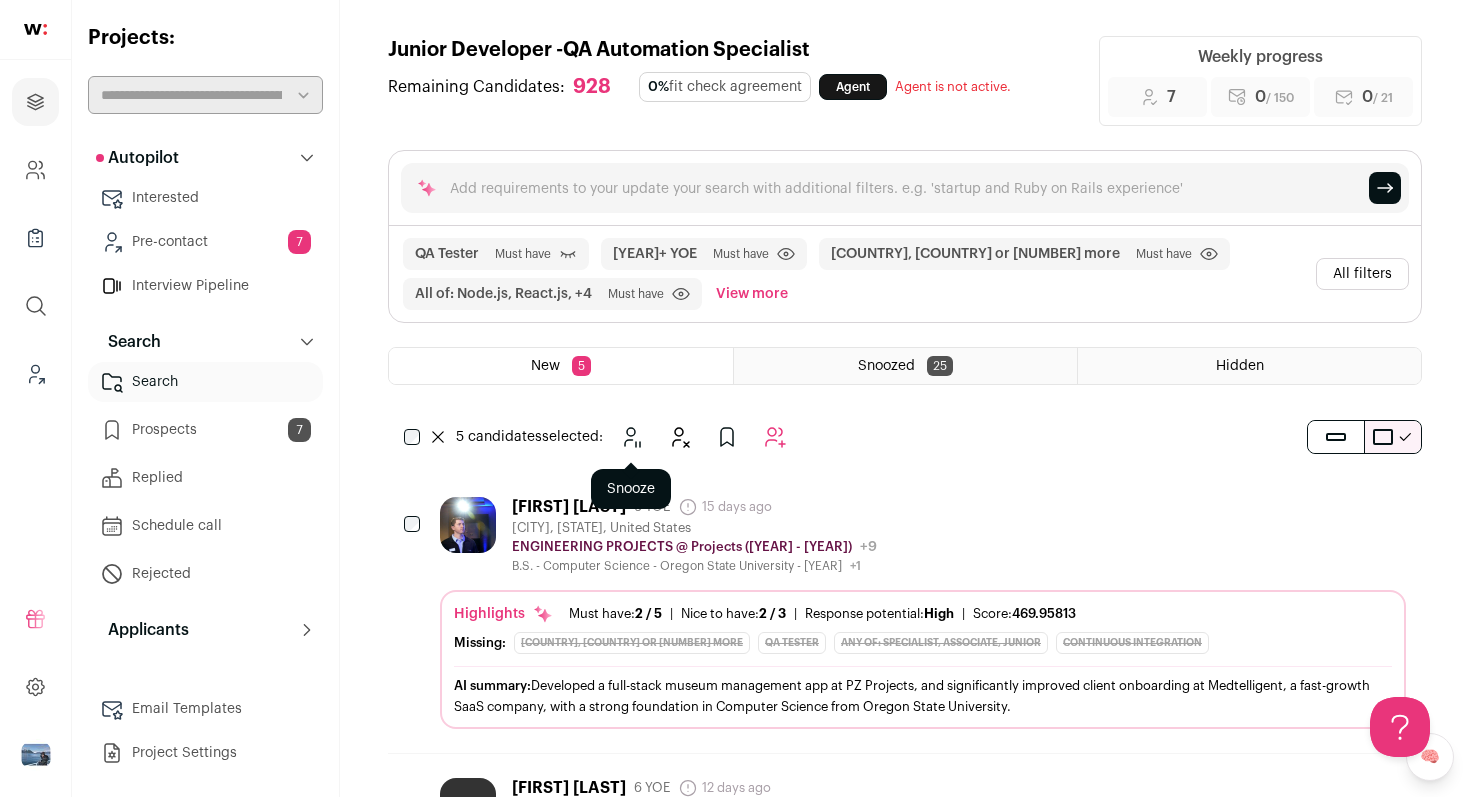 click at bounding box center [631, 437] 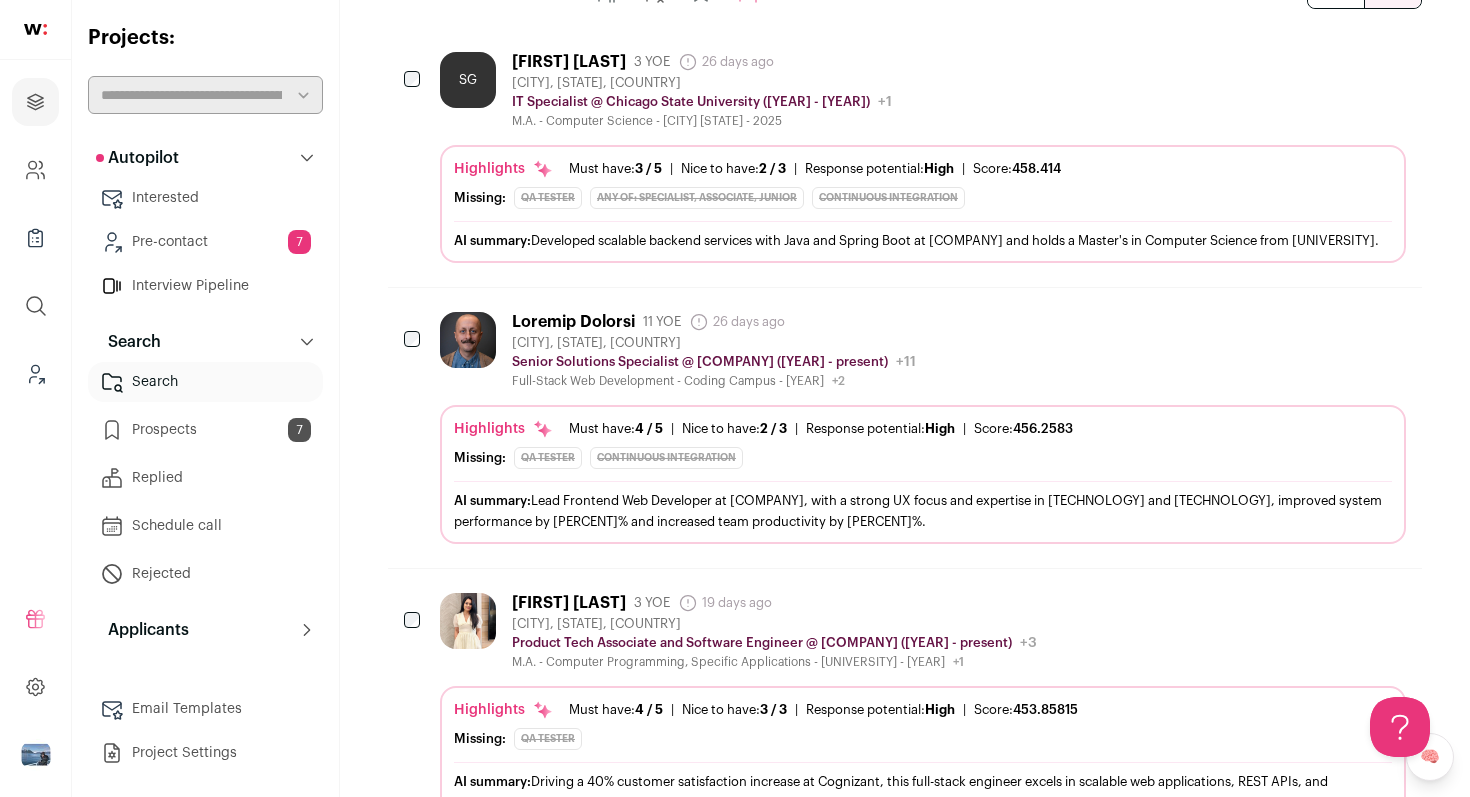 scroll, scrollTop: 0, scrollLeft: 0, axis: both 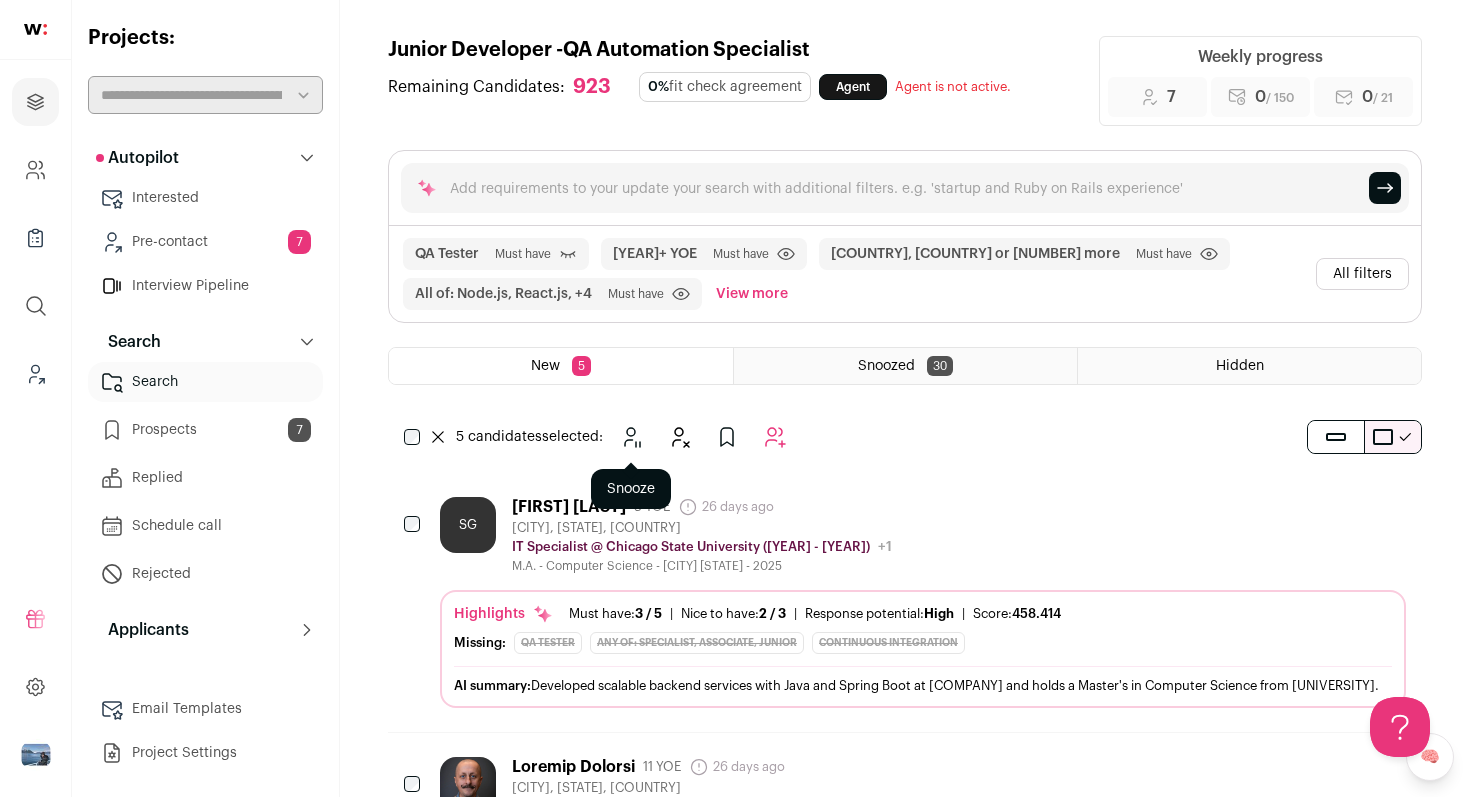 click at bounding box center (631, 437) 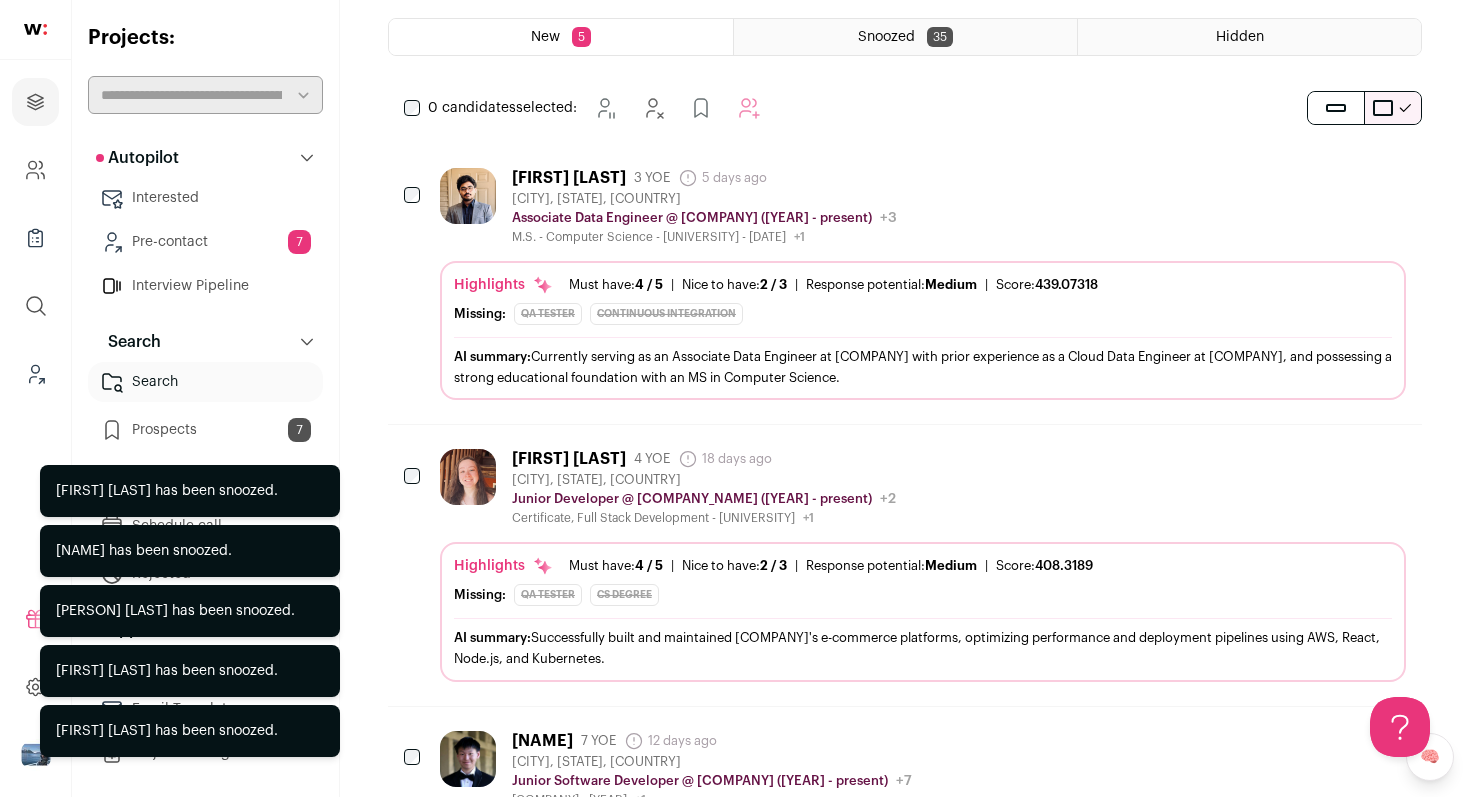 scroll, scrollTop: 336, scrollLeft: 0, axis: vertical 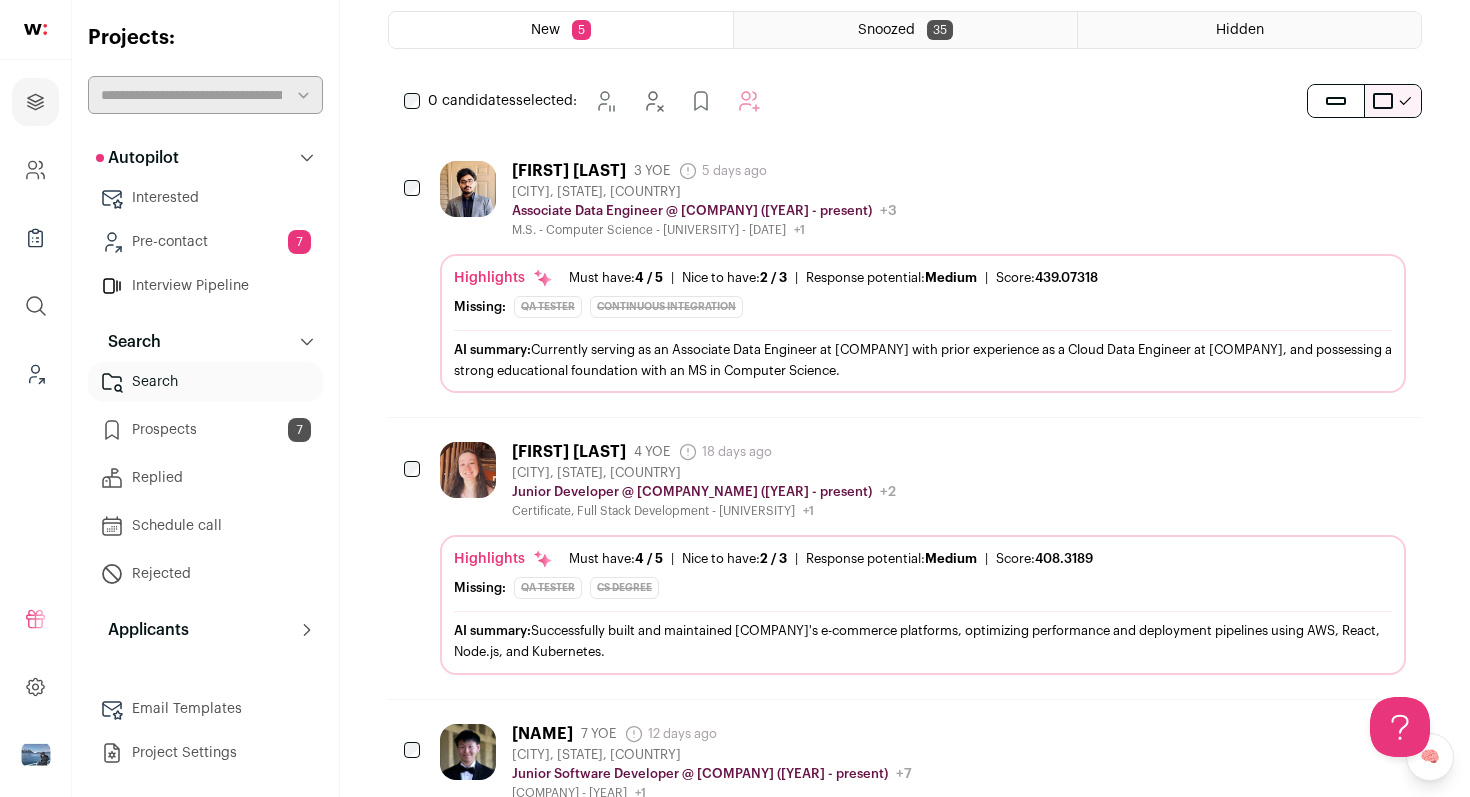 click on "[FIRST] [LAST]
[YEARS] YOE
[DURATION] days ago
Admin only. The last time the profile was updated.
[CITY], [STATE], [COUNTRY]
Junior Developer @ [COMPANY]
([YEAR] - present)
[COMPANY]
Public / Private
Private
Valuation
Unknown
Company size [EMPLOYEE_COUNT]" at bounding box center (704, 480) 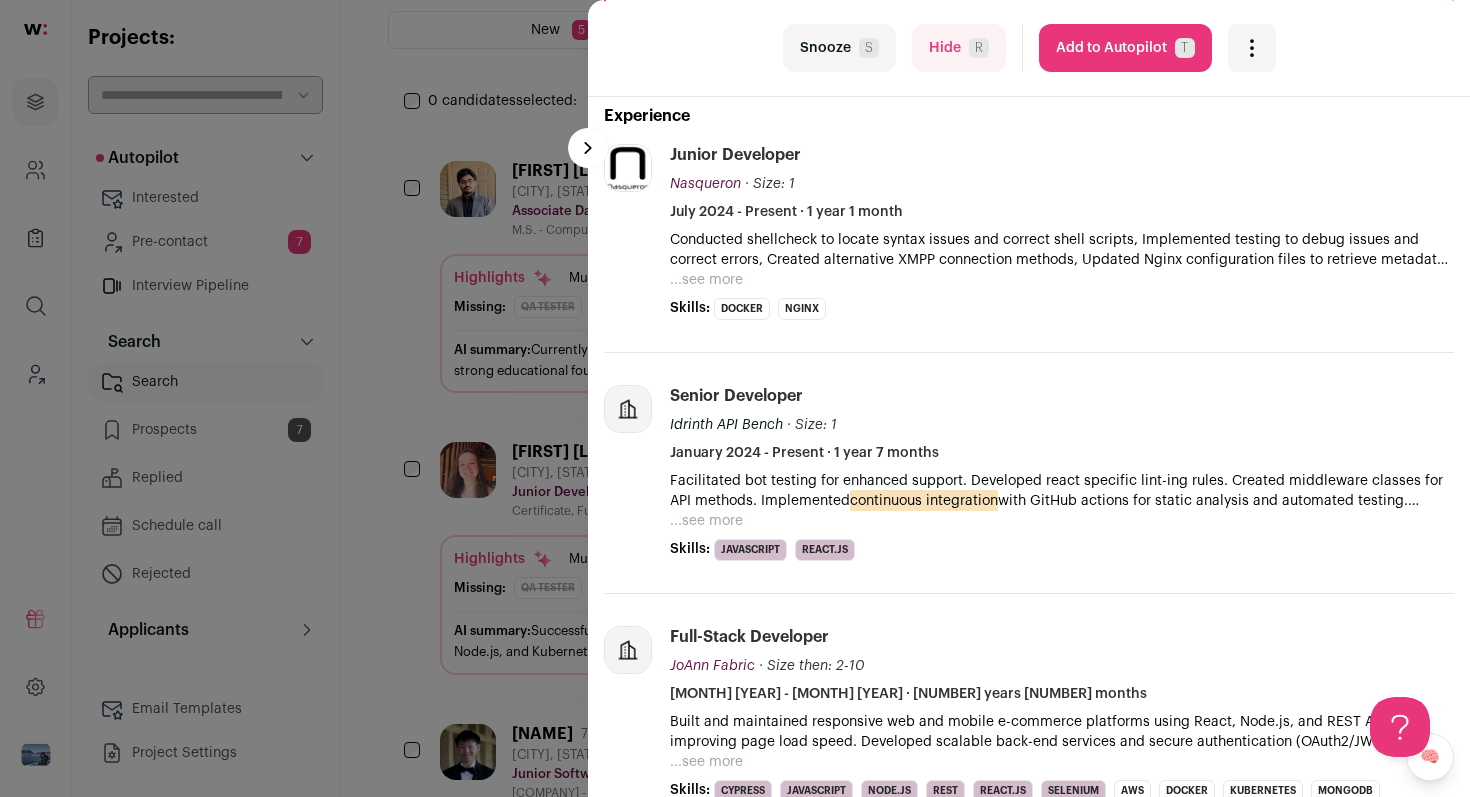 scroll, scrollTop: 396, scrollLeft: 0, axis: vertical 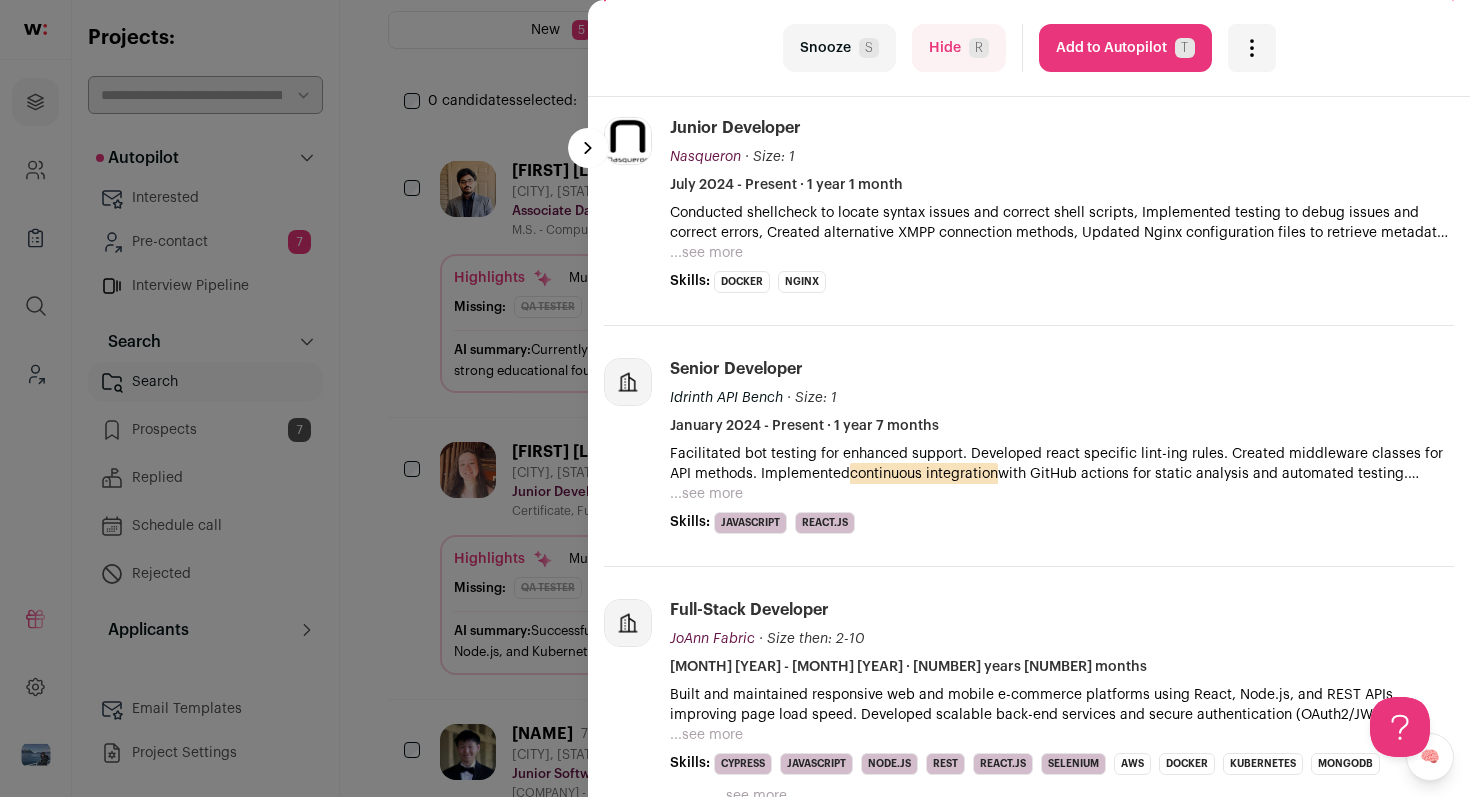 click on "last
Snooze
S
Hide
R
Add to Autopilot
T
More actions
Report a Problem
Report the candidate
next
esc
[FIRST] [LAST]" at bounding box center [735, 398] 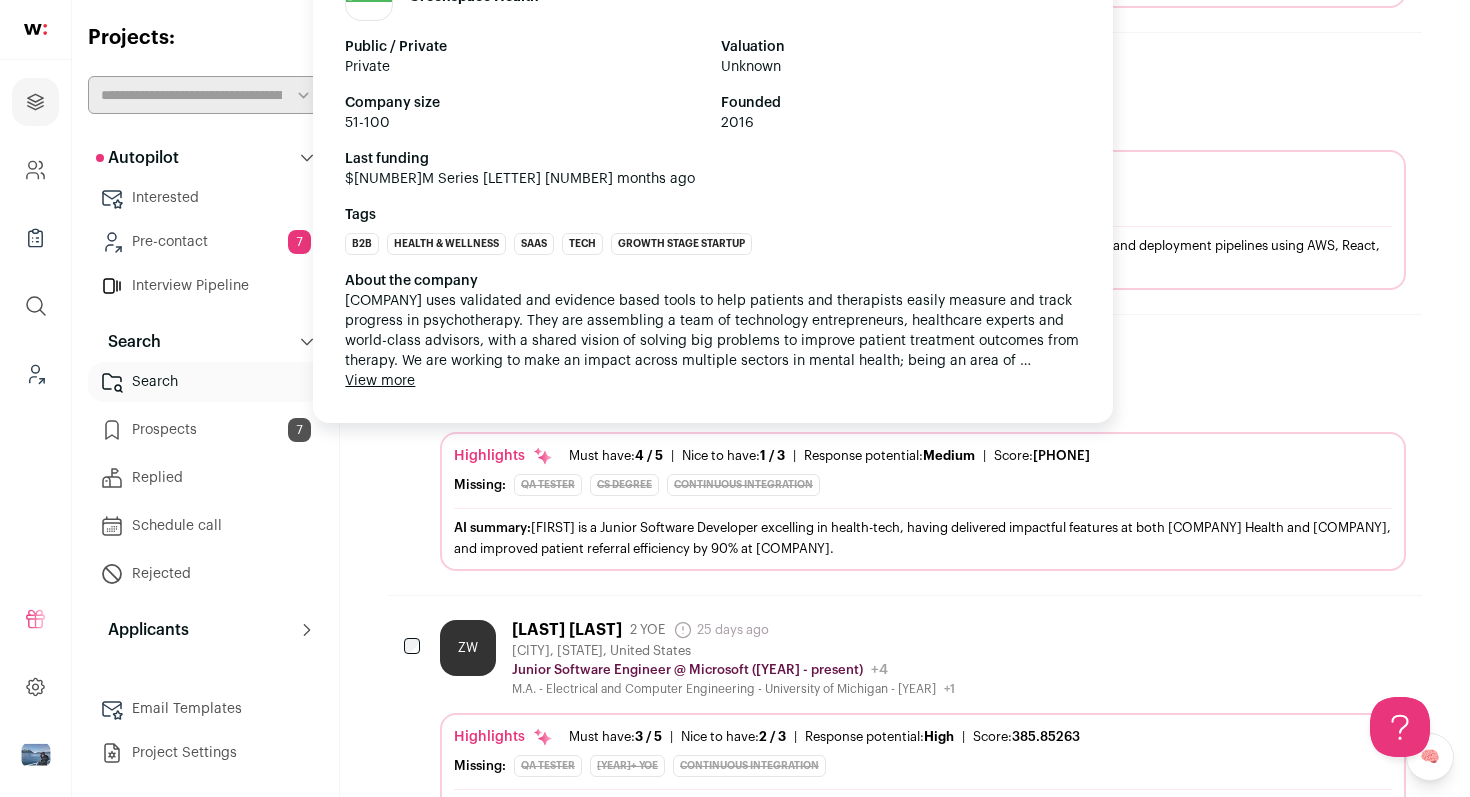 scroll, scrollTop: 753, scrollLeft: 0, axis: vertical 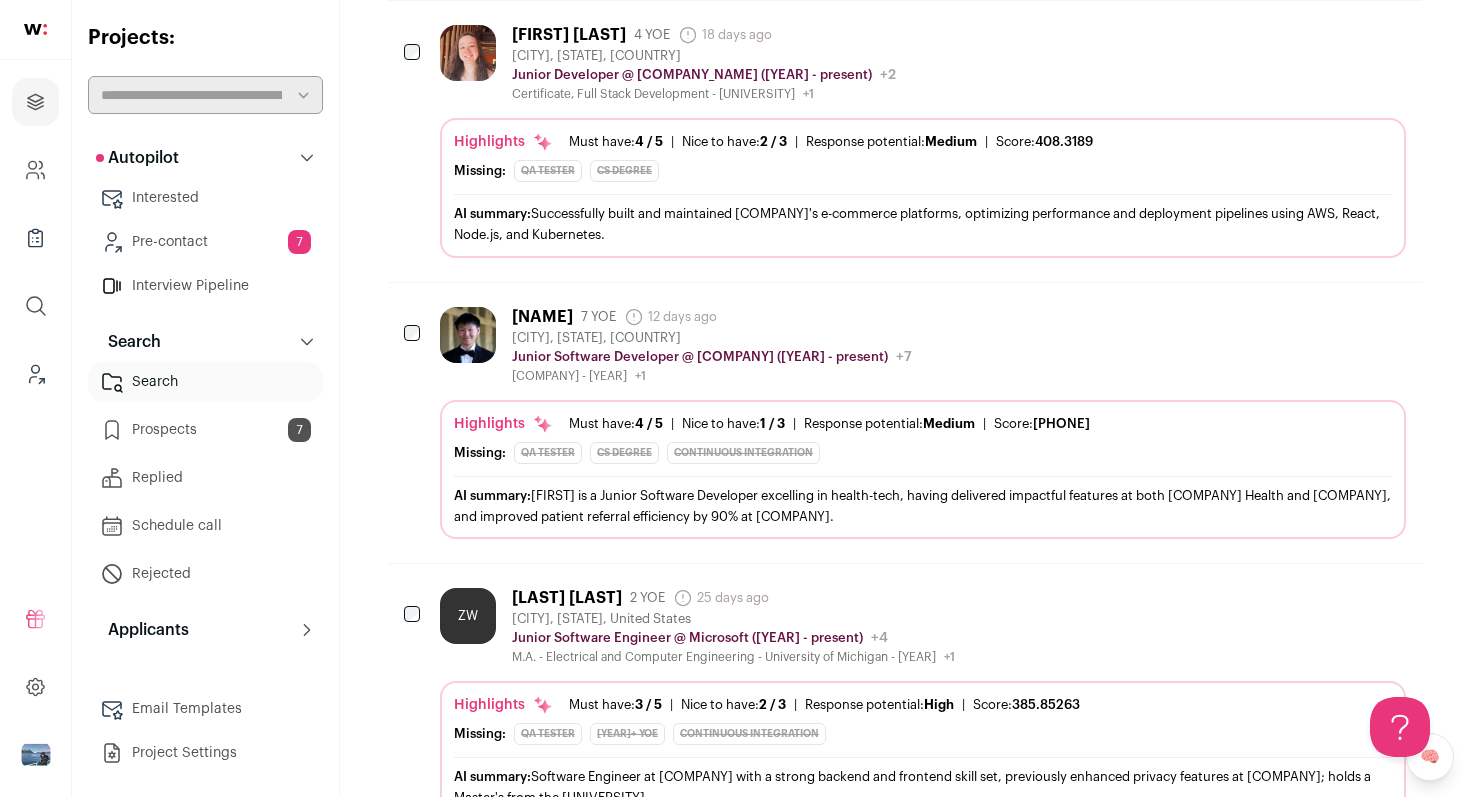 click on "[FIRST] [LAST]
7 YOE
12 days ago
Admin only. The last time the profile was updated.
[CITY], [STATE], United States
Junior Software Developer @ Greenspace Health
([YEAR] - present)
Greenspace Health
Public / Private
Private
Valuation" at bounding box center (923, 345) 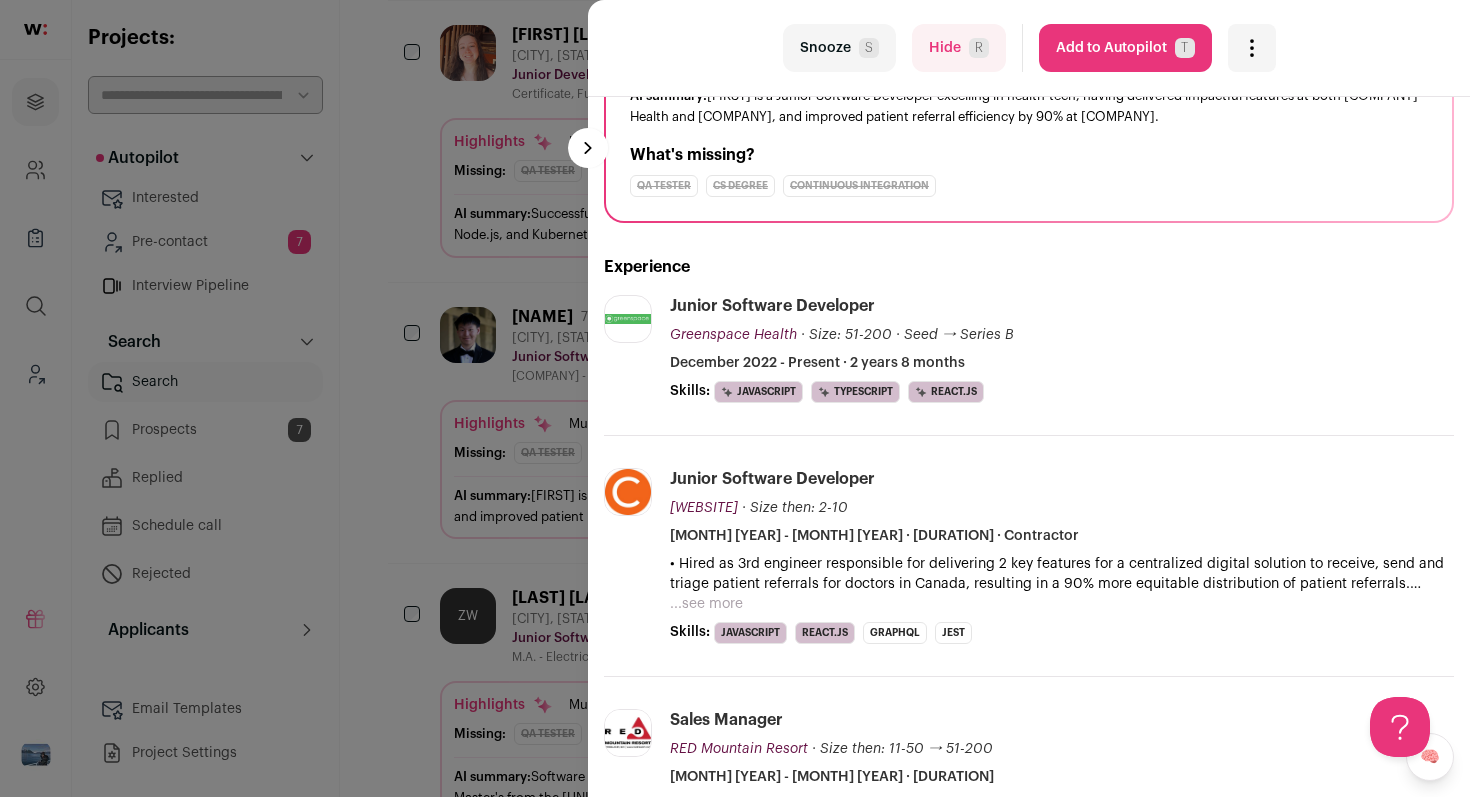 scroll, scrollTop: 0, scrollLeft: 0, axis: both 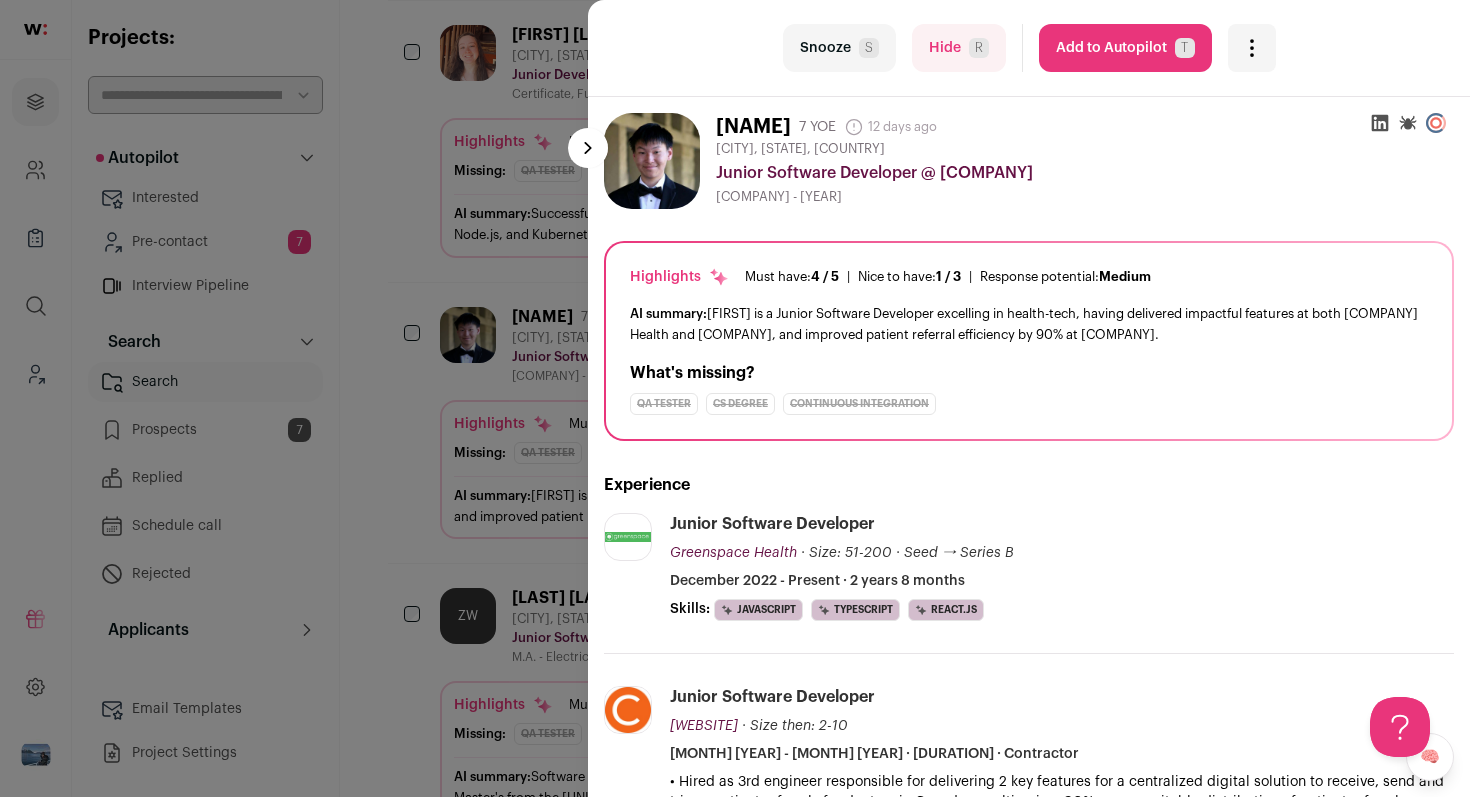 click on "Add to Autopilot
T" at bounding box center (1125, 48) 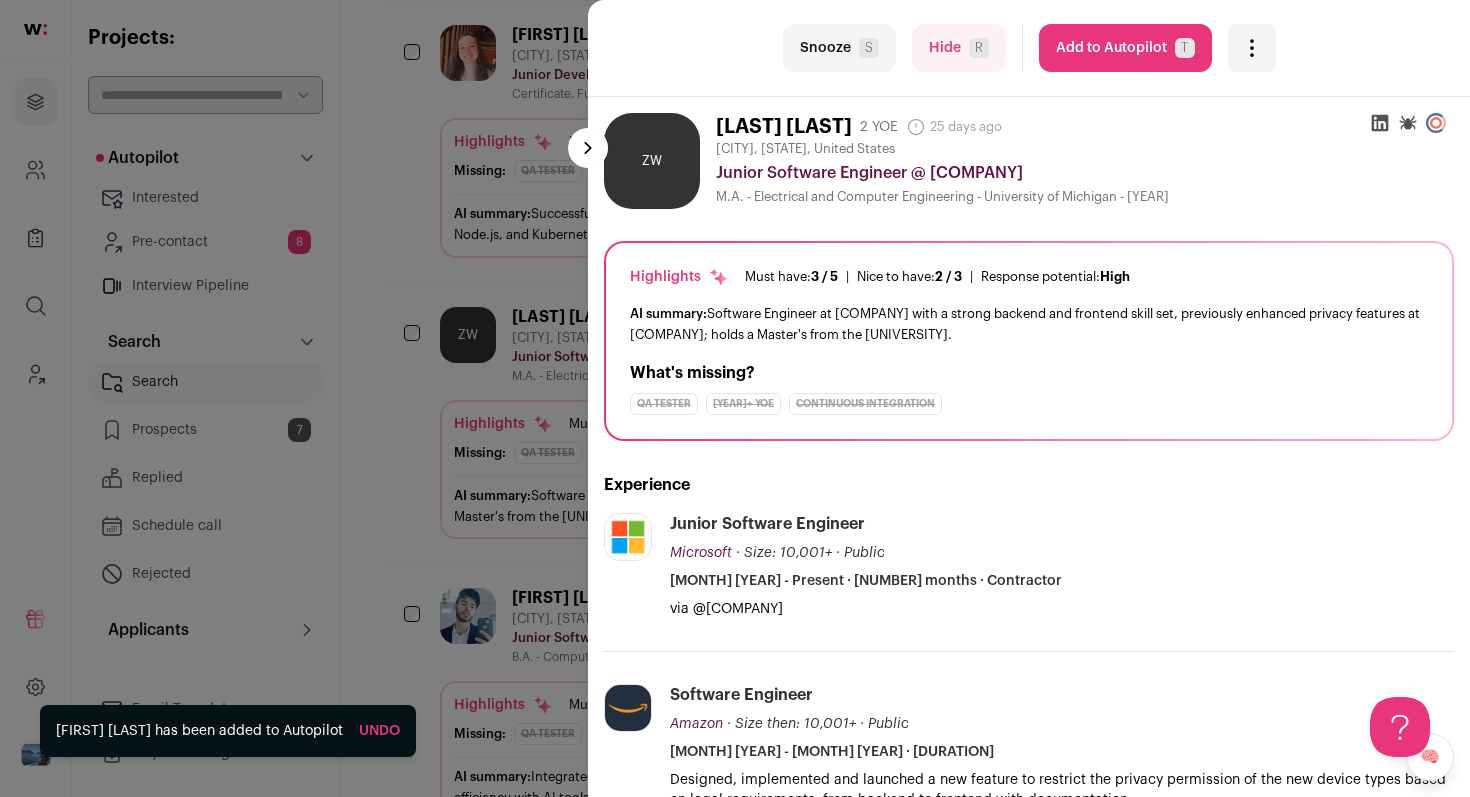 click on "last
Snooze
S
Hide
R
Add to Autopilot
T
More actions
Report a Problem
Report the candidate
next
esc
ZW
[FIRST] [LAST]" at bounding box center (735, 398) 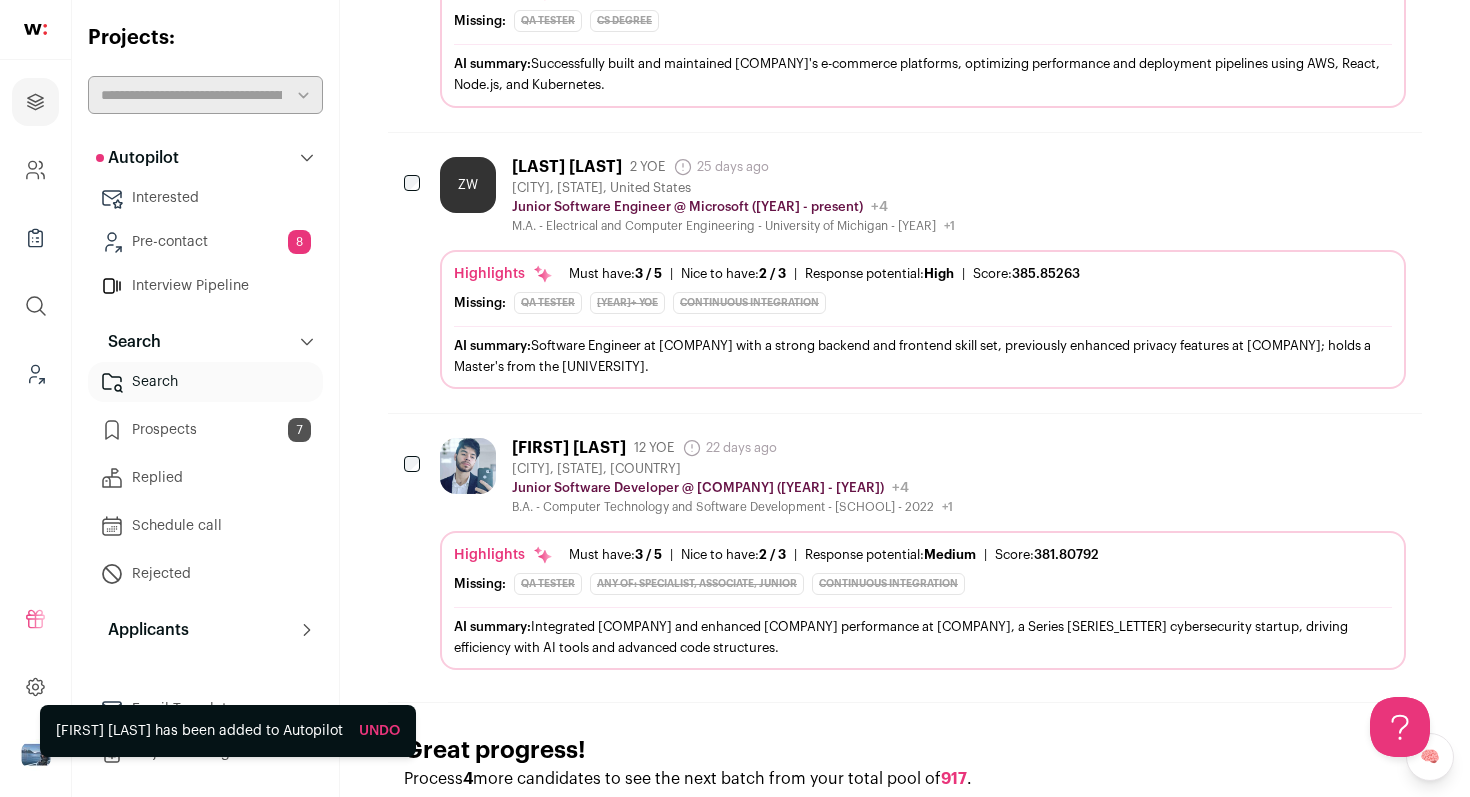 scroll, scrollTop: 916, scrollLeft: 0, axis: vertical 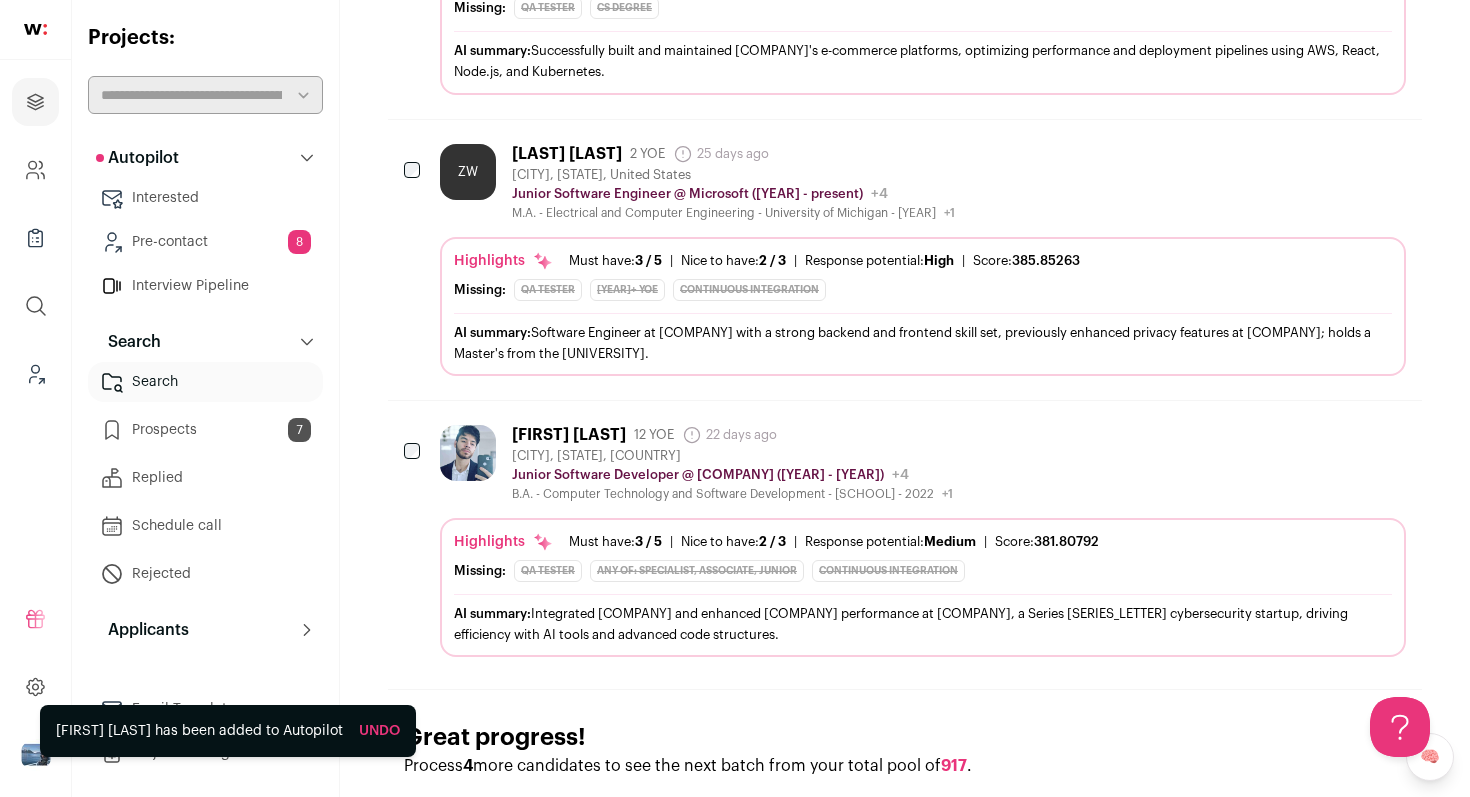 click on "AI summary: Integrated ServiceNow and enhanced Angular performance at ThreatLocker, a Series E cybersecurity startup, driving efficiency with AI tools and advanced code structures." at bounding box center [923, 624] 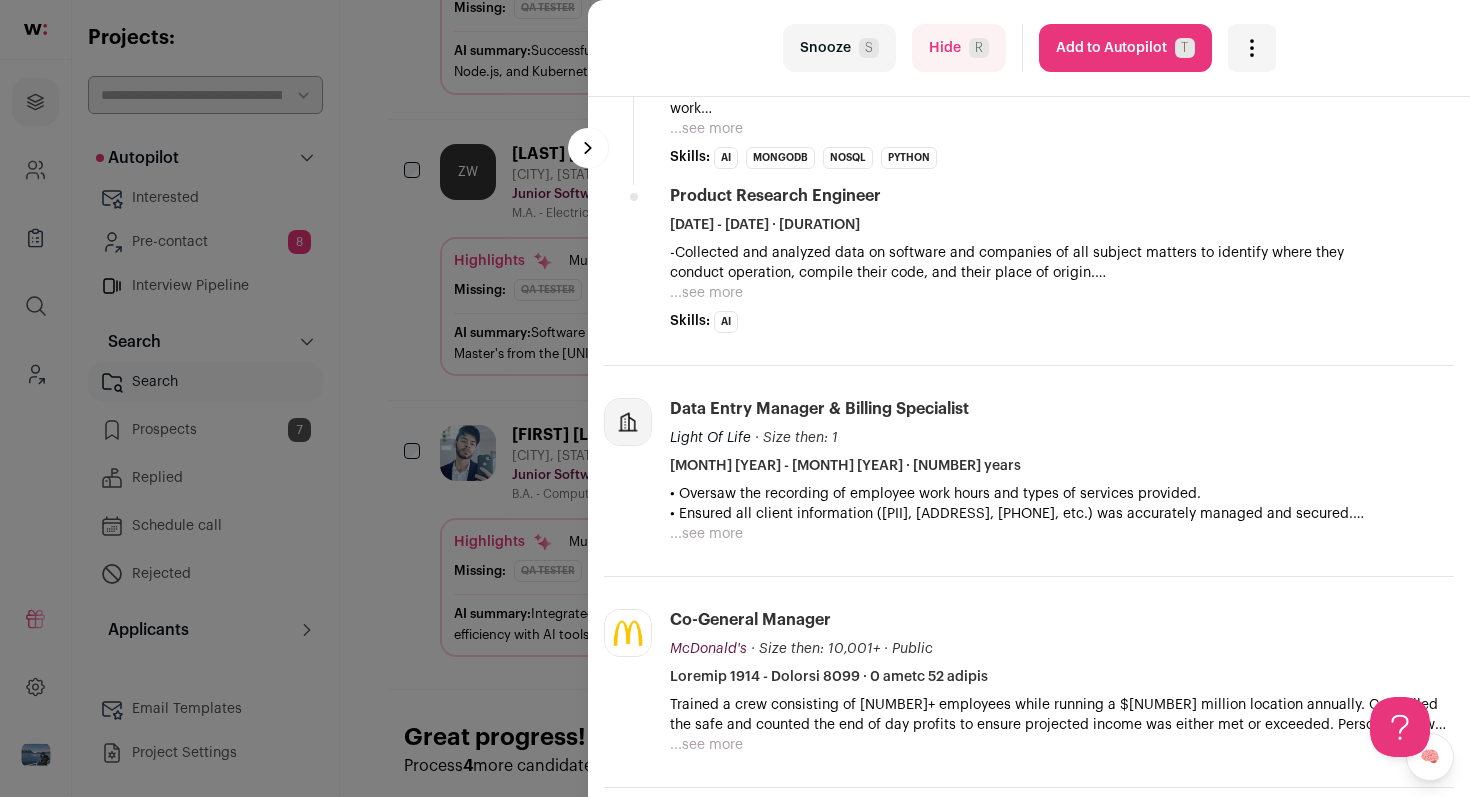 scroll, scrollTop: 0, scrollLeft: 0, axis: both 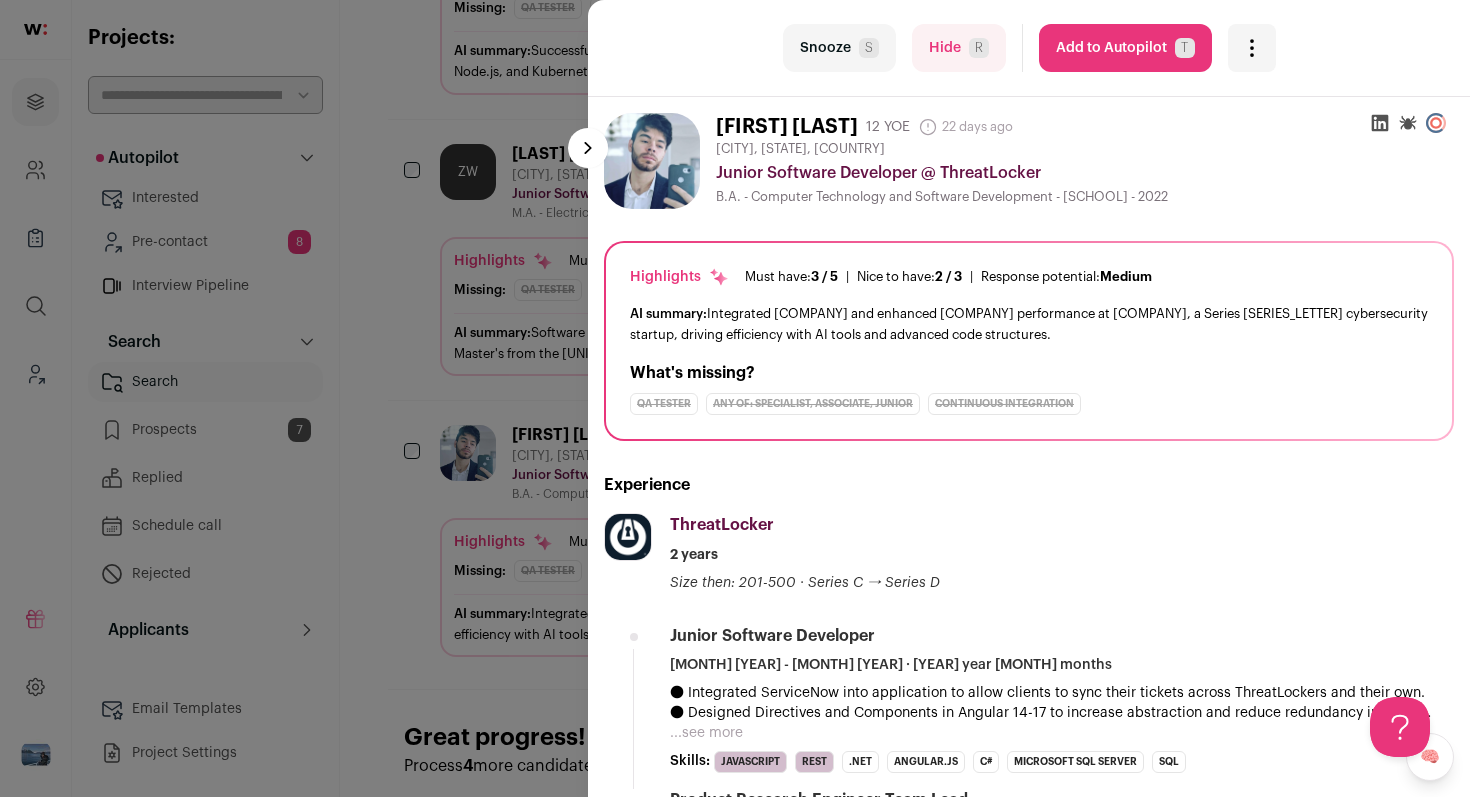 click on "Add to Autopilot
T" at bounding box center (1125, 48) 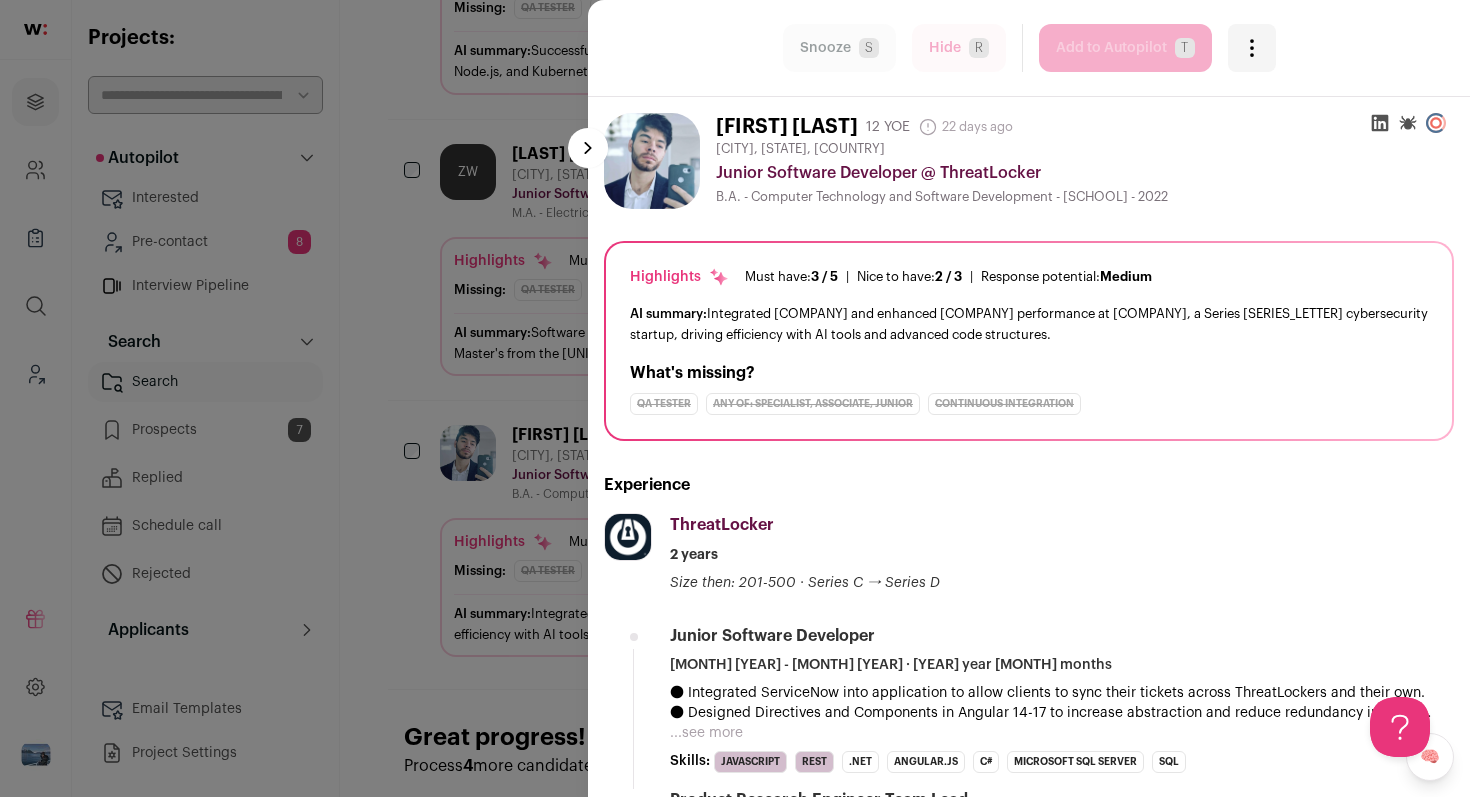scroll, scrollTop: 685, scrollLeft: 0, axis: vertical 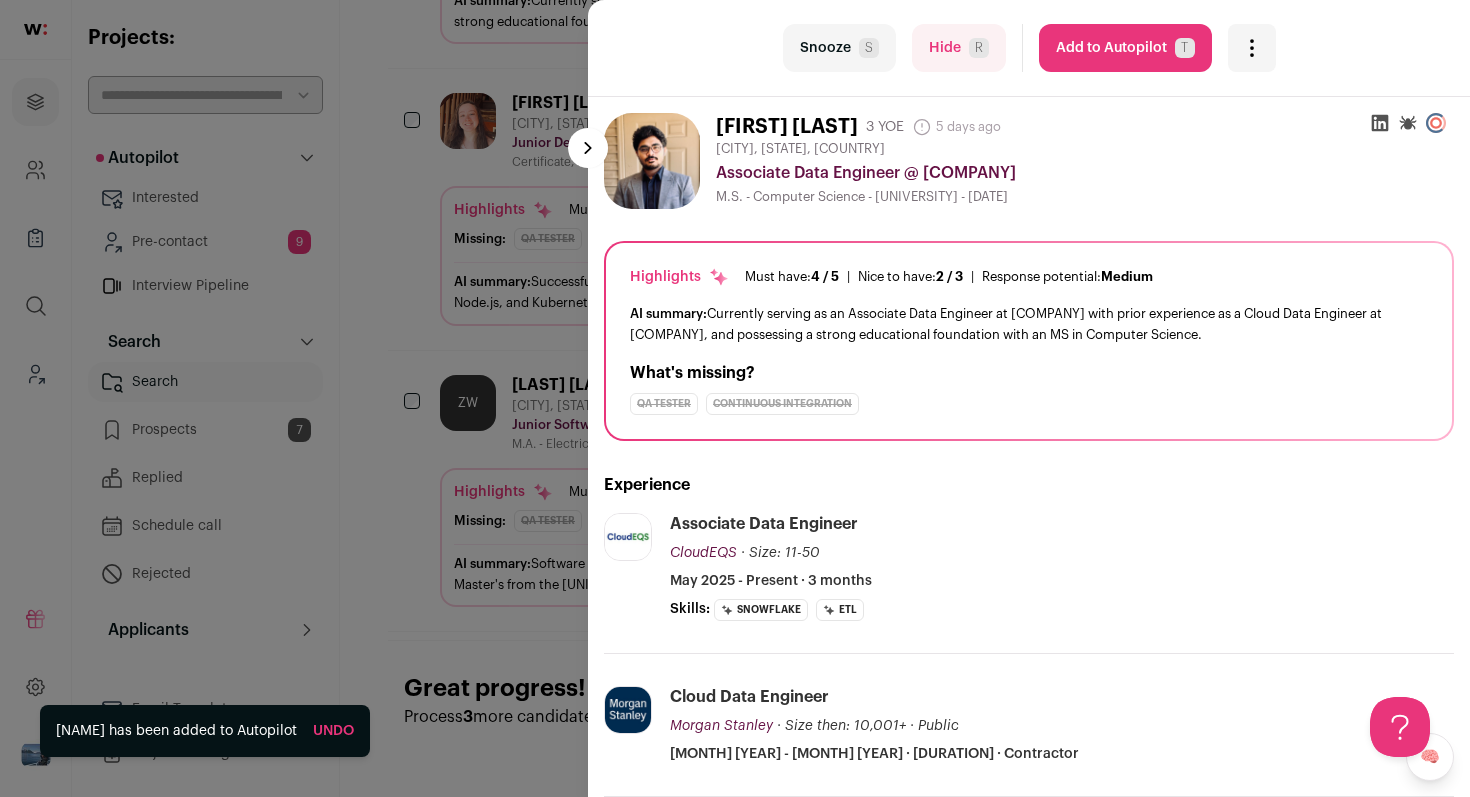 click on "last
Snooze
S
Hide
R
Add to Autopilot
T
More actions
Report a Problem
Report the candidate
next
esc
[PERSON]" at bounding box center [735, 398] 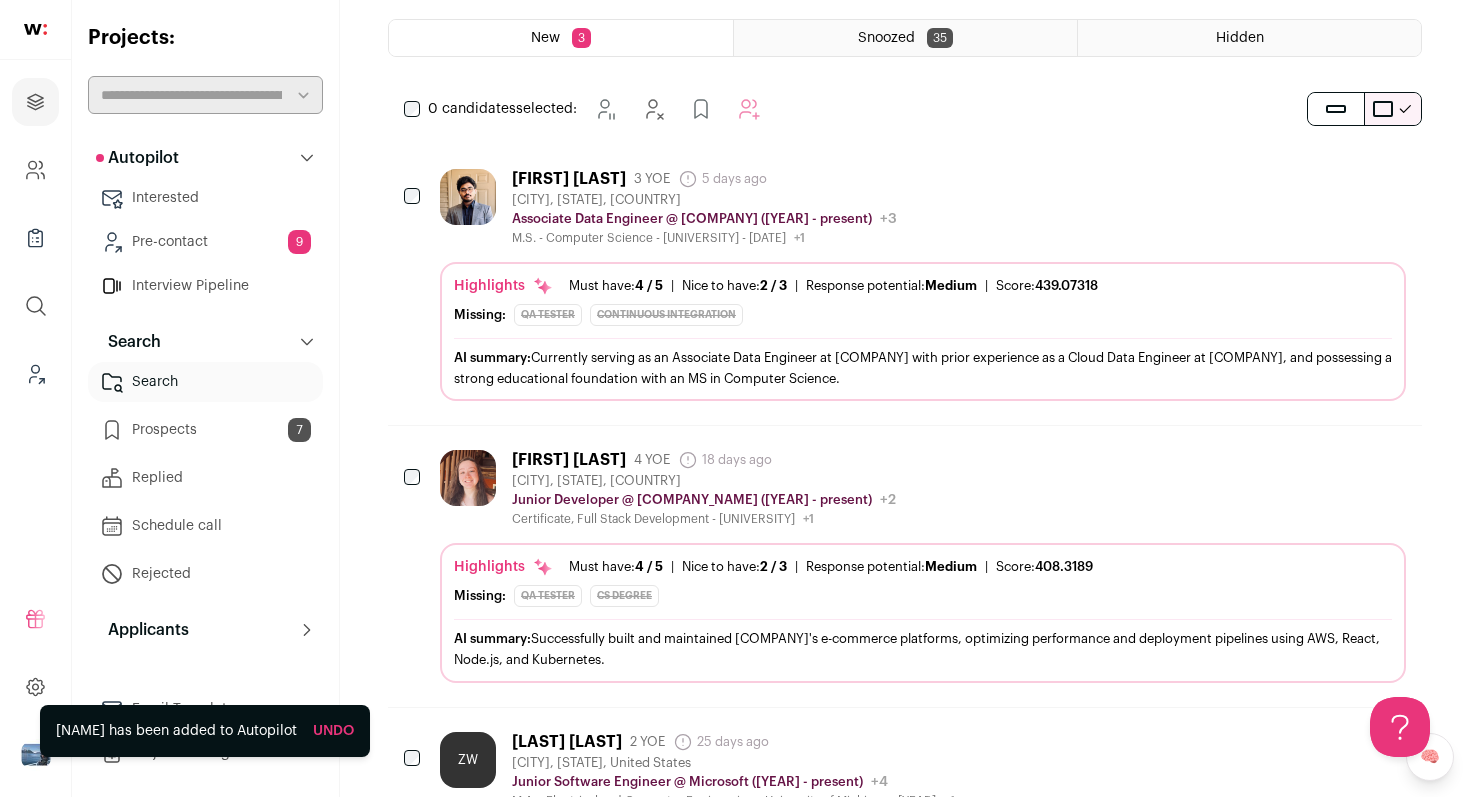scroll, scrollTop: 0, scrollLeft: 0, axis: both 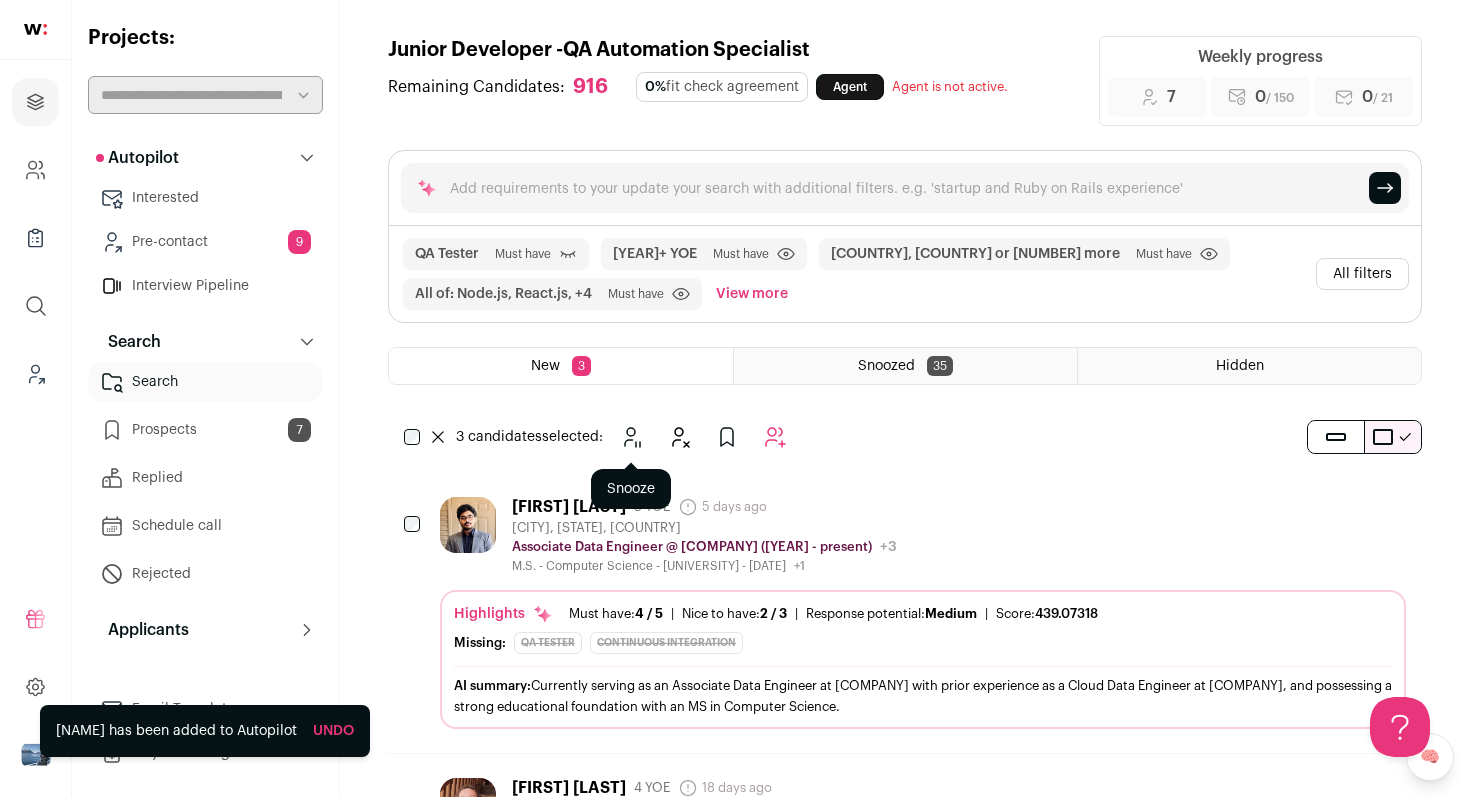 click at bounding box center (631, 437) 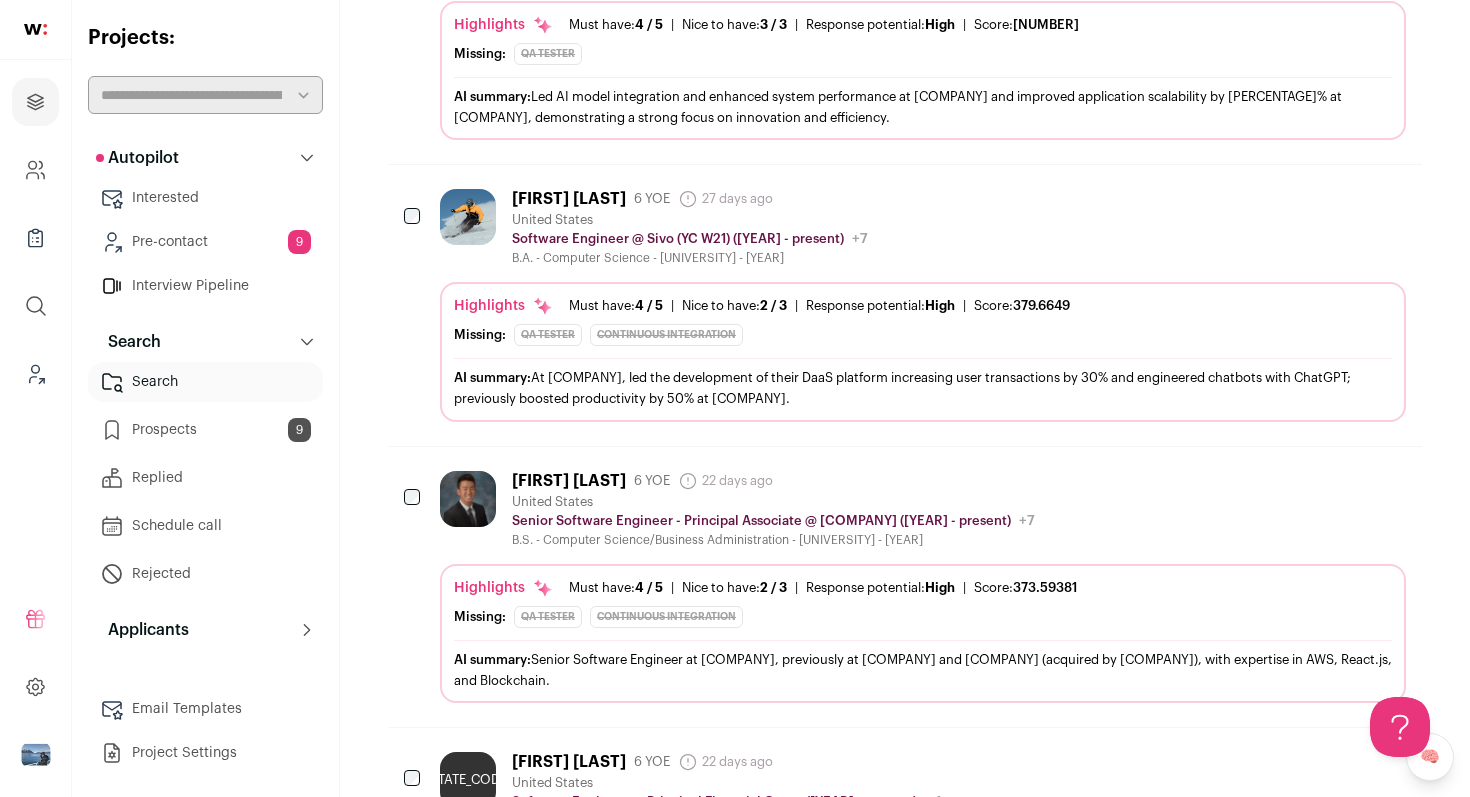 scroll, scrollTop: 0, scrollLeft: 0, axis: both 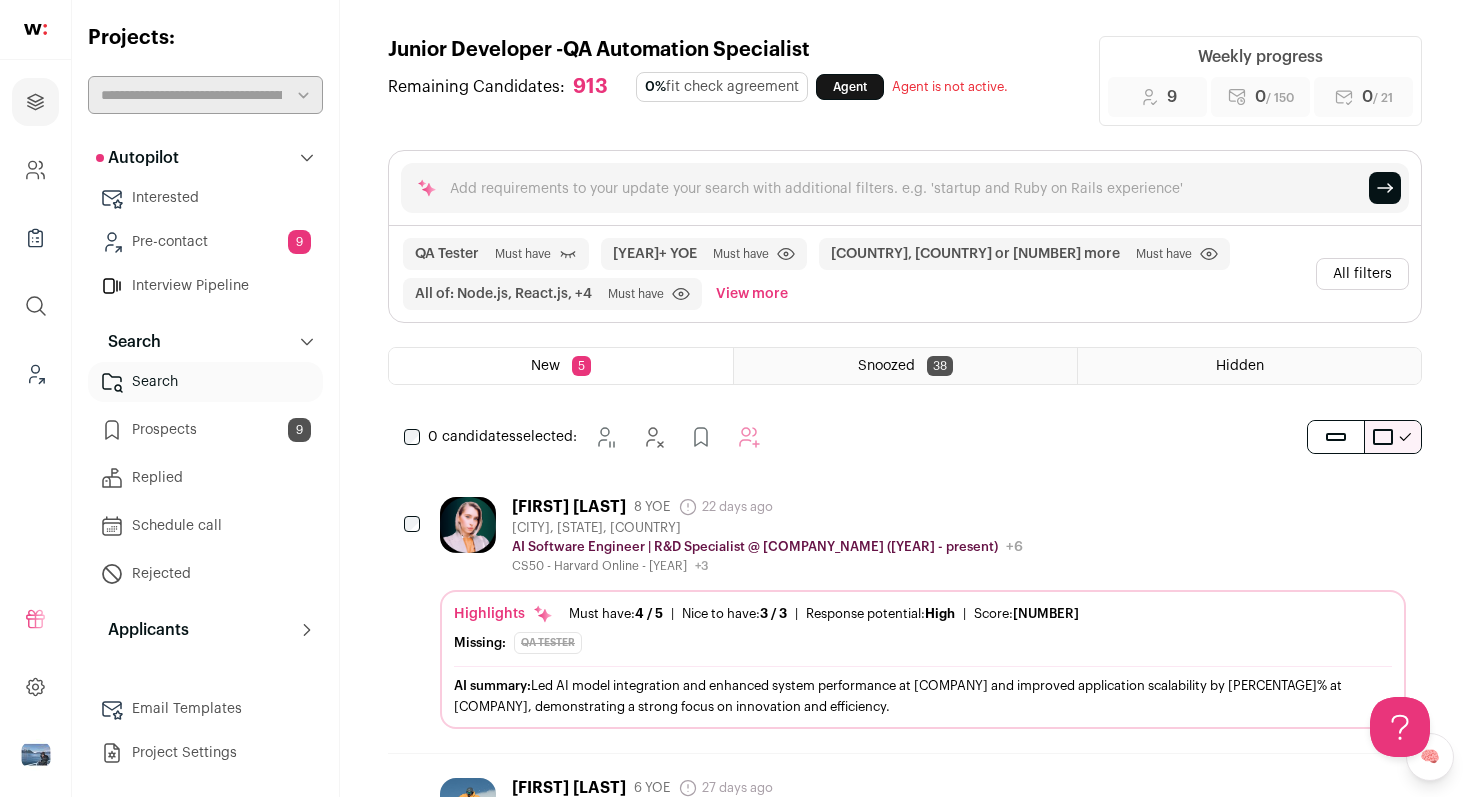 click on "All filters" at bounding box center (1362, 274) 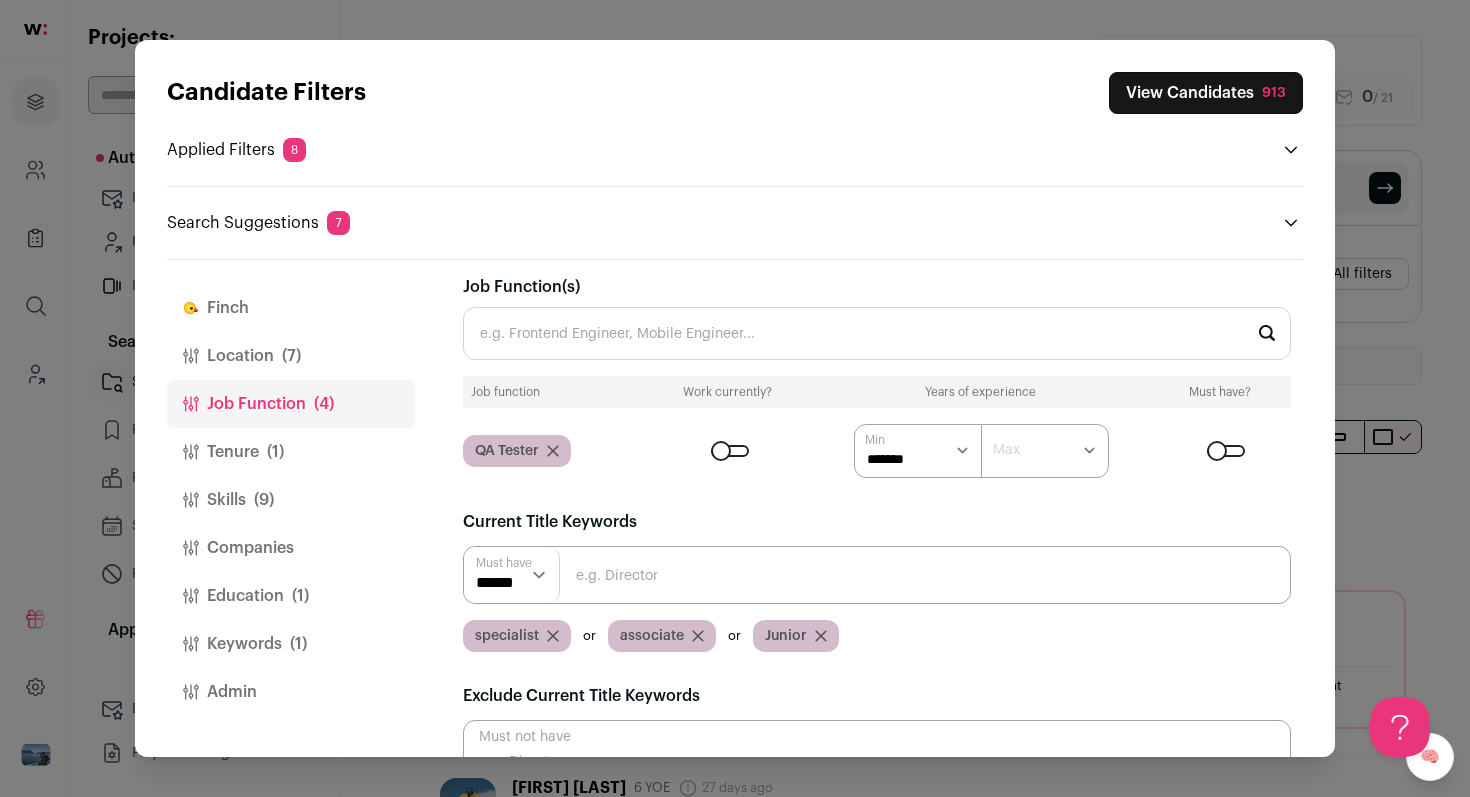 click on "Loremipsu Dolorsi
Amet Consectetu
841
Adipisc Elitsed
8
DO Eiusmo
Temp inci
Utlabo Etdolo, Magnaa Enimad mi 7 veni
Quis nost
9+ EXE
Ulla labo
Nis al: Exea.co, Conse.du, +9
Aute irur
Inr vo: Velitess, Cillumf, NULL" at bounding box center [735, 398] 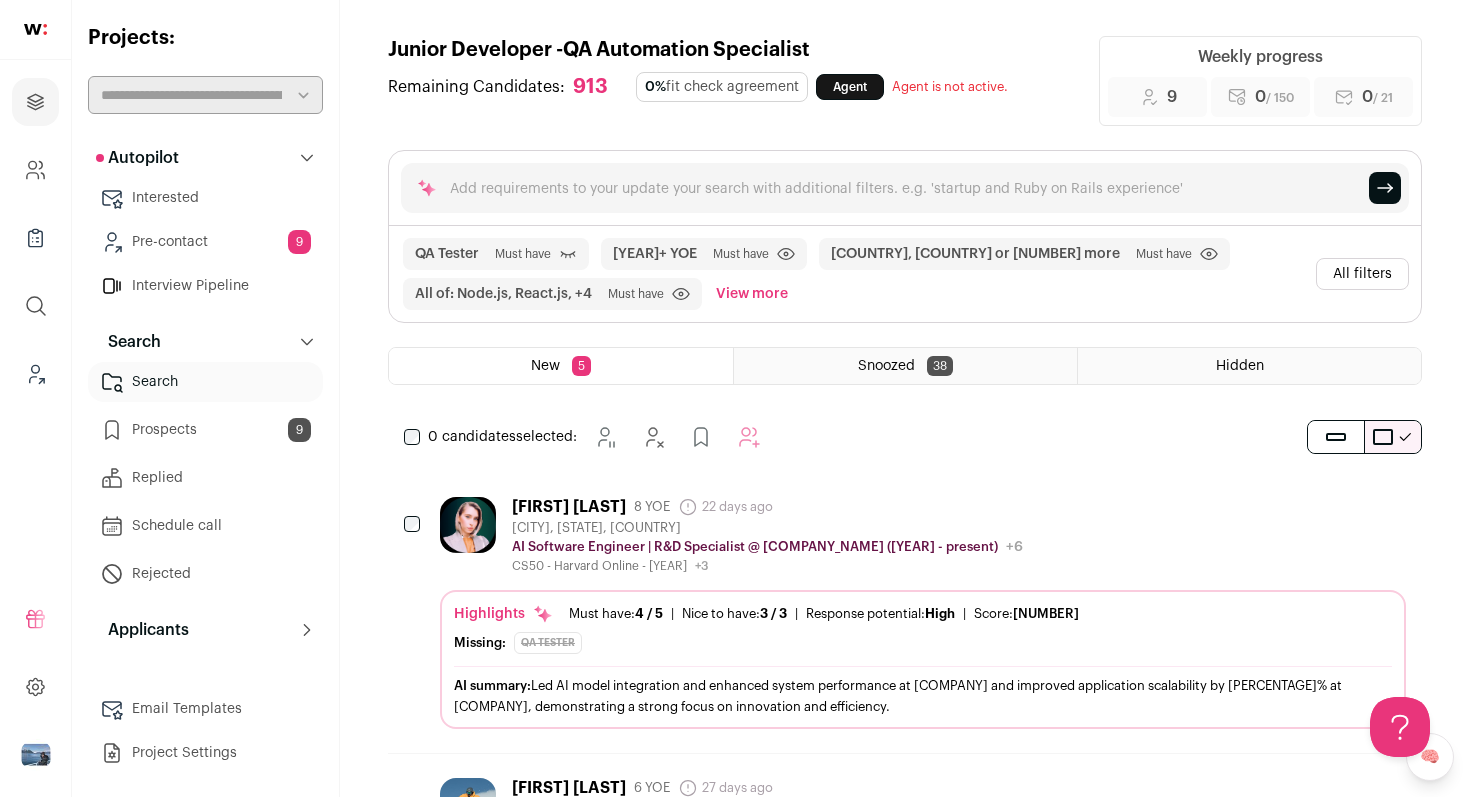 drag, startPoint x: 566, startPoint y: 49, endPoint x: 810, endPoint y: 49, distance: 244 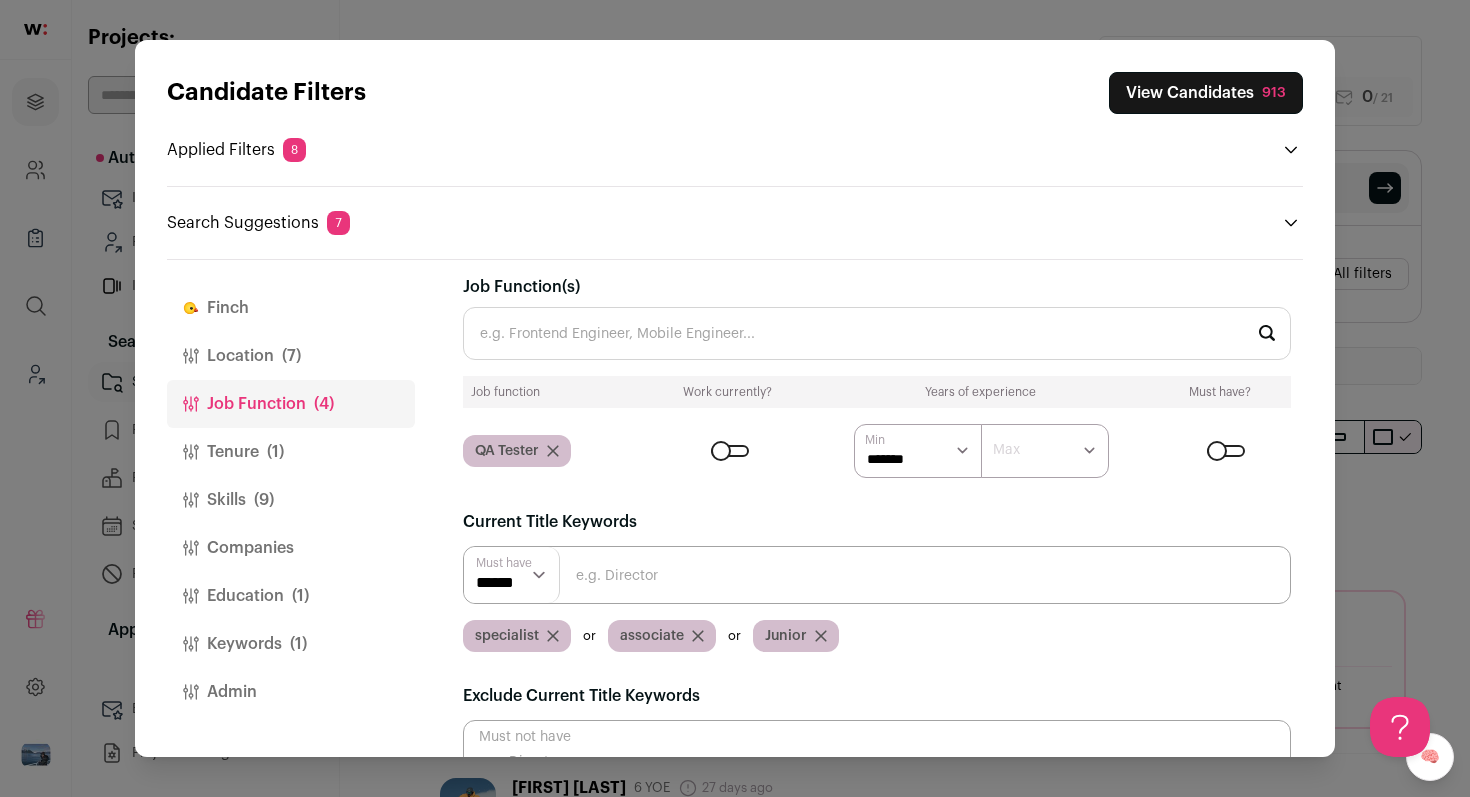 click at bounding box center (553, 636) 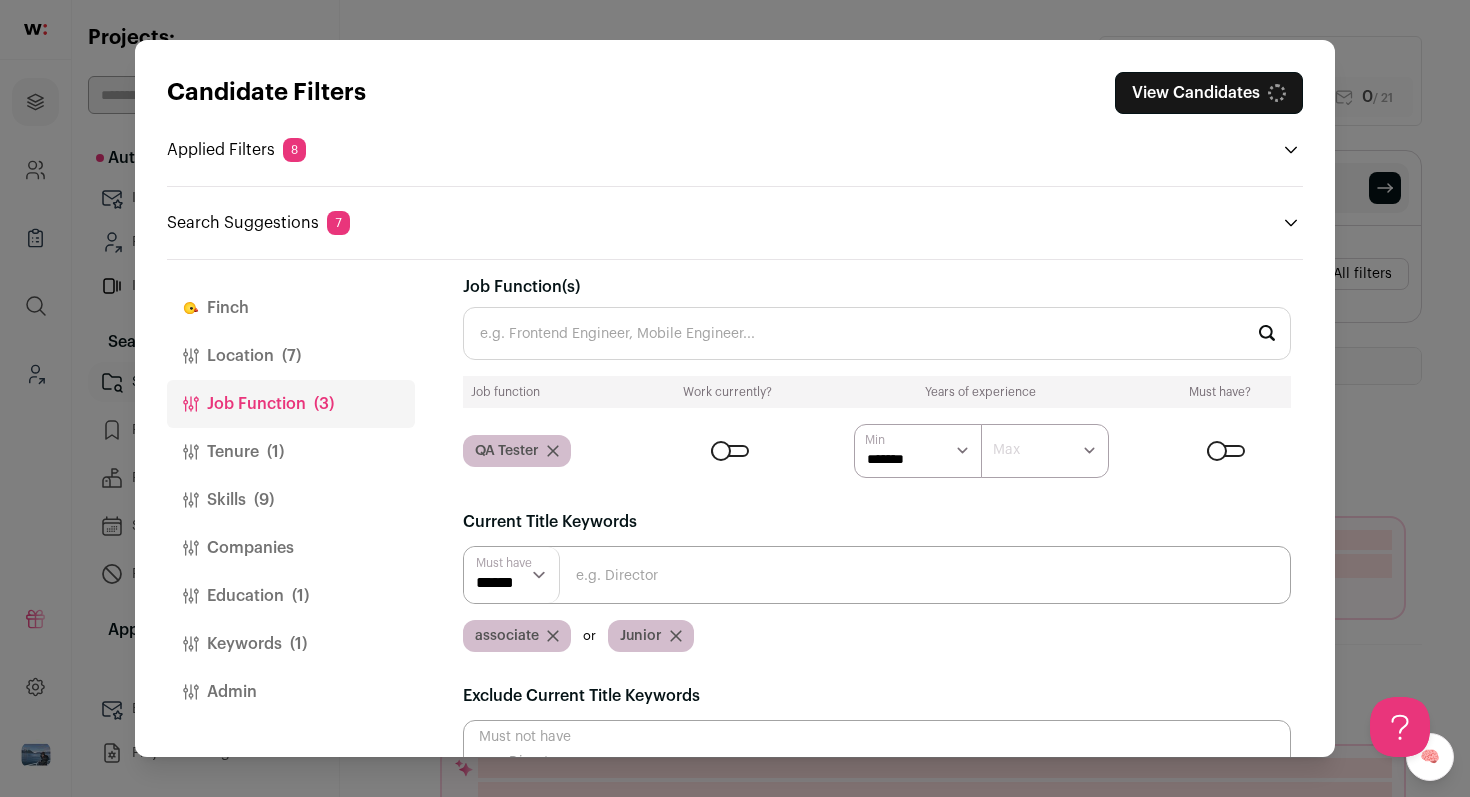 click at bounding box center [553, 636] 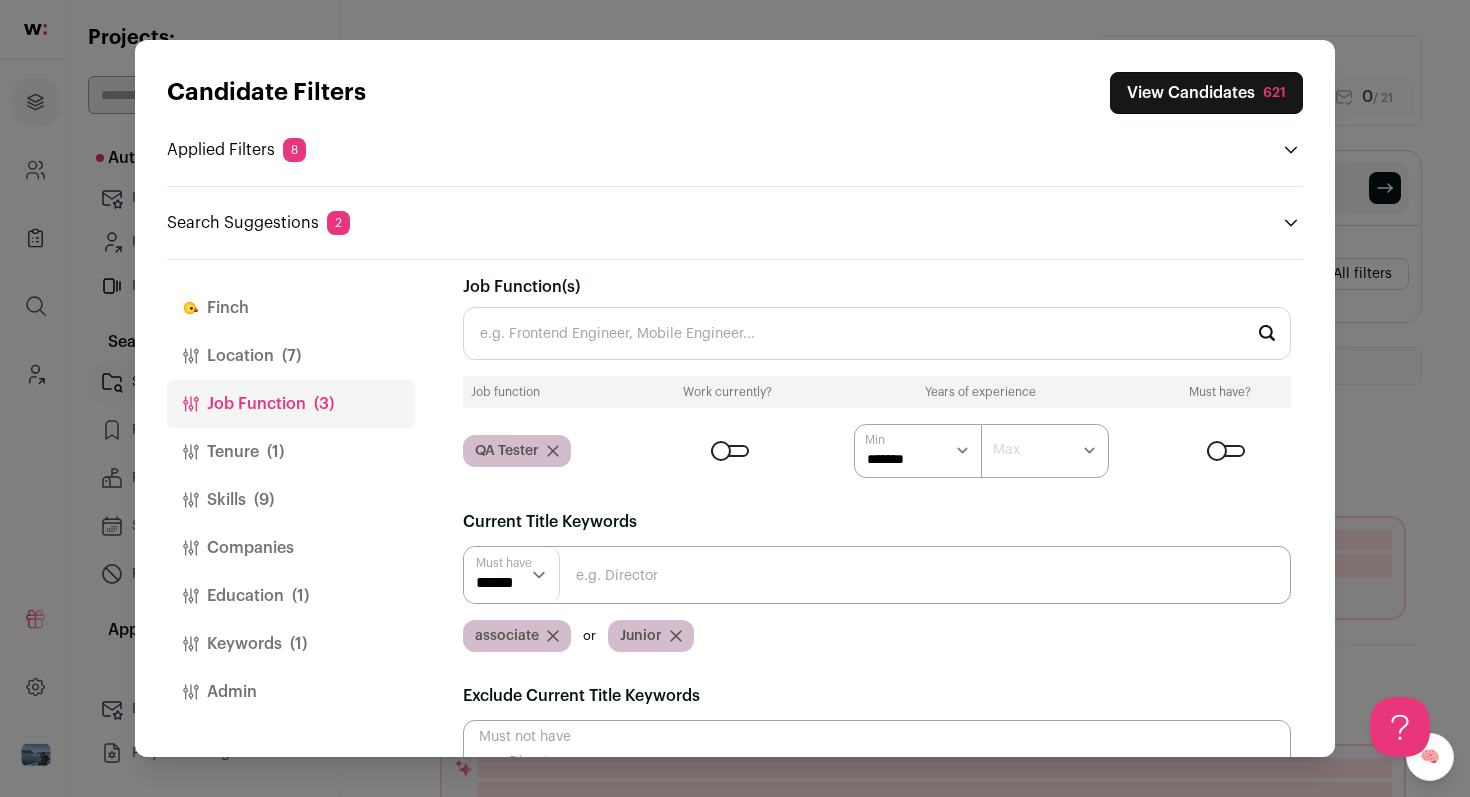 scroll, scrollTop: 0, scrollLeft: 0, axis: both 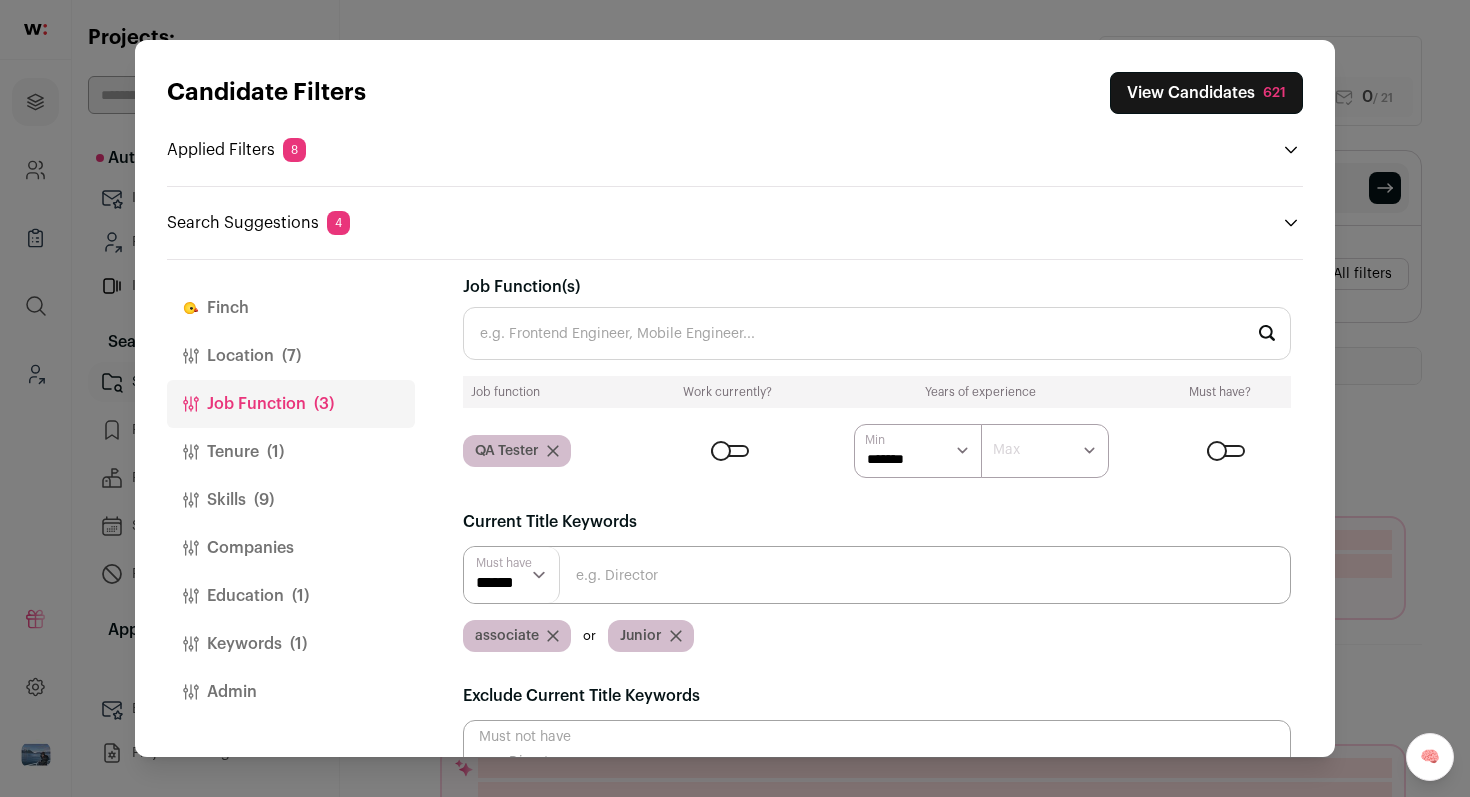 click at bounding box center [553, 636] 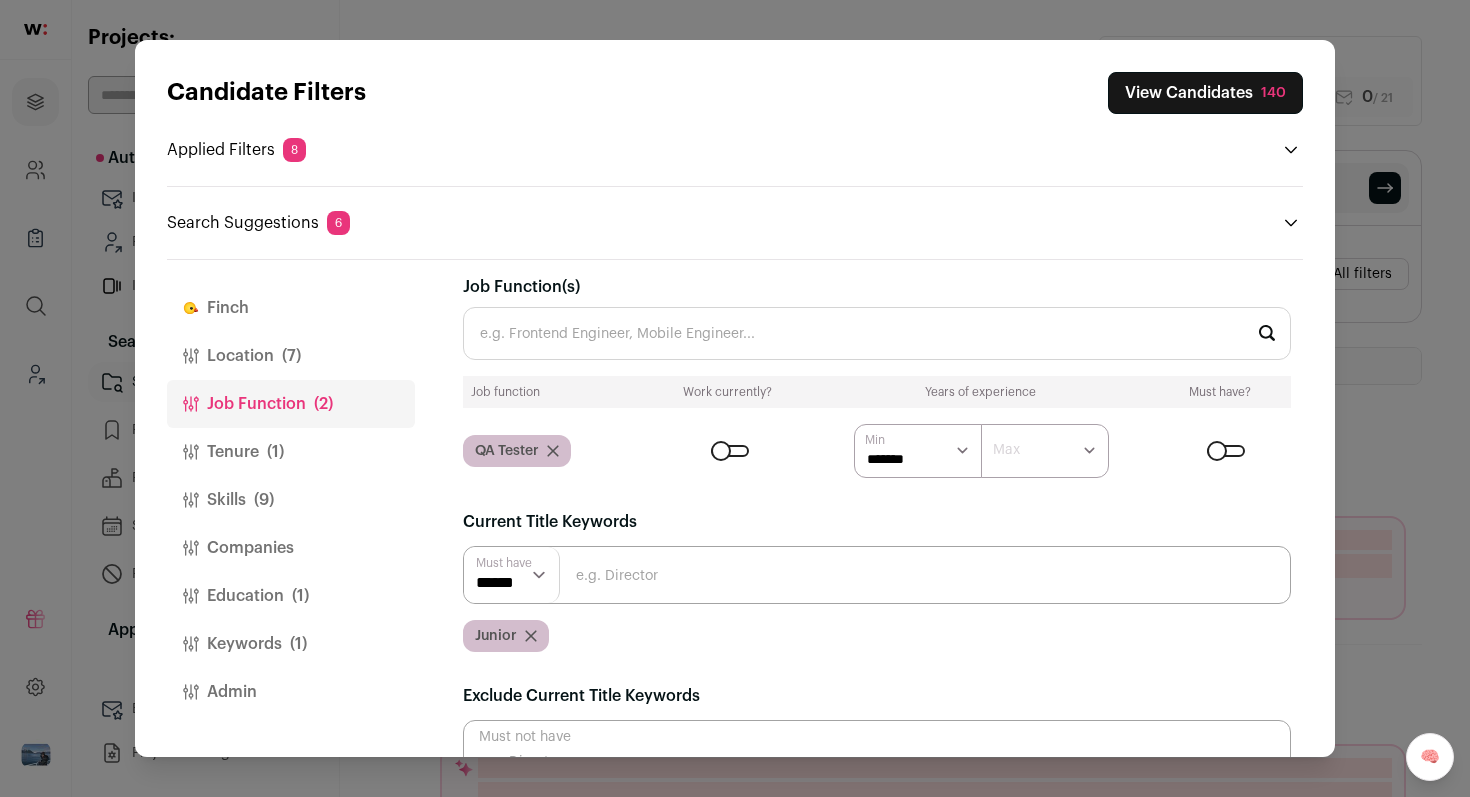 click at bounding box center [531, 636] 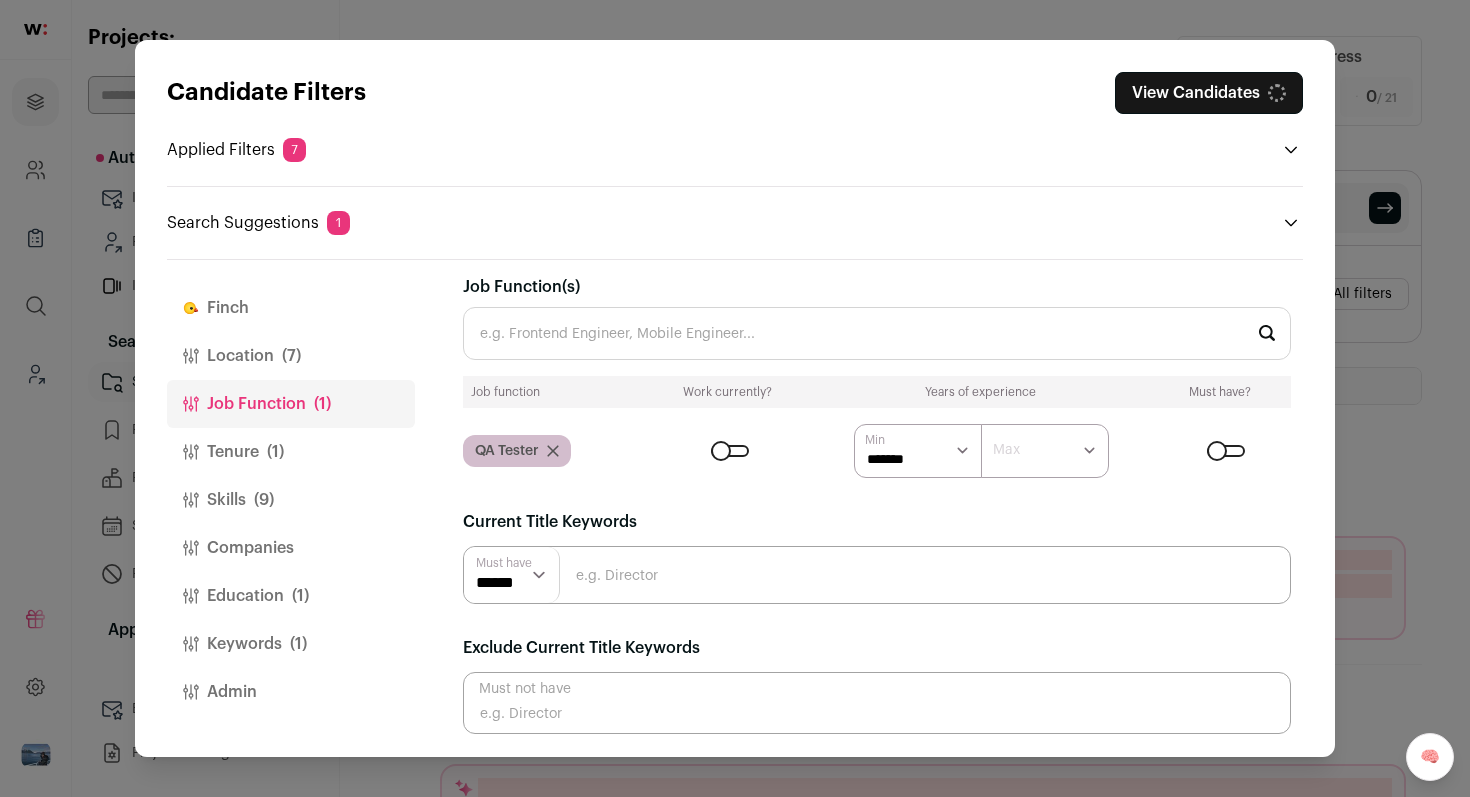 click at bounding box center (877, 575) 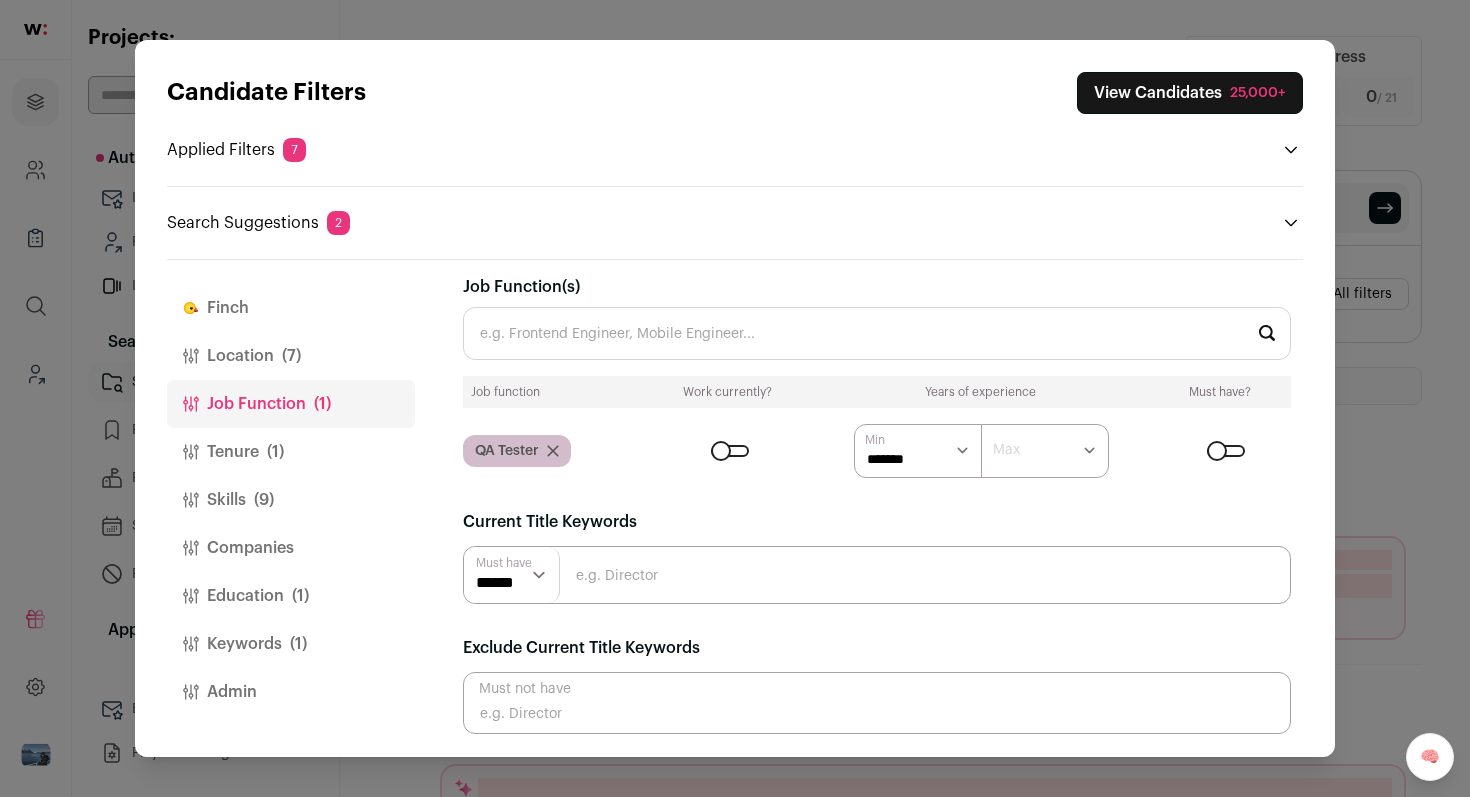 paste on "QA Automation Specialist" 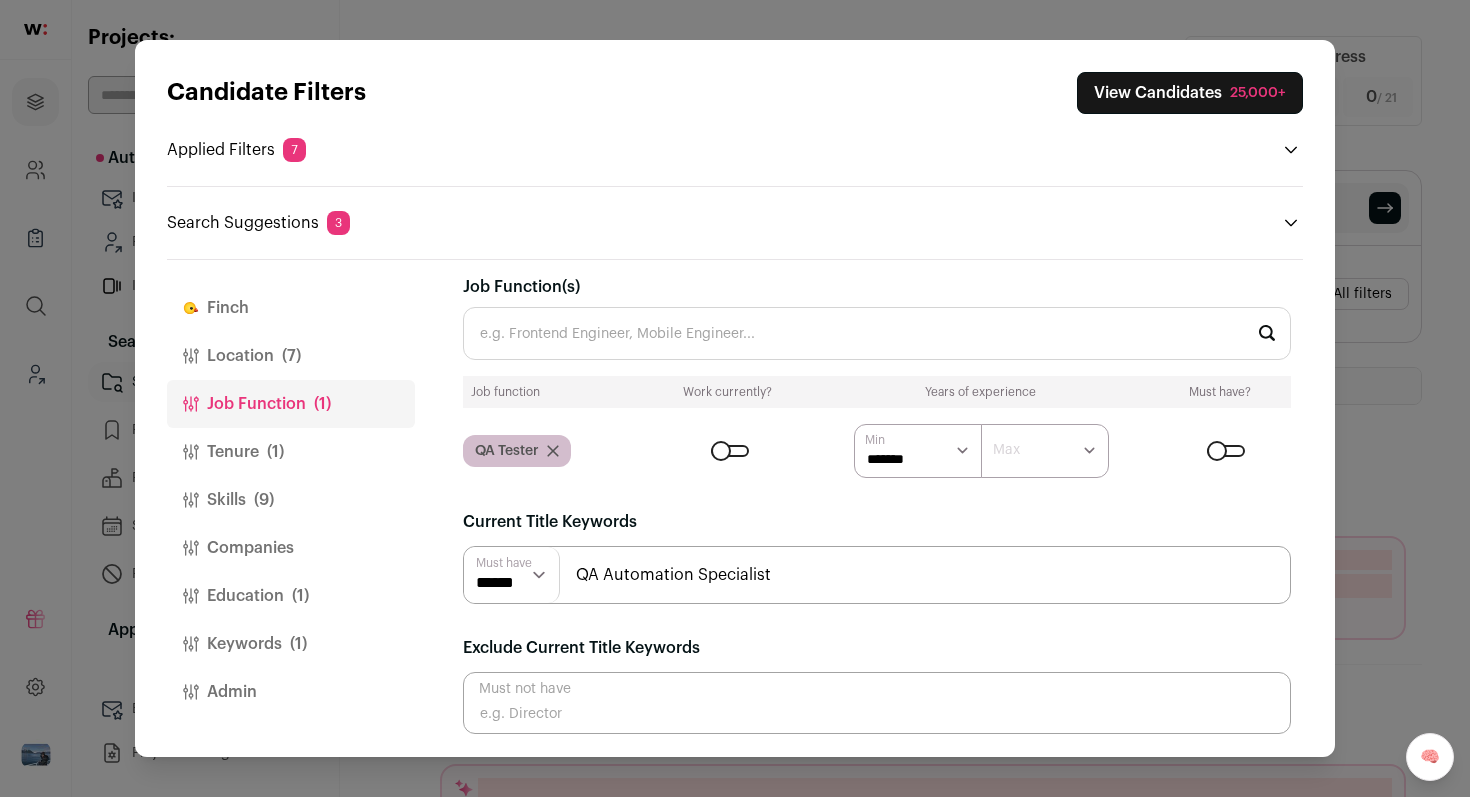 type on "QA Automation Specialist" 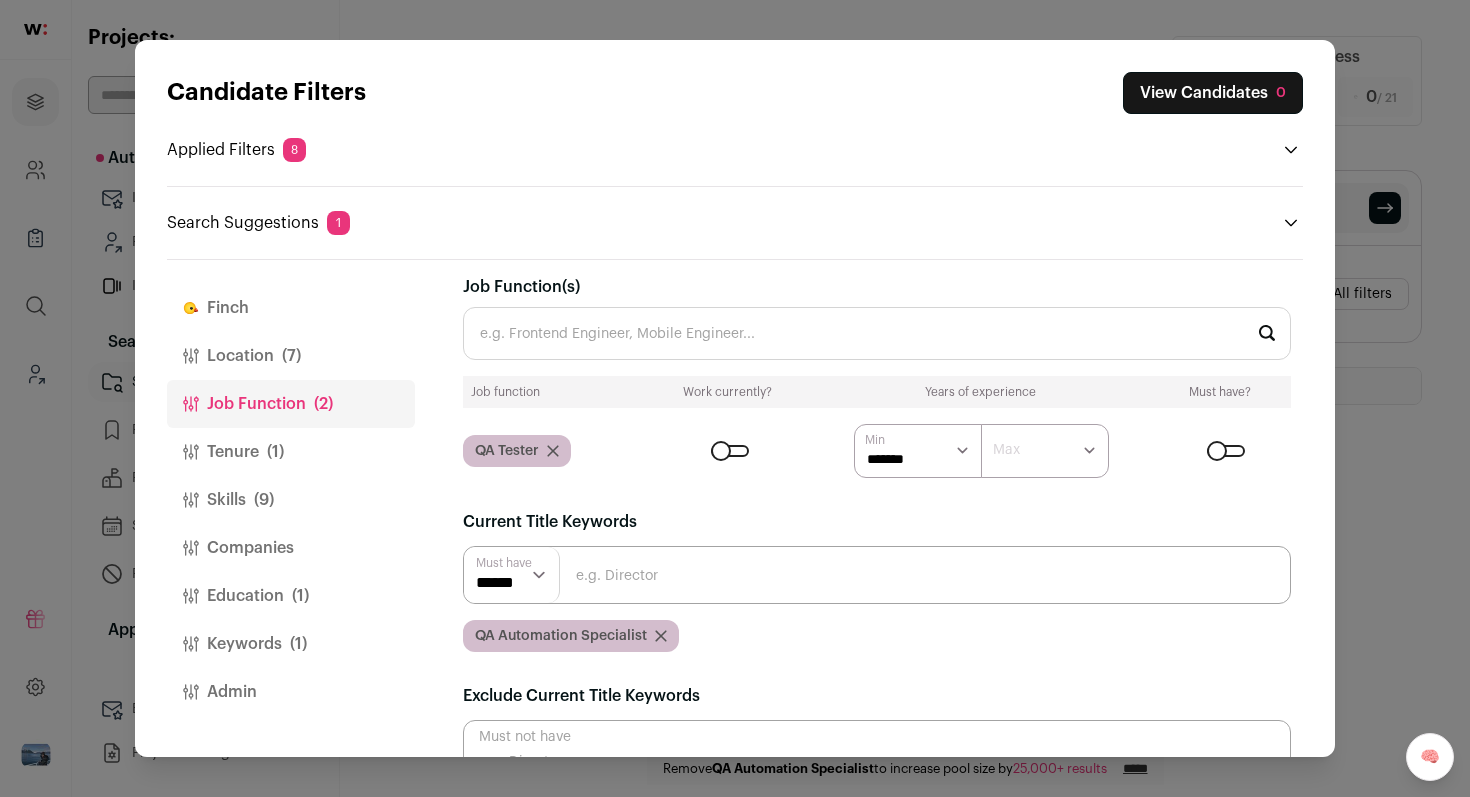 click at bounding box center (877, 575) 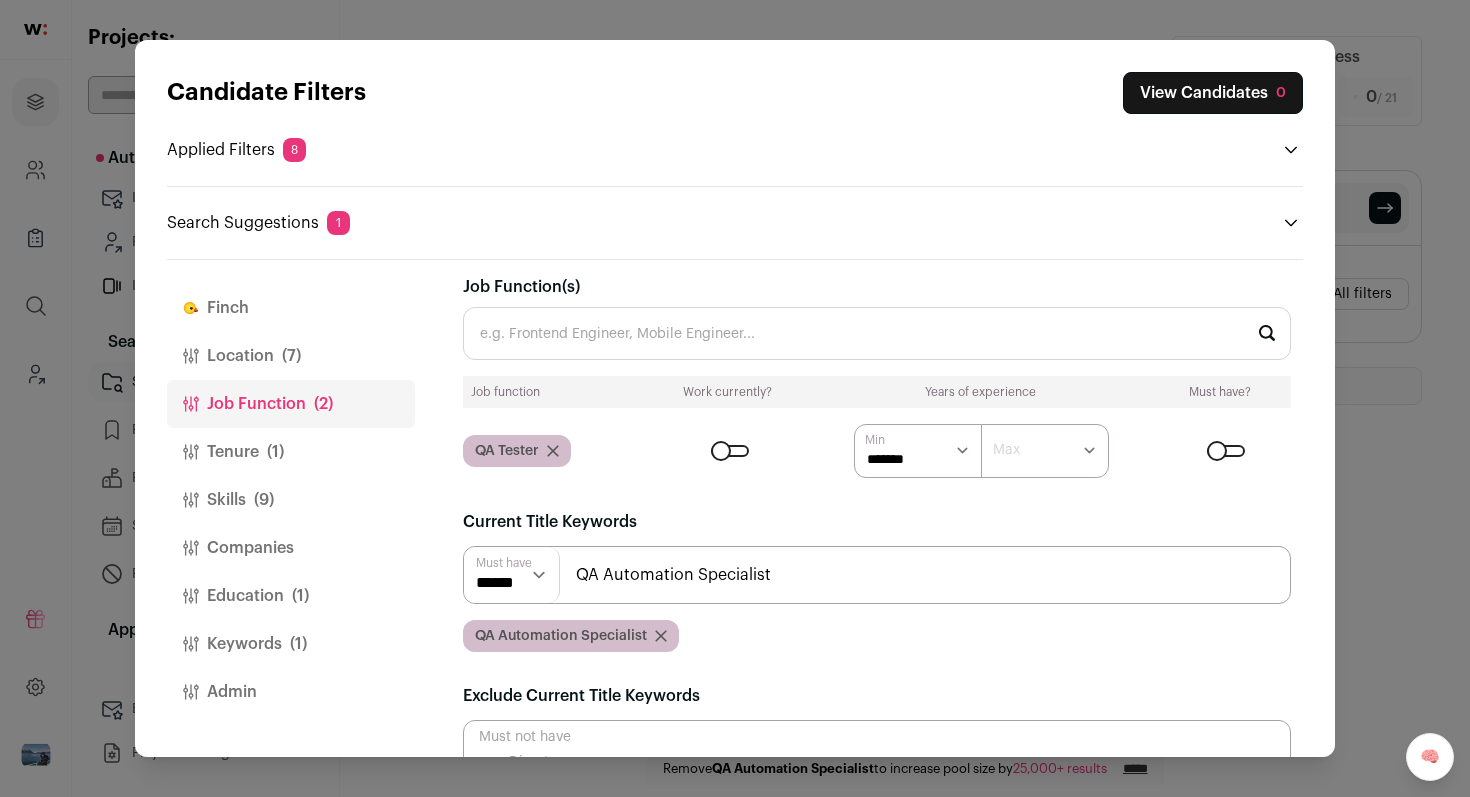 click on "QA Automation Specialist" at bounding box center (877, 575) 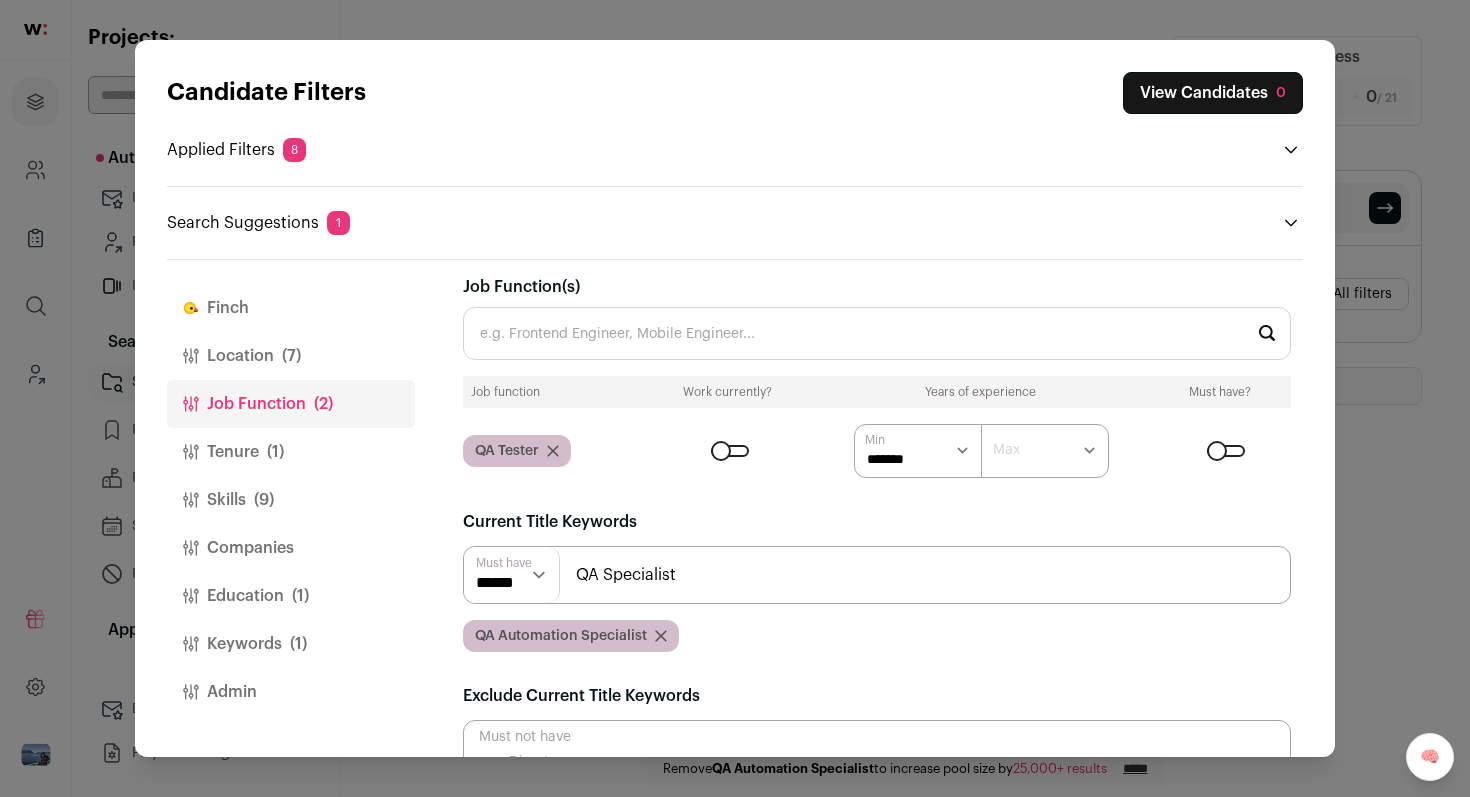 type on "QA Specialist" 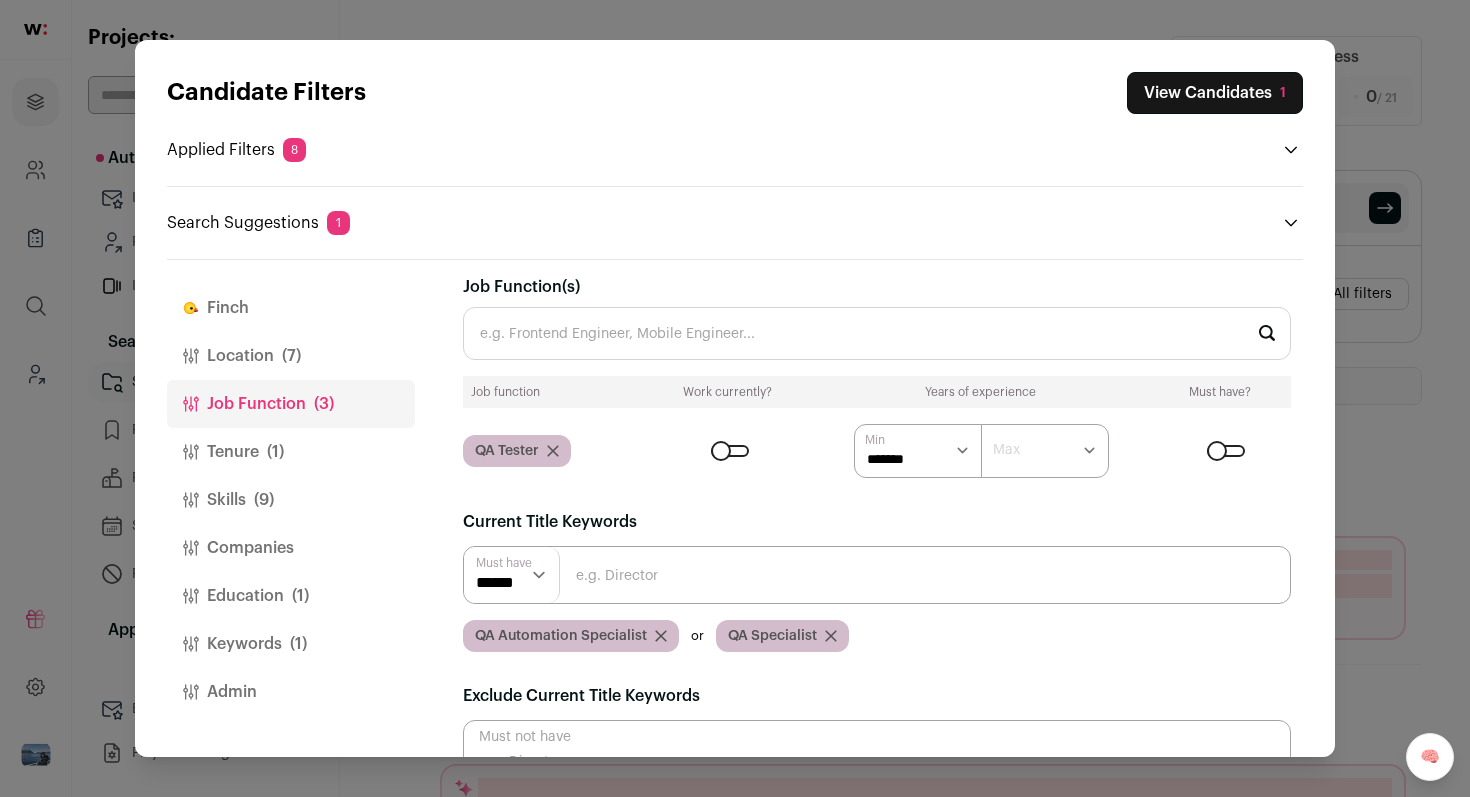 click on "View Candidates
[NUMBER]" at bounding box center (1215, 93) 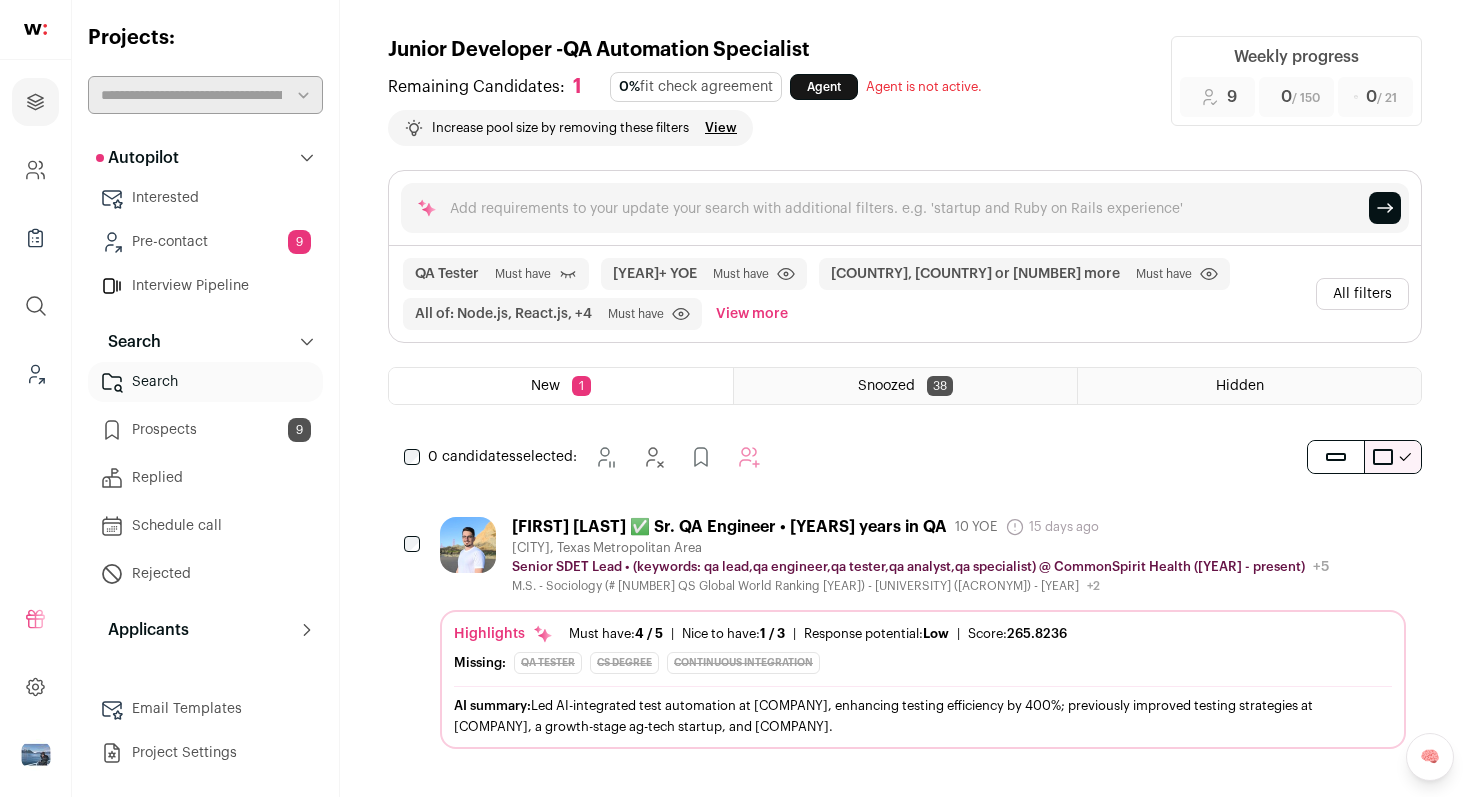 click on "All filters" at bounding box center (1362, 294) 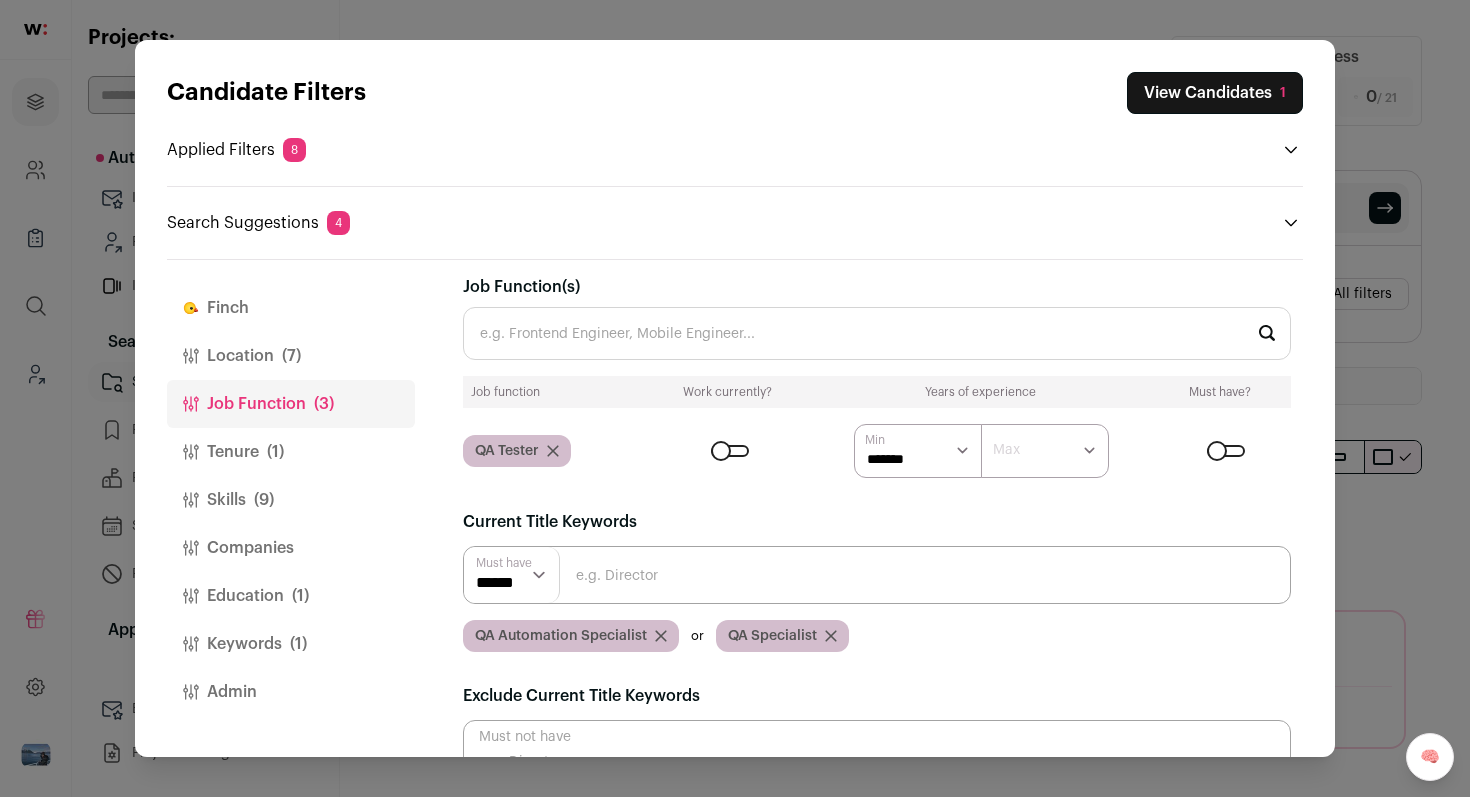 click at bounding box center (877, 575) 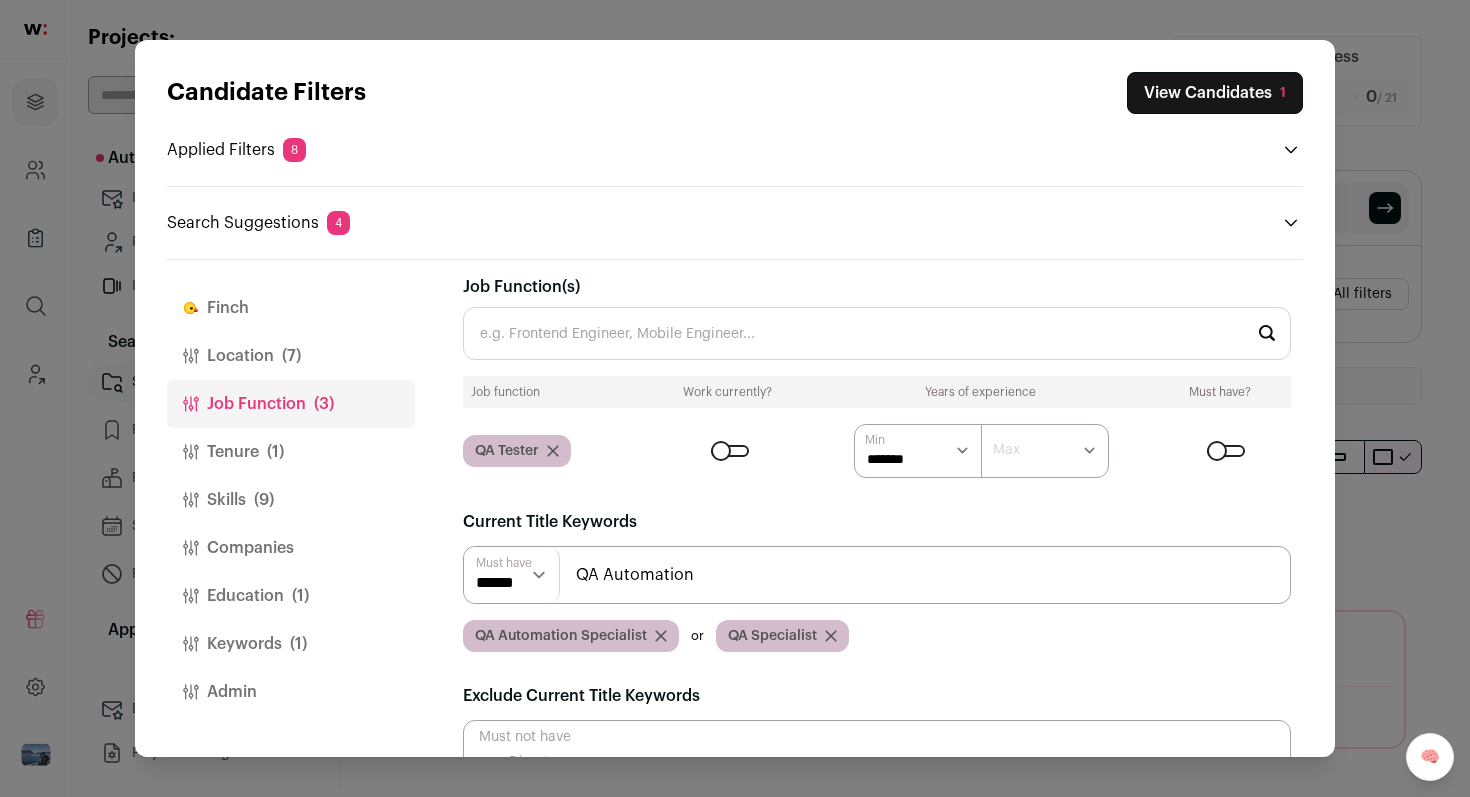 type on "QA Automation" 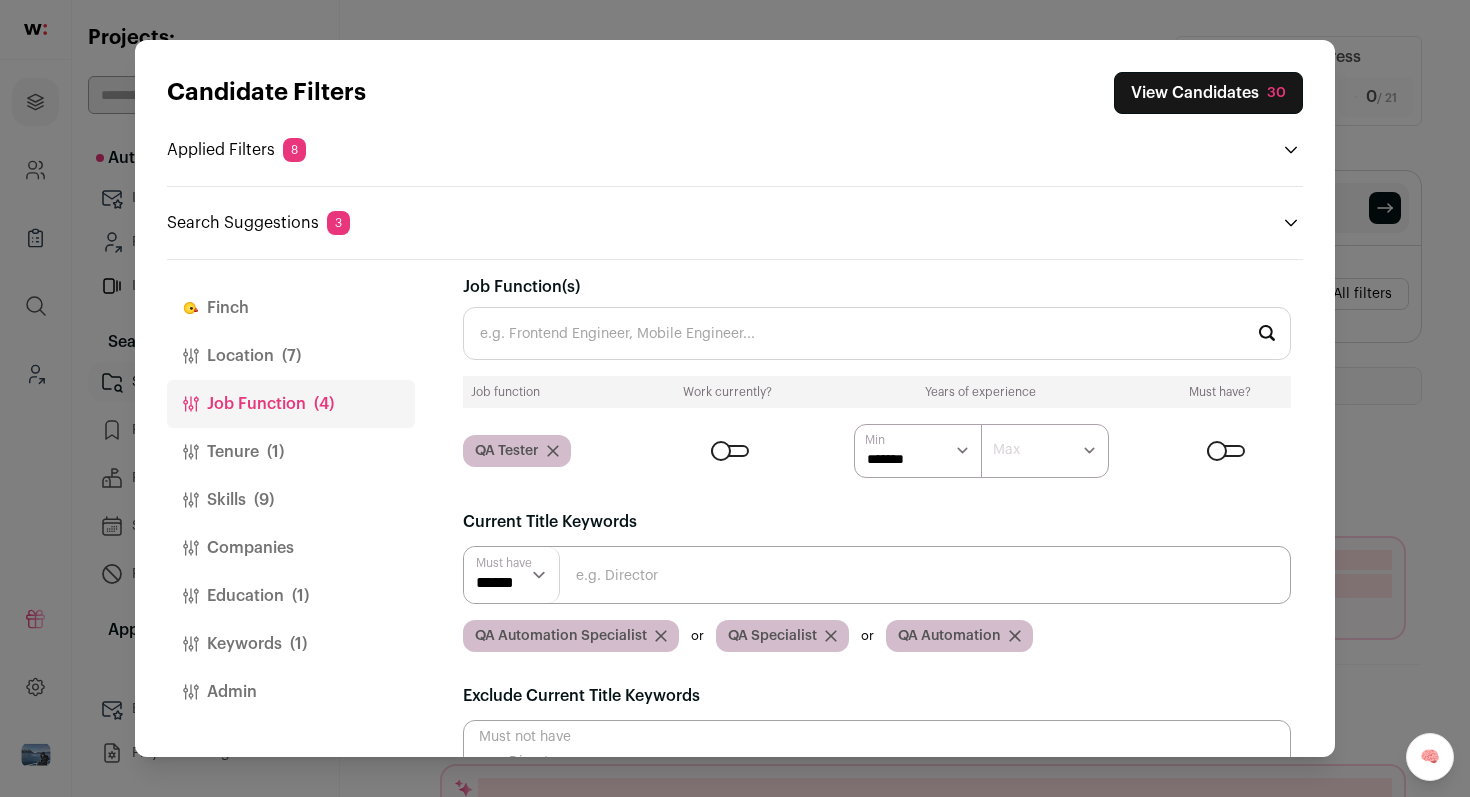click on "View Candidates
[NUMBER]" at bounding box center [1208, 93] 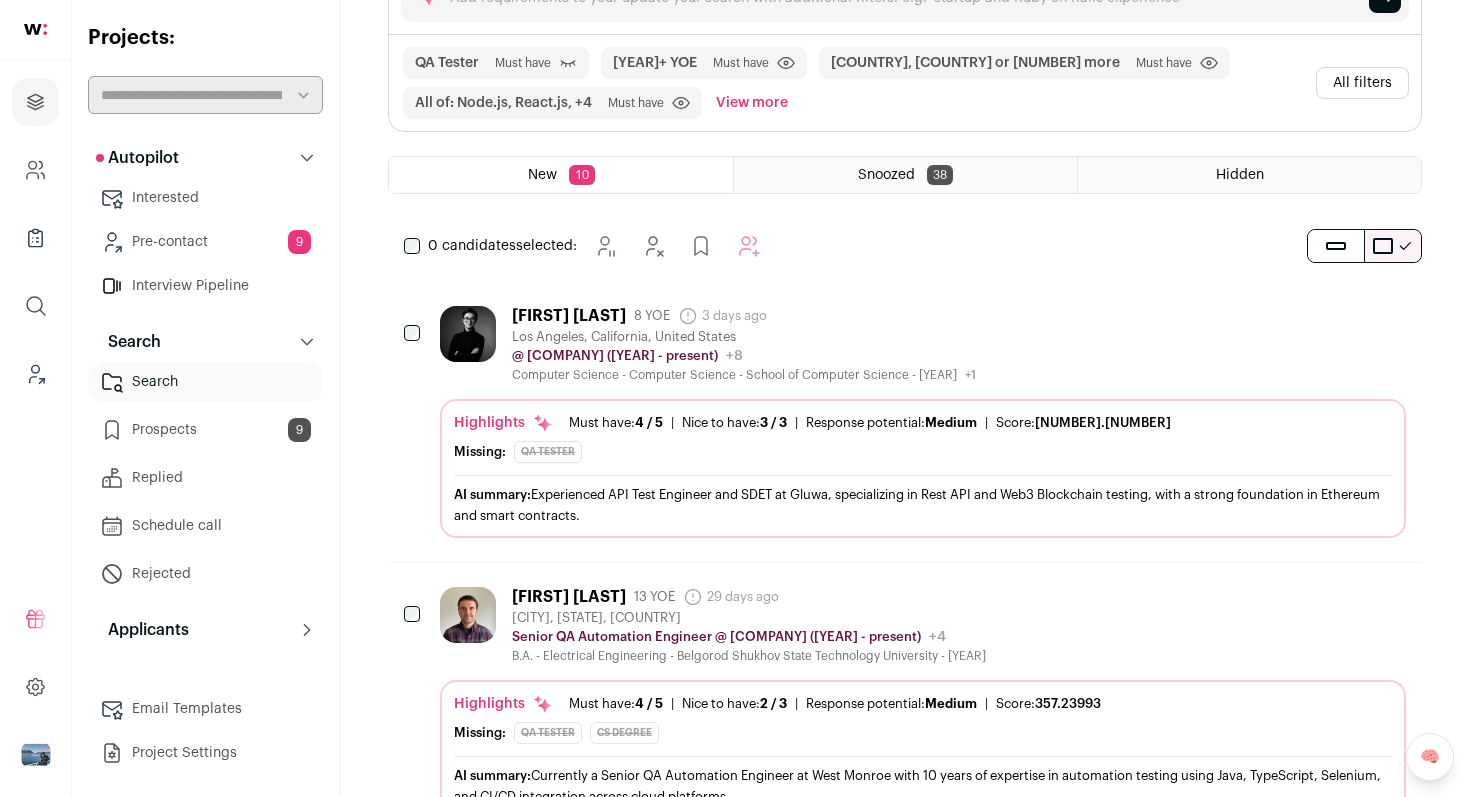 scroll, scrollTop: 0, scrollLeft: 0, axis: both 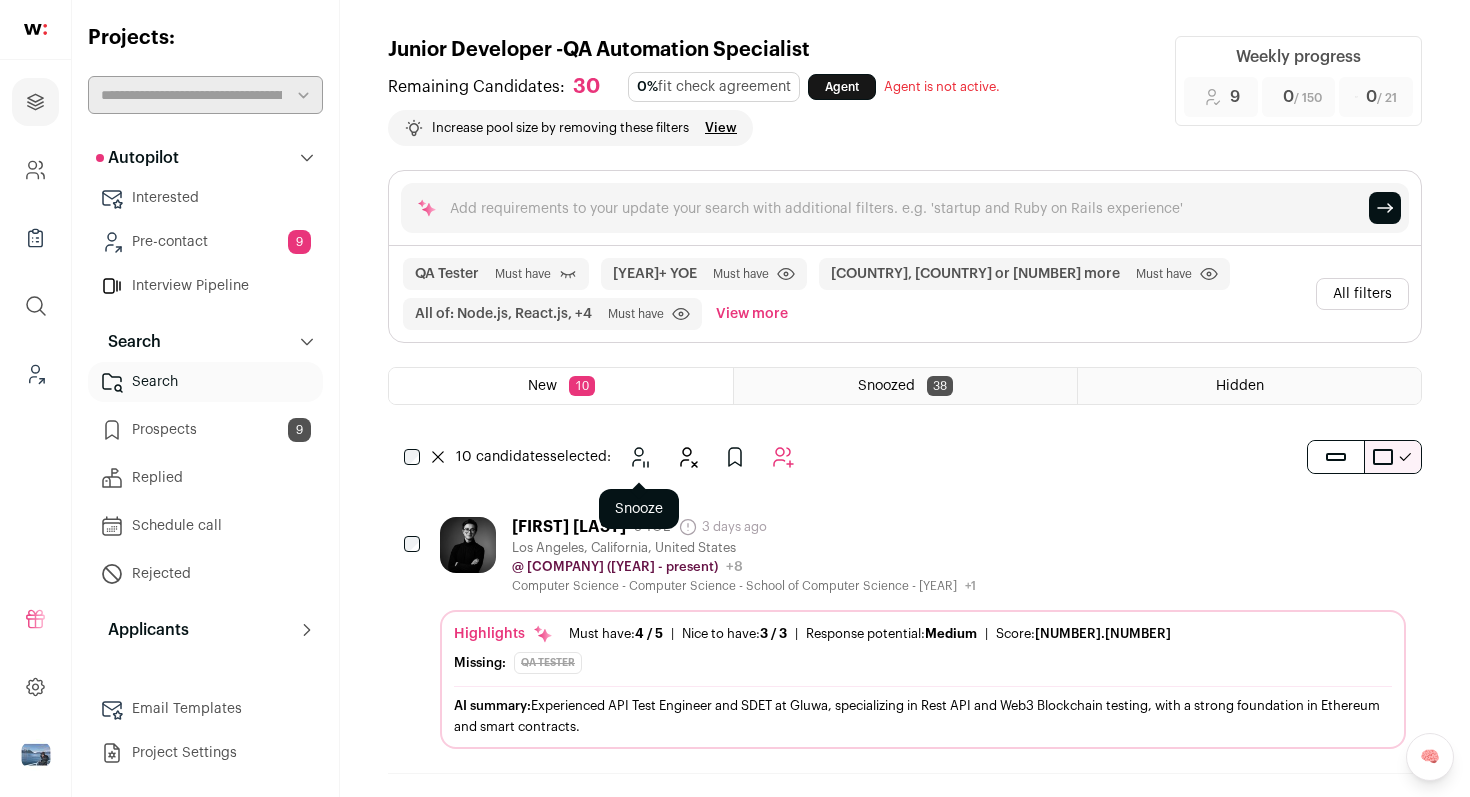 click at bounding box center (639, 457) 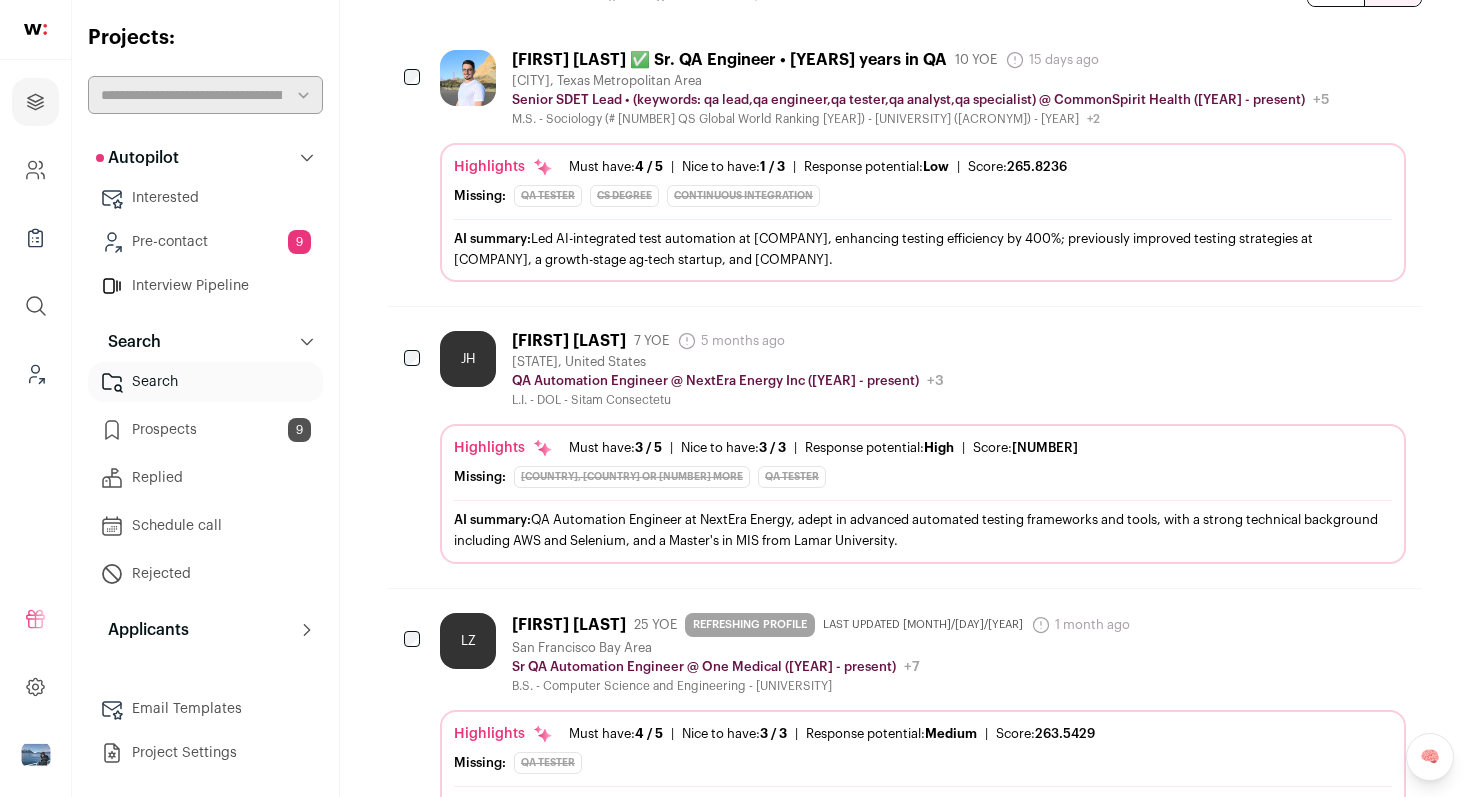 scroll, scrollTop: 0, scrollLeft: 0, axis: both 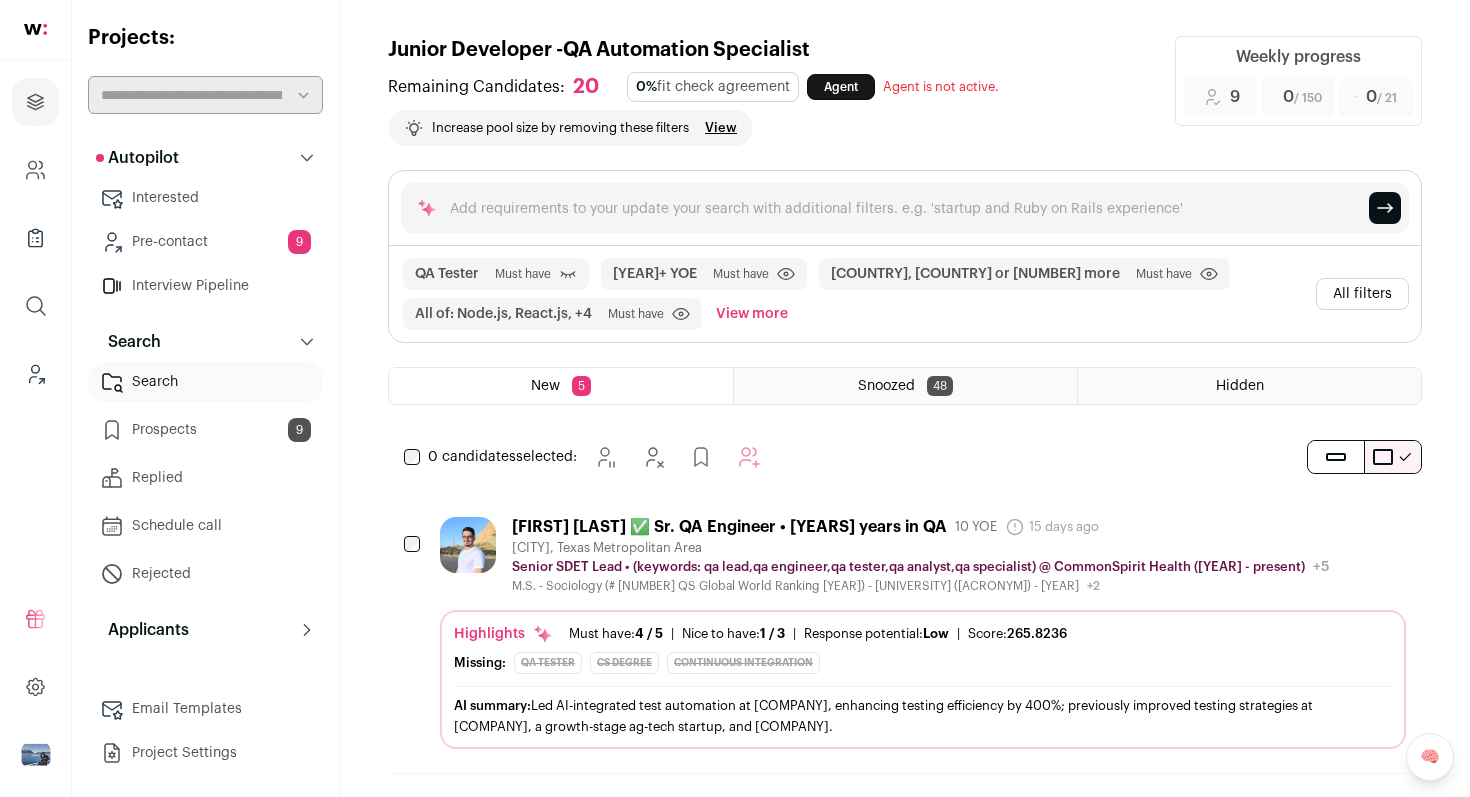 click on "All filters" at bounding box center [1362, 294] 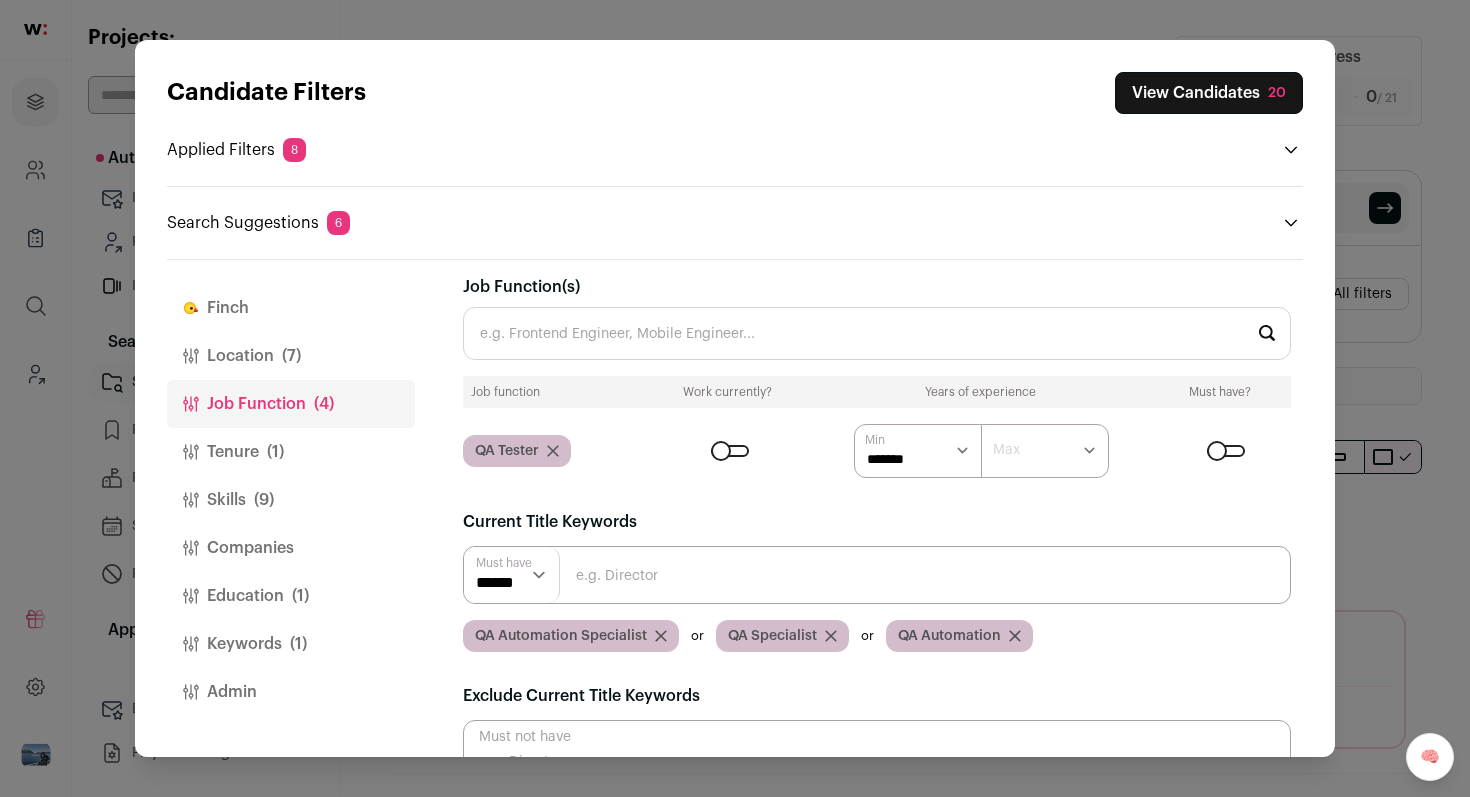 click at bounding box center (877, 575) 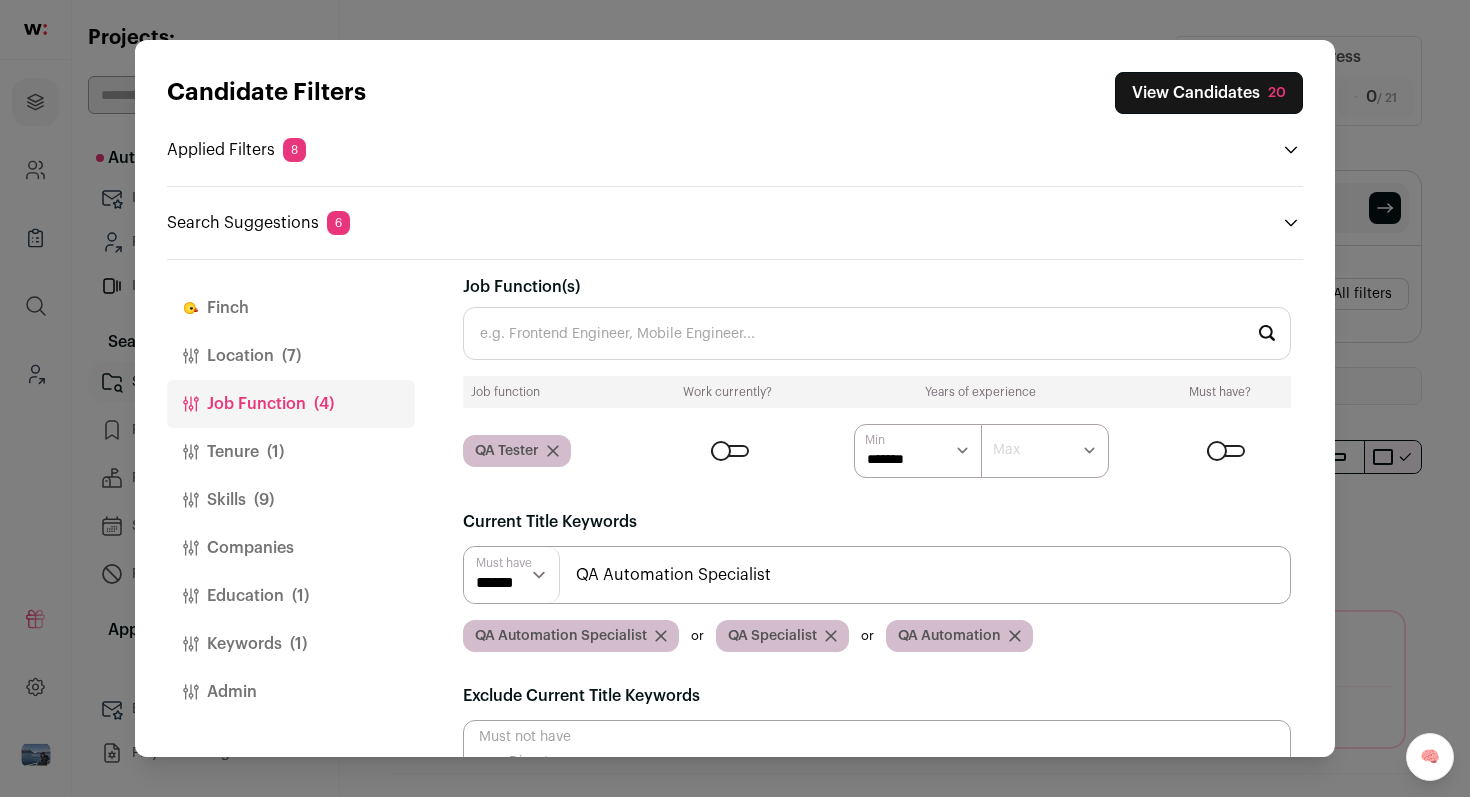 drag, startPoint x: 794, startPoint y: 580, endPoint x: 607, endPoint y: 578, distance: 187.0107 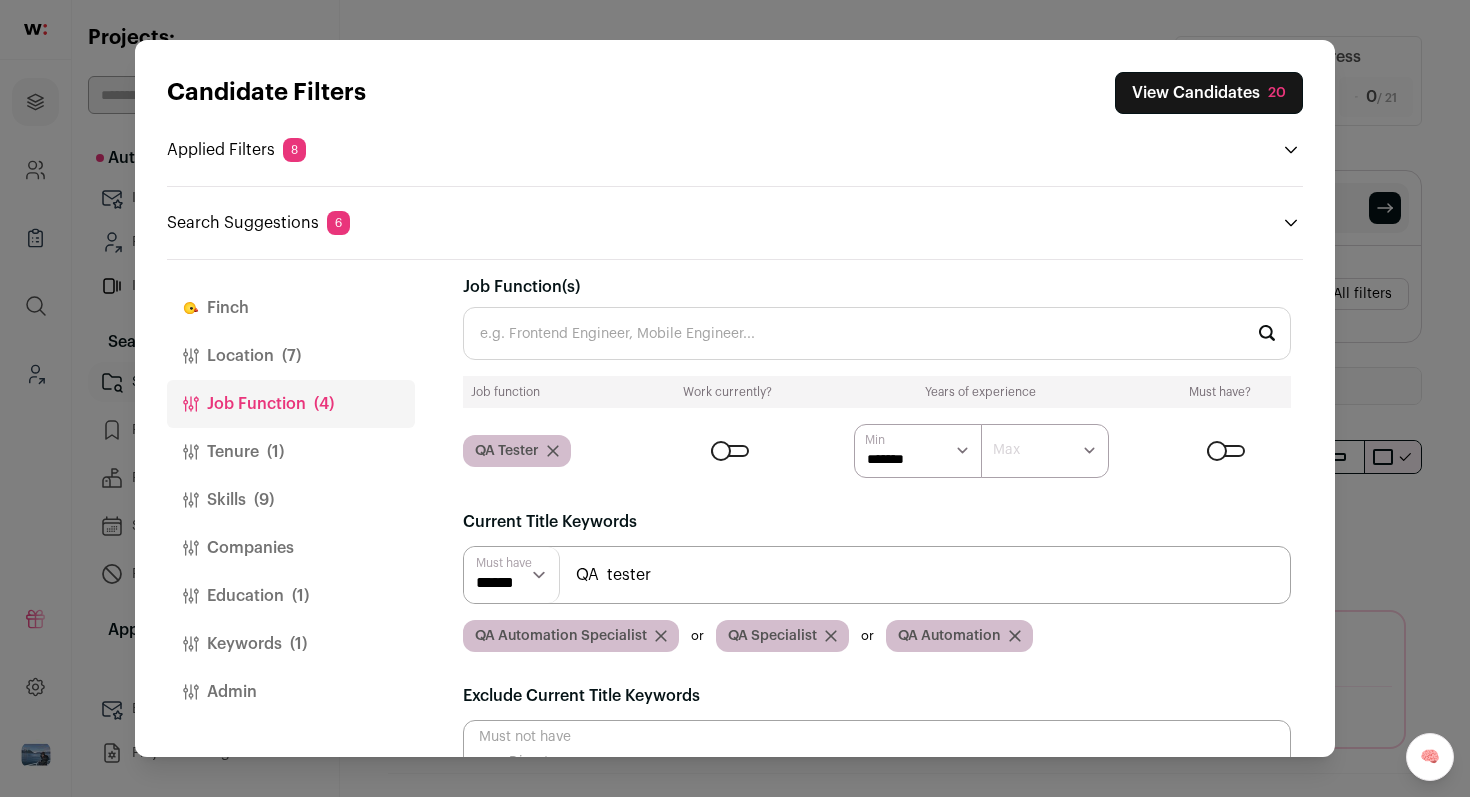 type on "QA  tester" 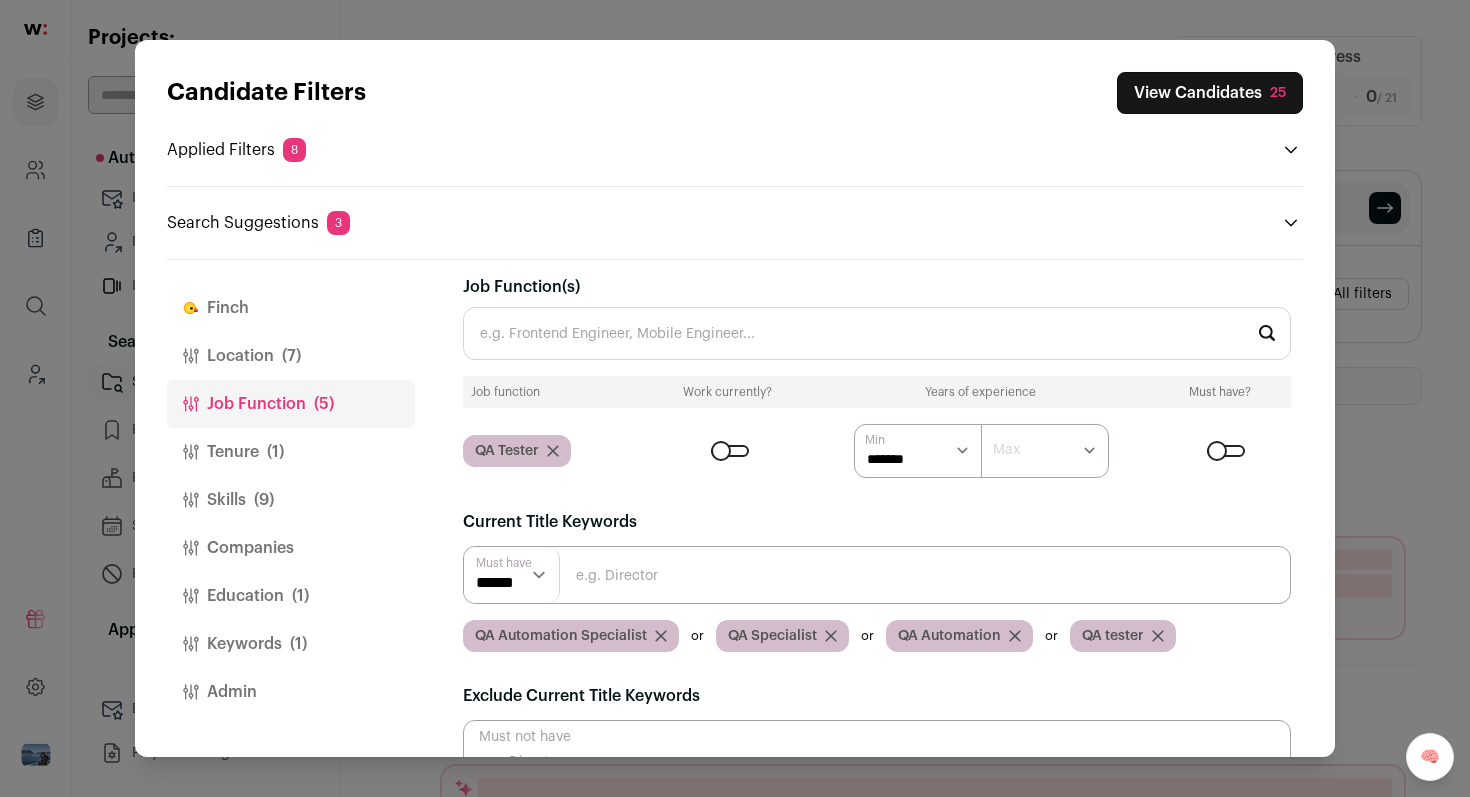 click on "View Candidates
25" at bounding box center (1210, 93) 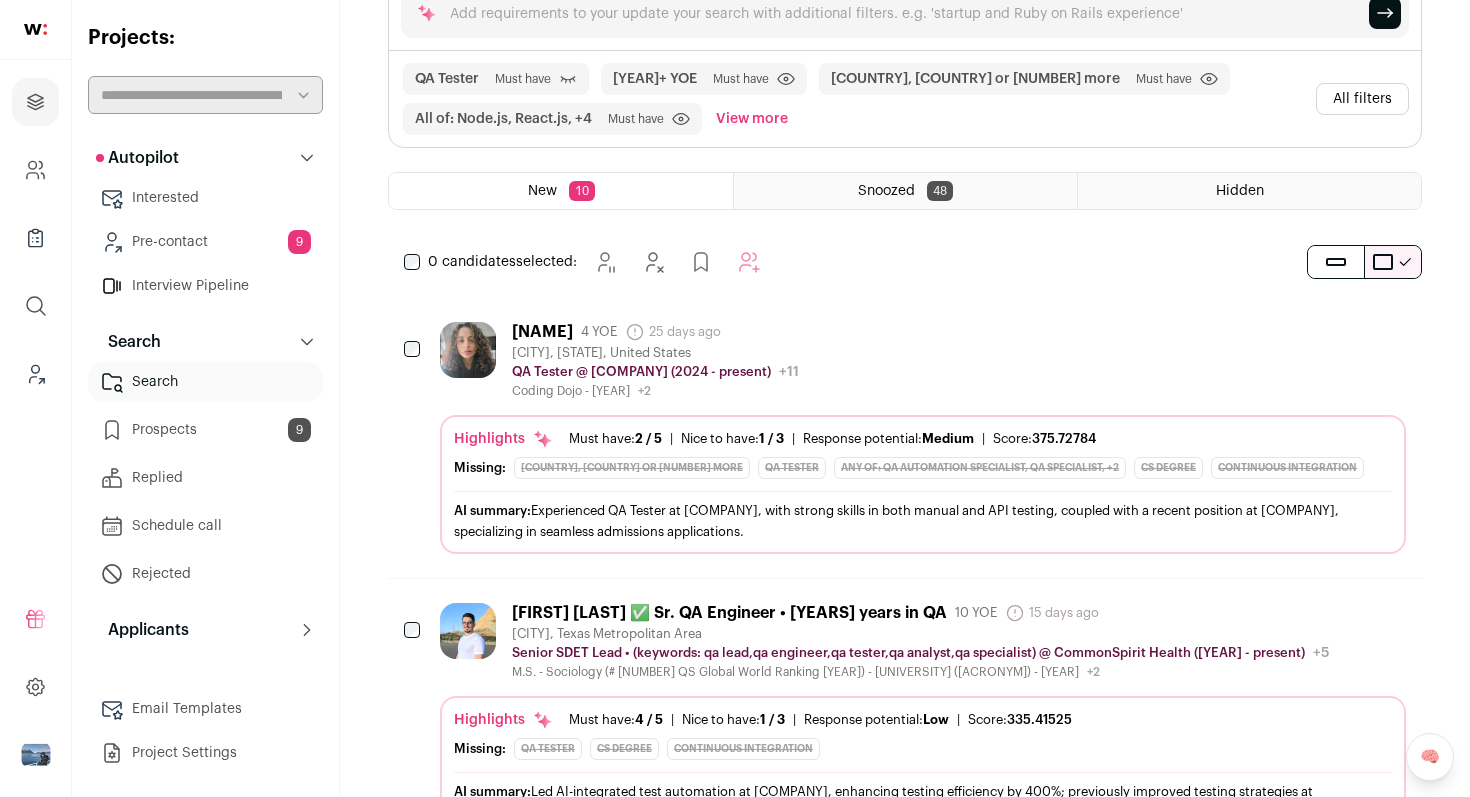 scroll, scrollTop: 196, scrollLeft: 0, axis: vertical 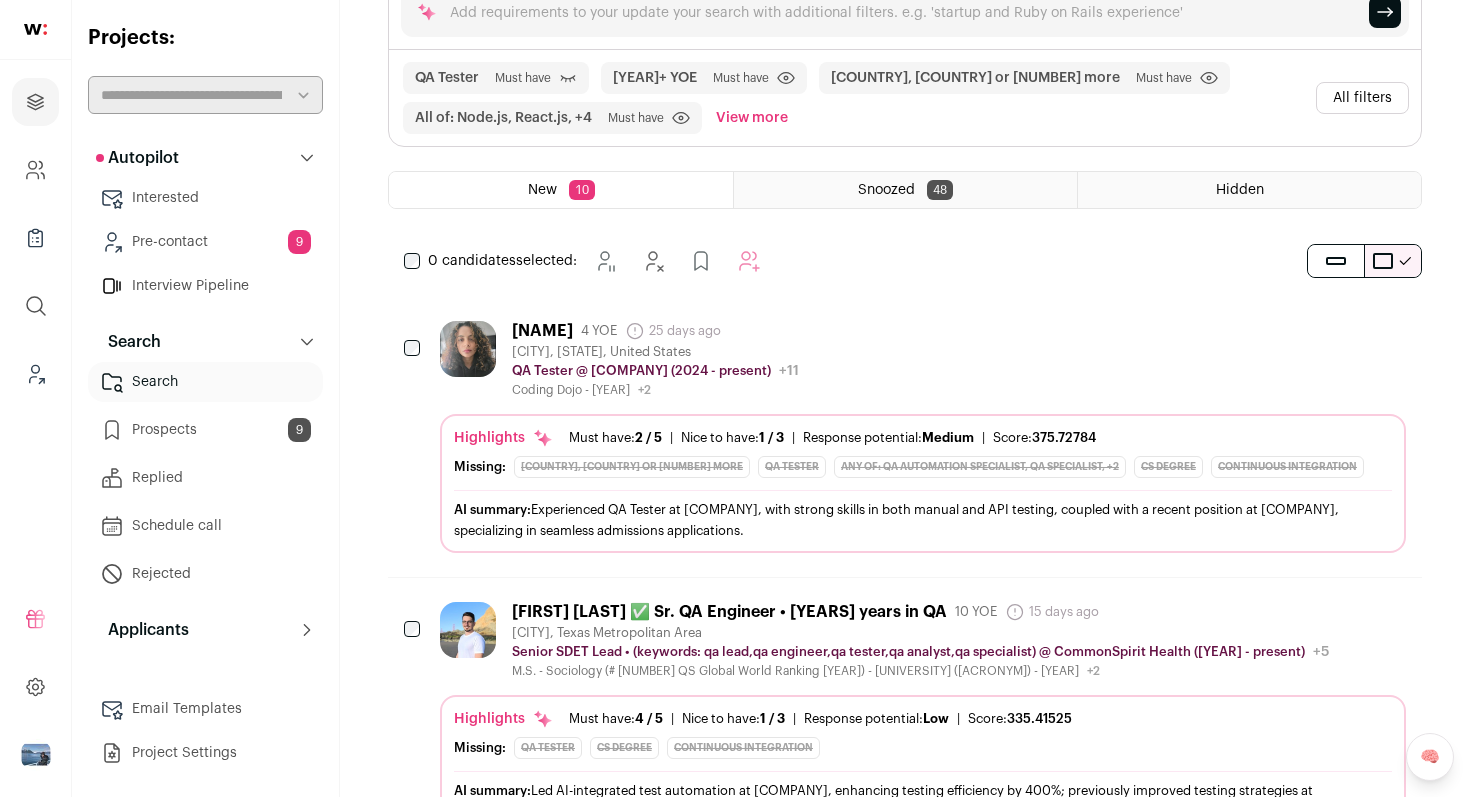 click on "[FIRST] [LAST]
[NUMBER] YOE
[DURATION] ago
Admin only. The last time the profile was updated.
[CITY], [STATE], United States
QA Tester @ Method Schools
([YEAR] - present)
Method Schools
Public / Private
Private
Valuation
Unknown
51-200" at bounding box center [923, 359] 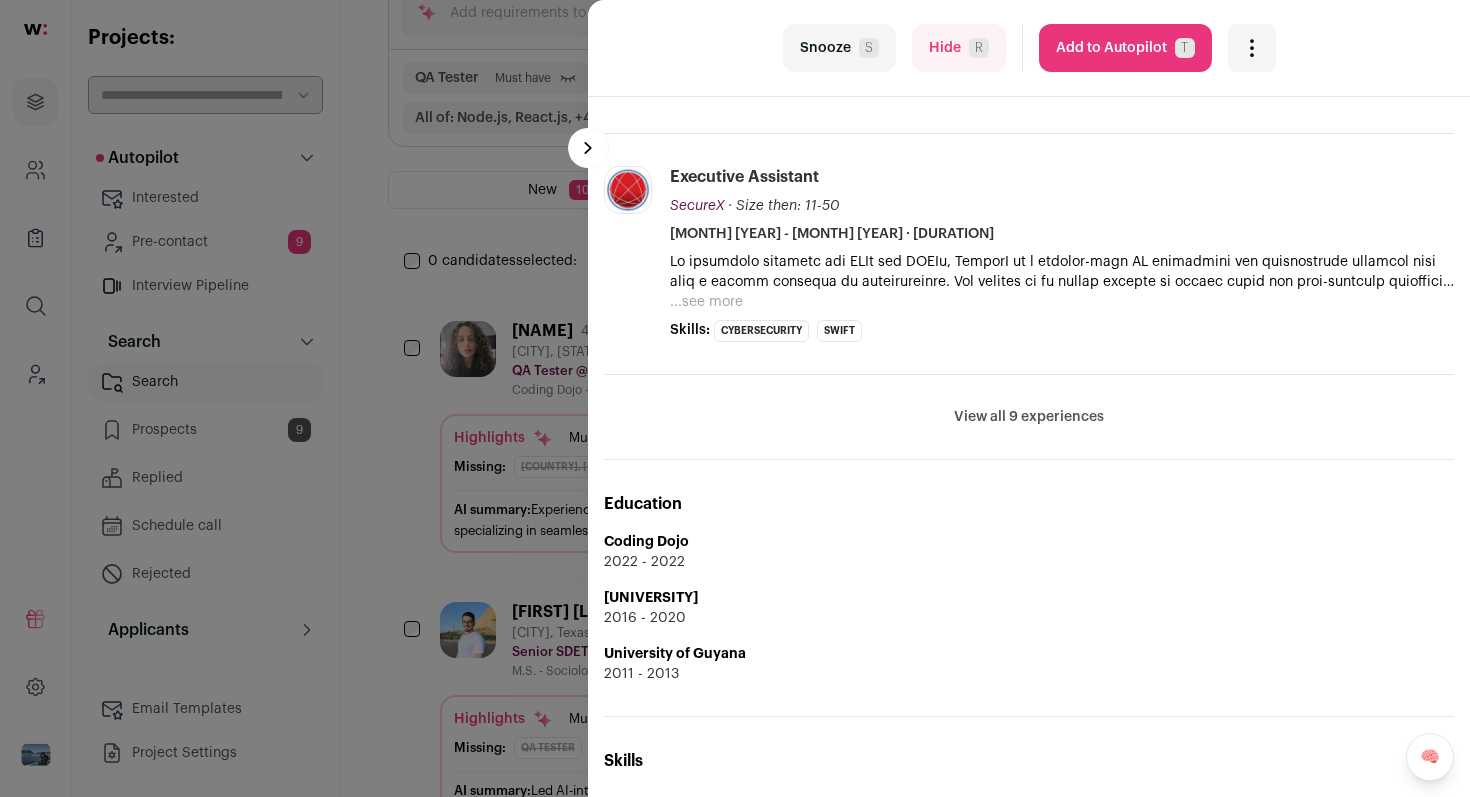 scroll, scrollTop: 953, scrollLeft: 0, axis: vertical 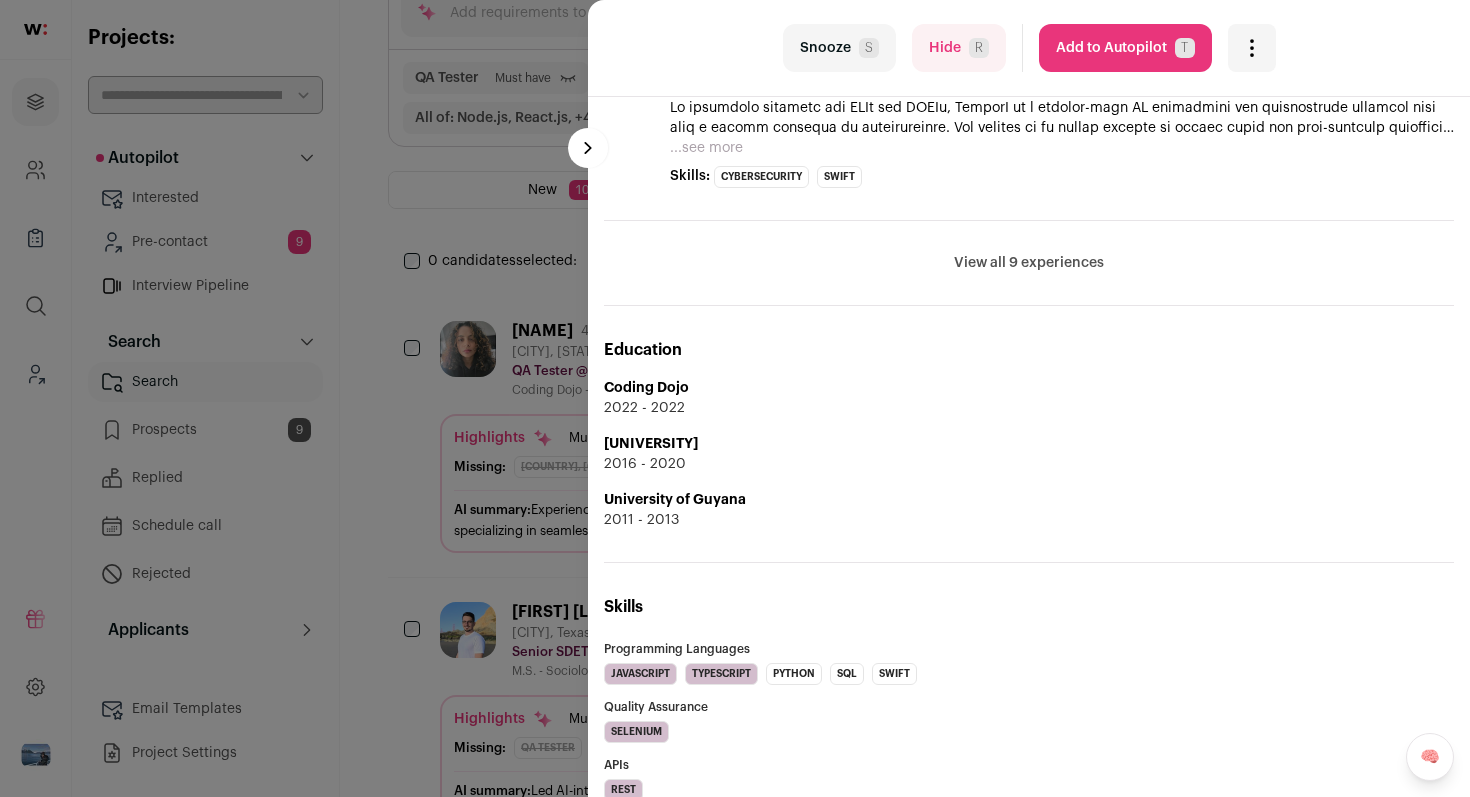 click on "Add to Autopilot
T" at bounding box center [1125, 48] 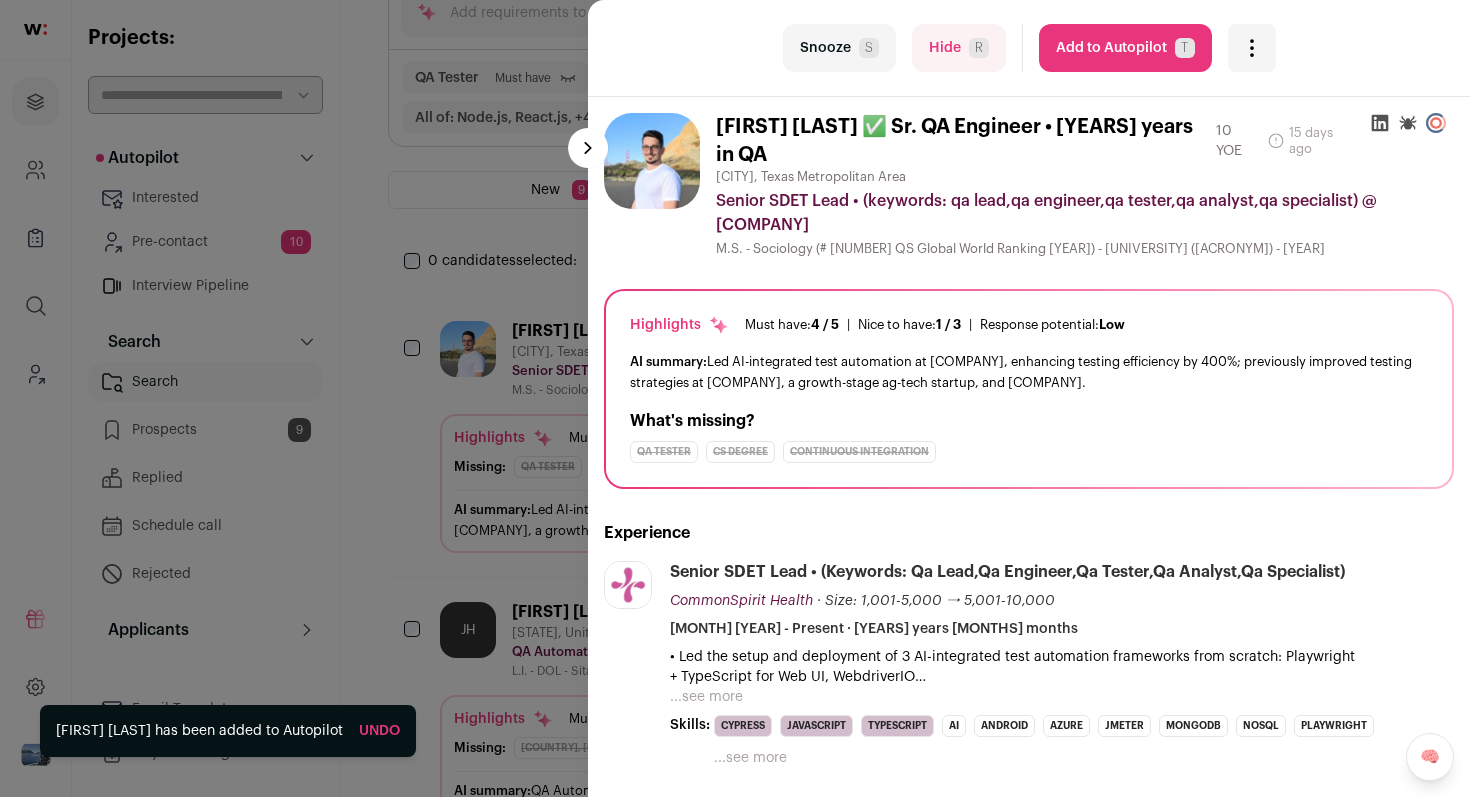click on "Loremi
D" at bounding box center (839, 48) 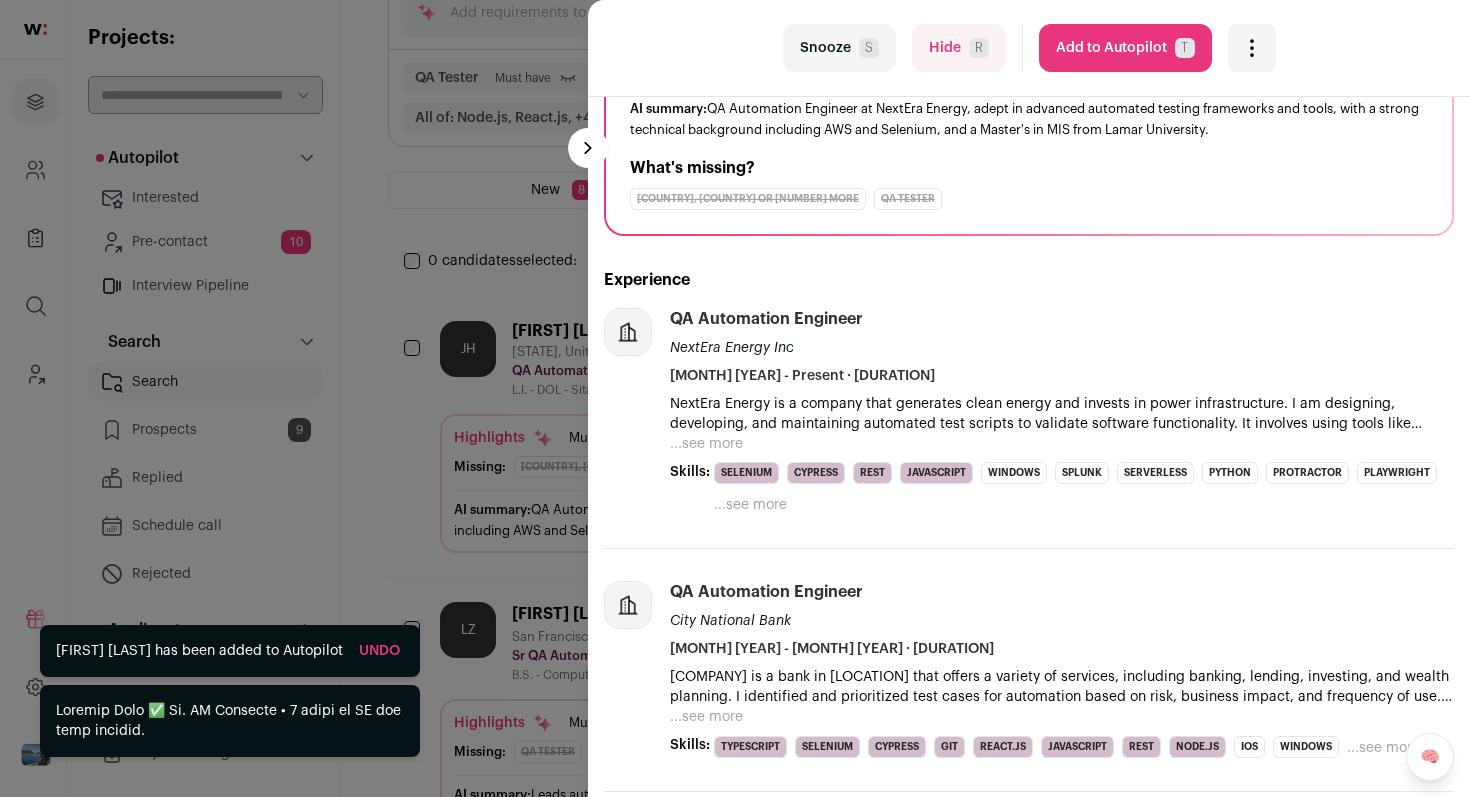 scroll, scrollTop: 206, scrollLeft: 0, axis: vertical 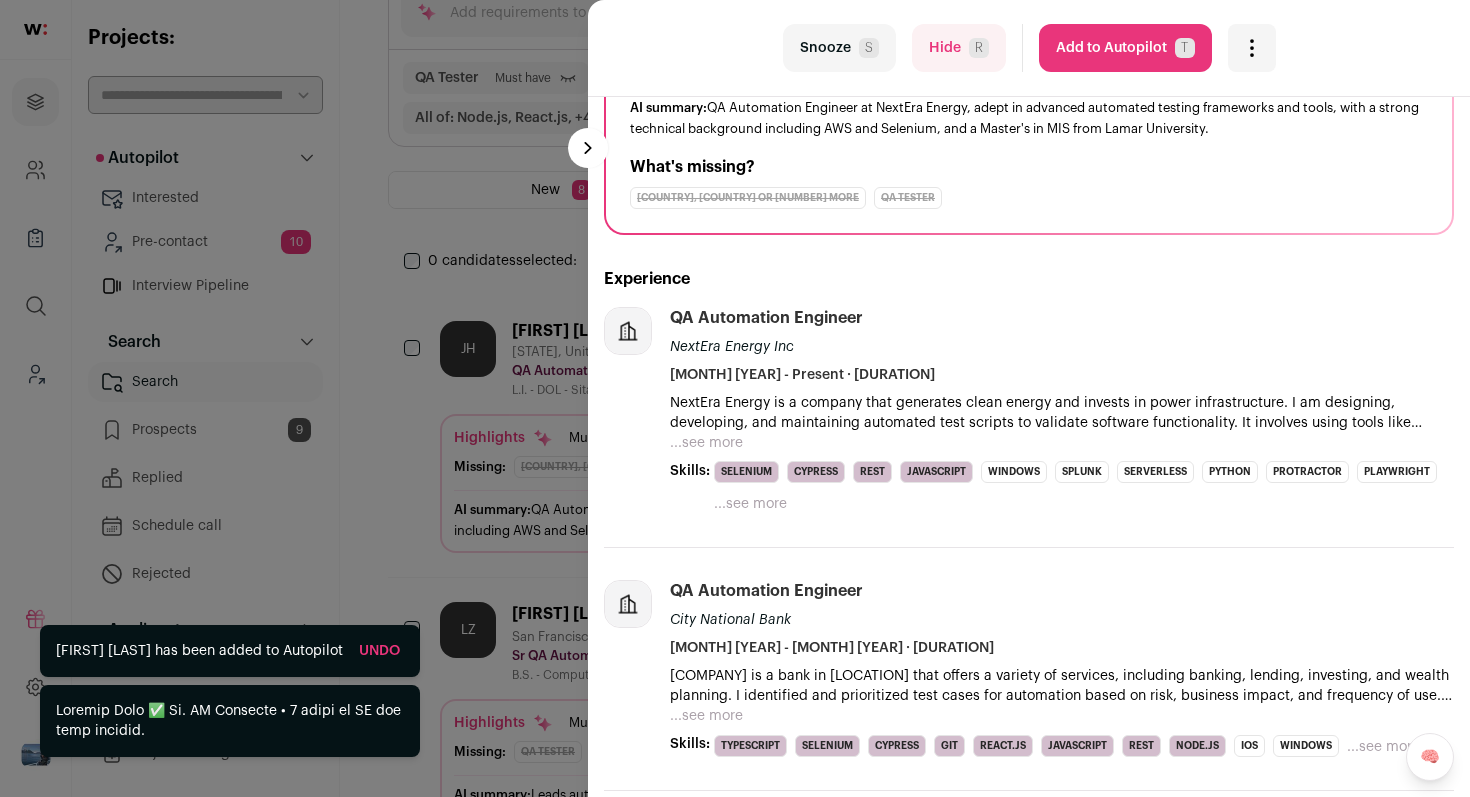 click on "Loremi
D" at bounding box center [839, 48] 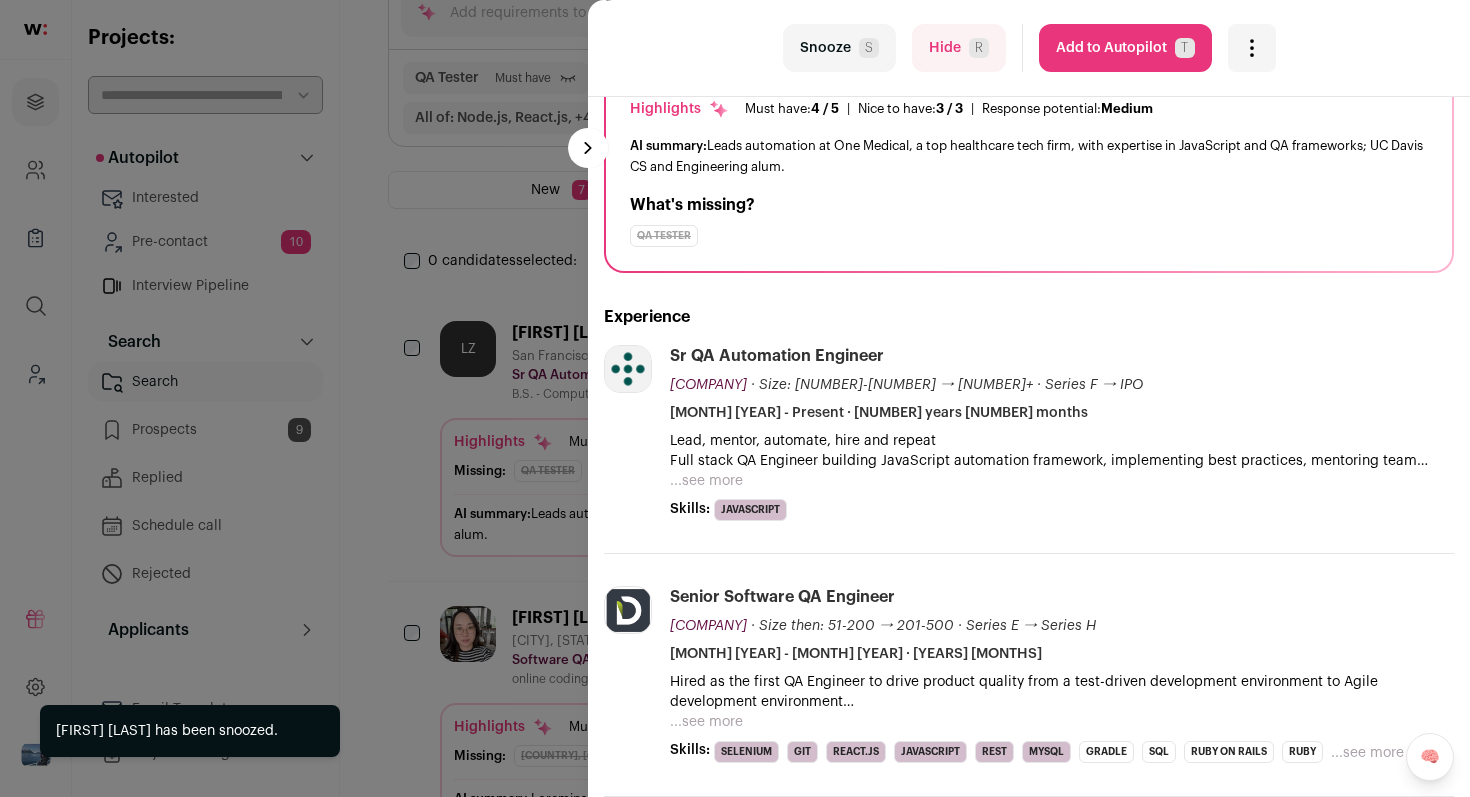 scroll, scrollTop: 252, scrollLeft: 0, axis: vertical 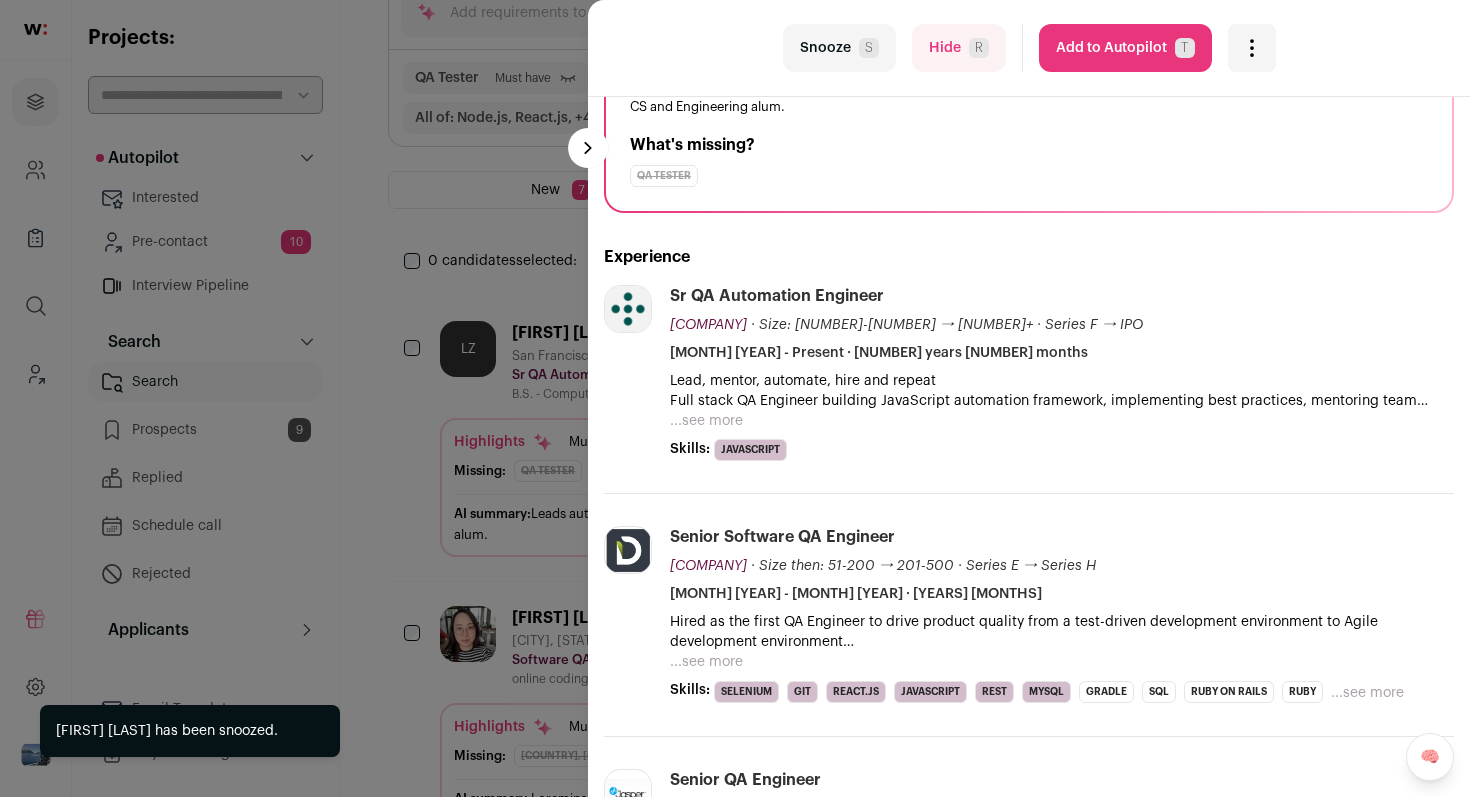 click on "Loremi
D" at bounding box center [839, 48] 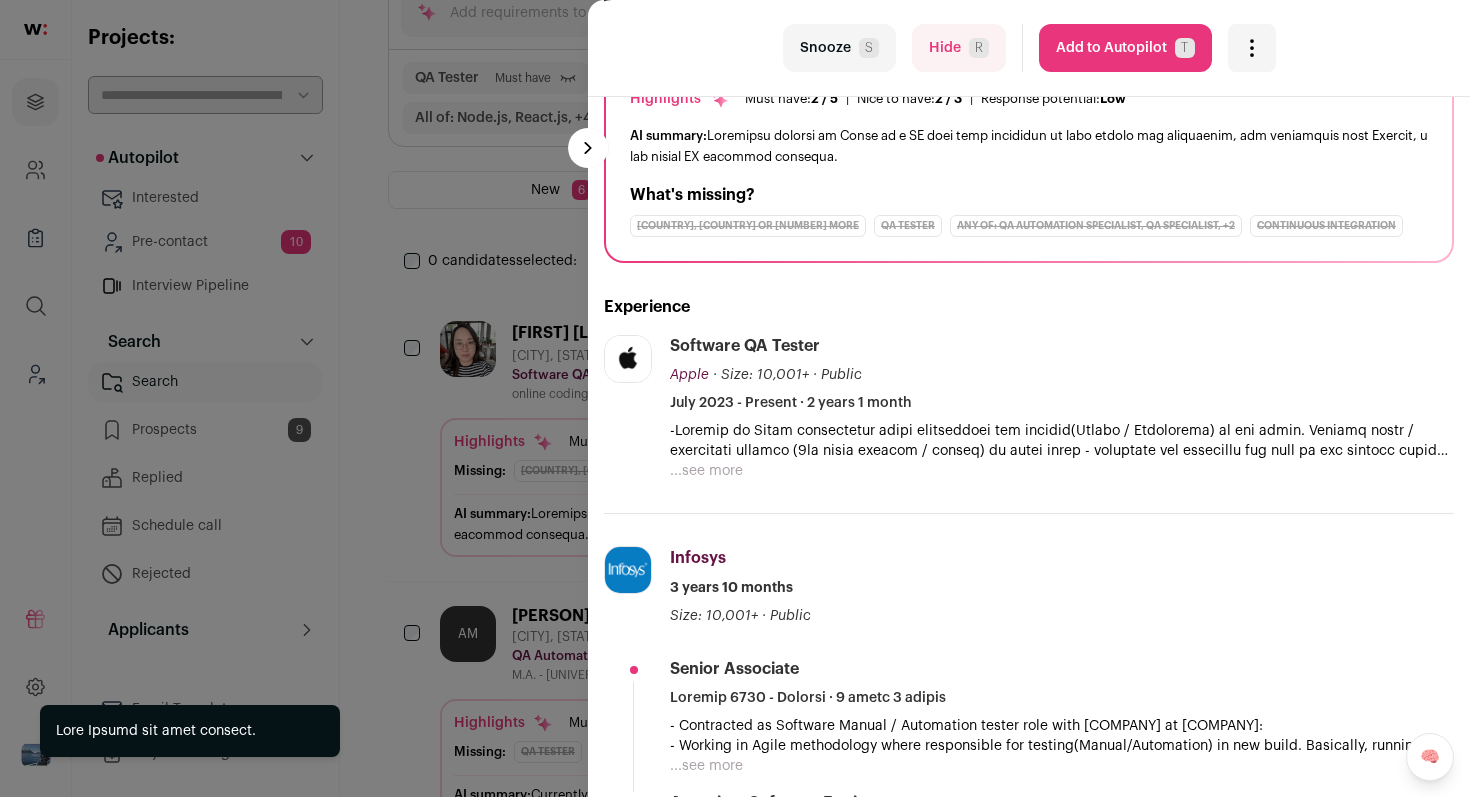 scroll, scrollTop: 690, scrollLeft: 0, axis: vertical 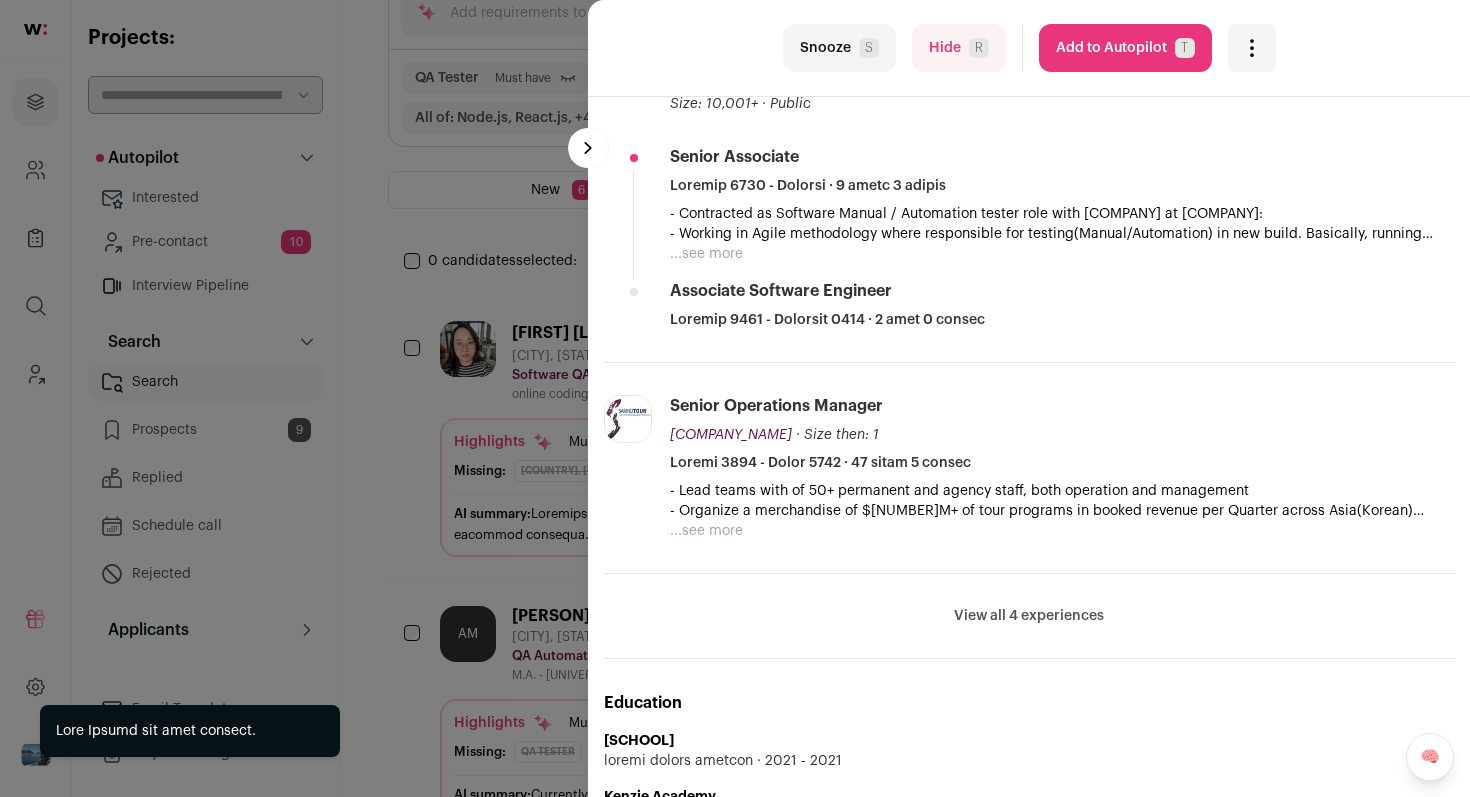 click on "Add to Autopilot
T" at bounding box center (1125, 48) 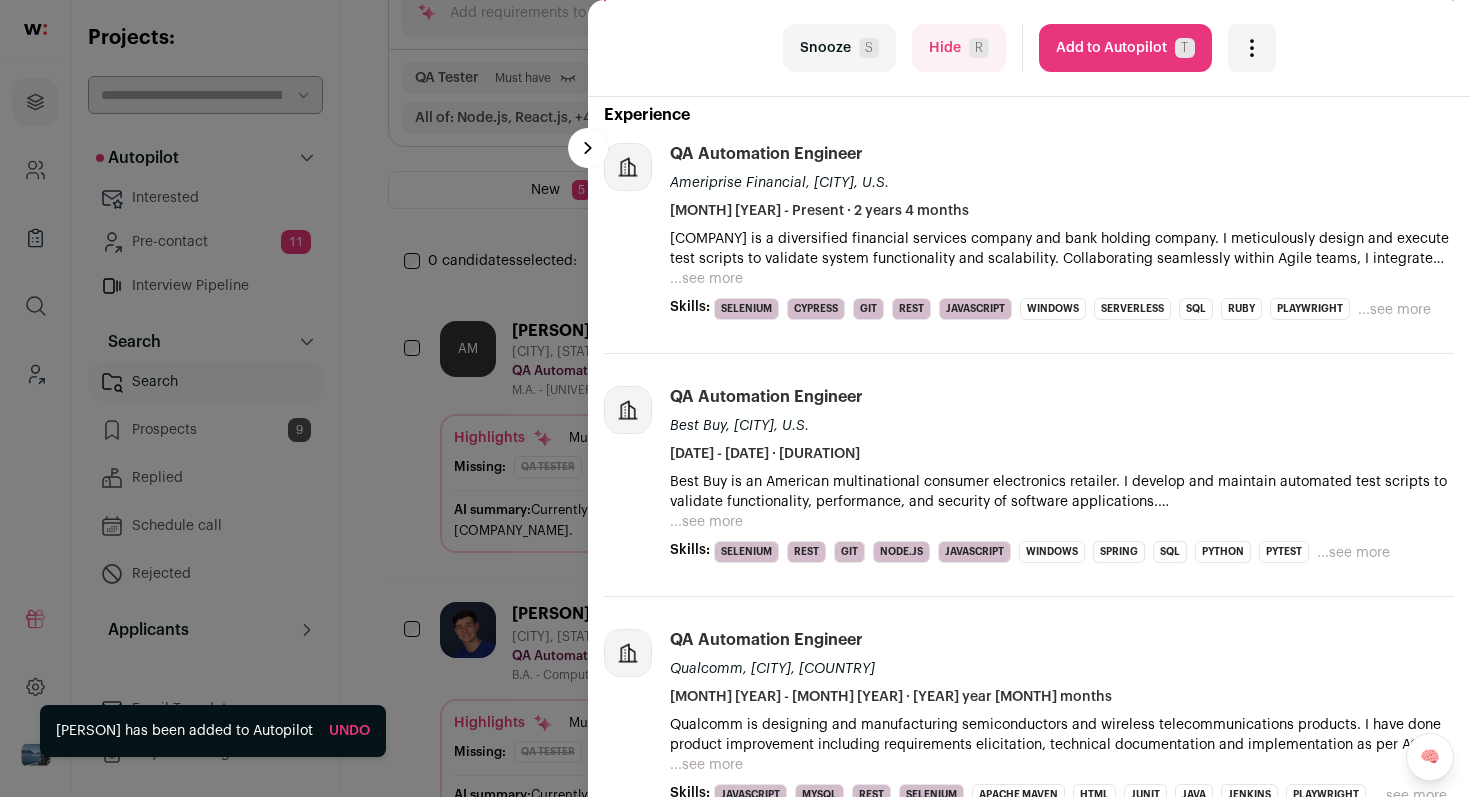 scroll, scrollTop: 594, scrollLeft: 0, axis: vertical 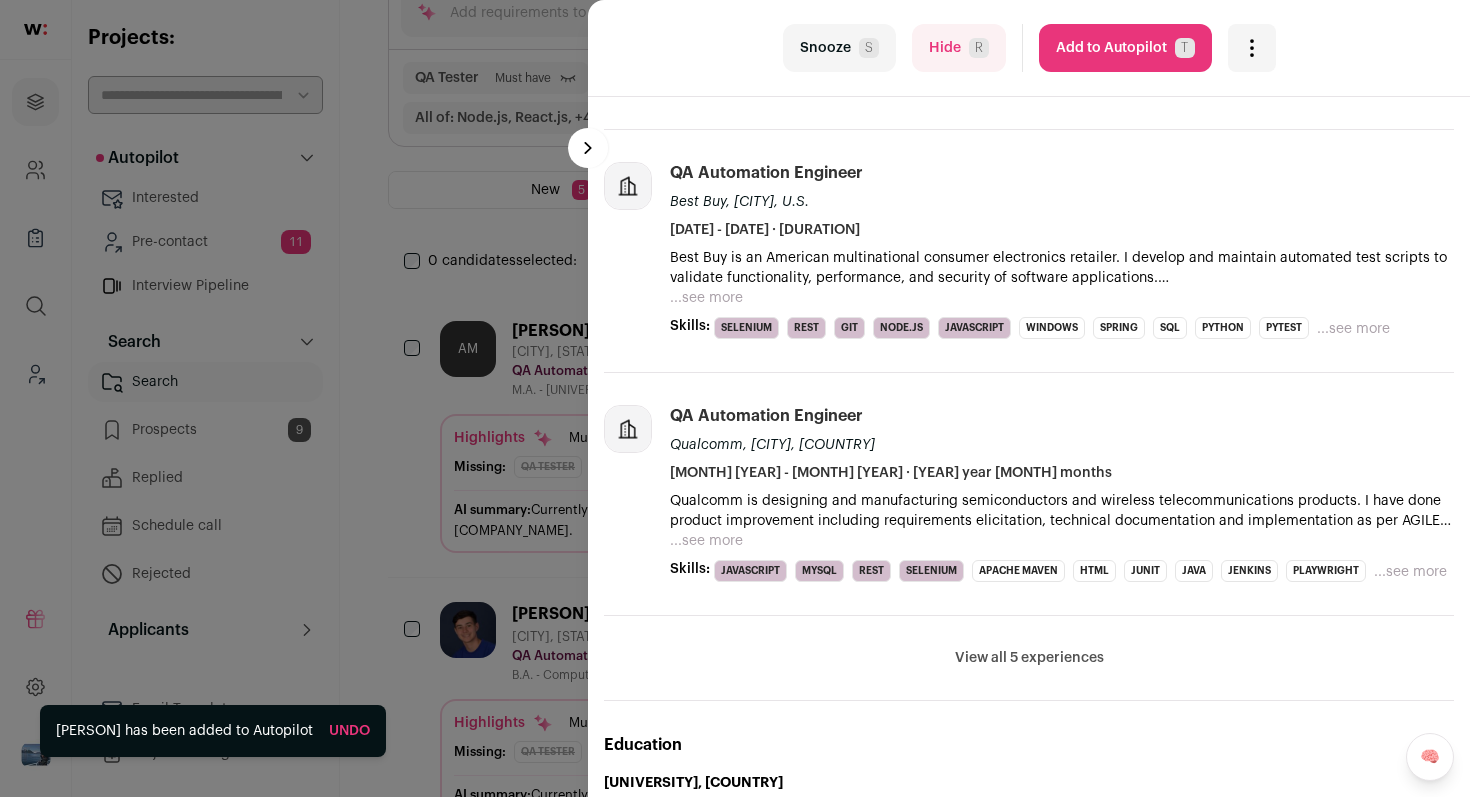 click on "Loremi
D" at bounding box center (839, 48) 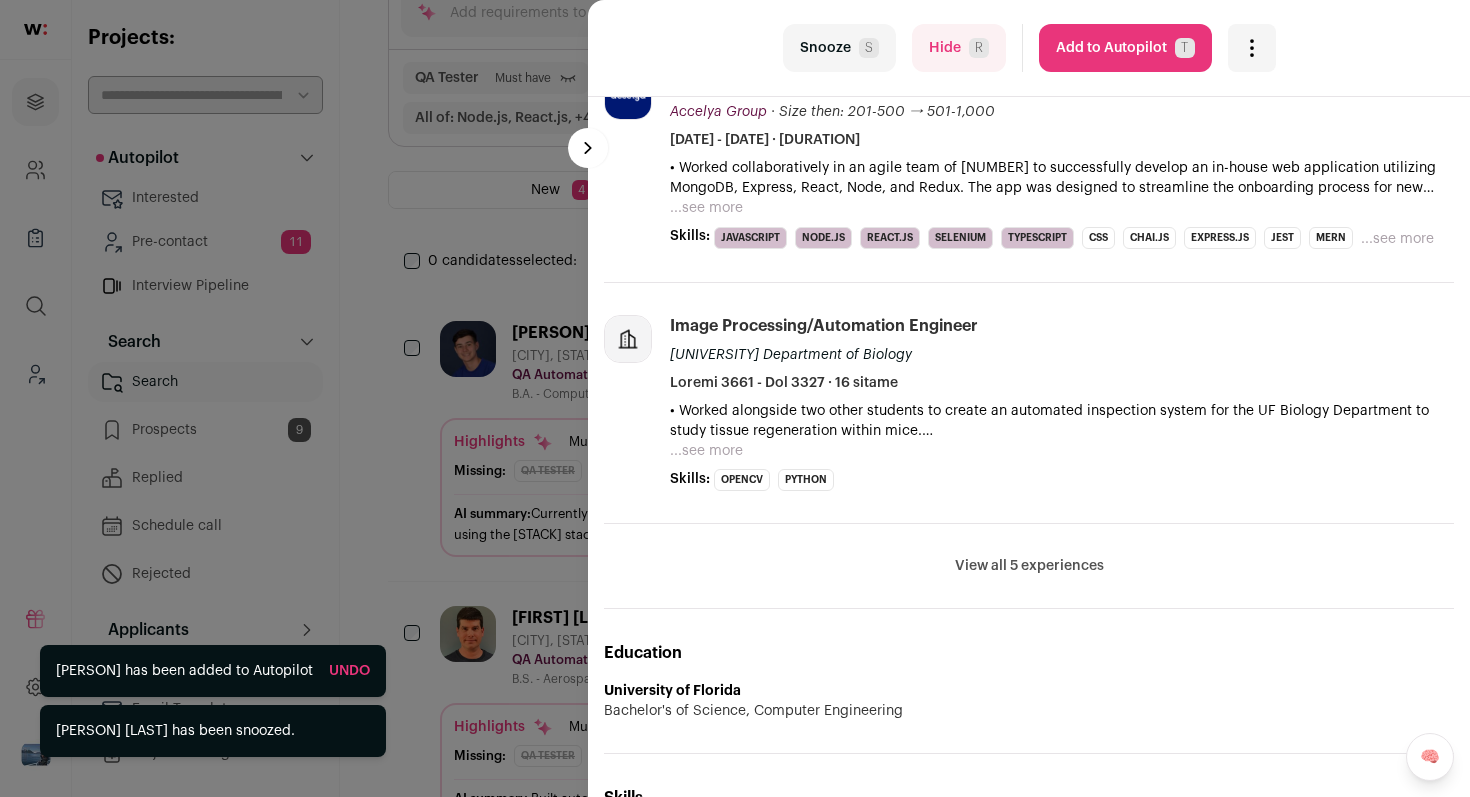 scroll, scrollTop: 908, scrollLeft: 0, axis: vertical 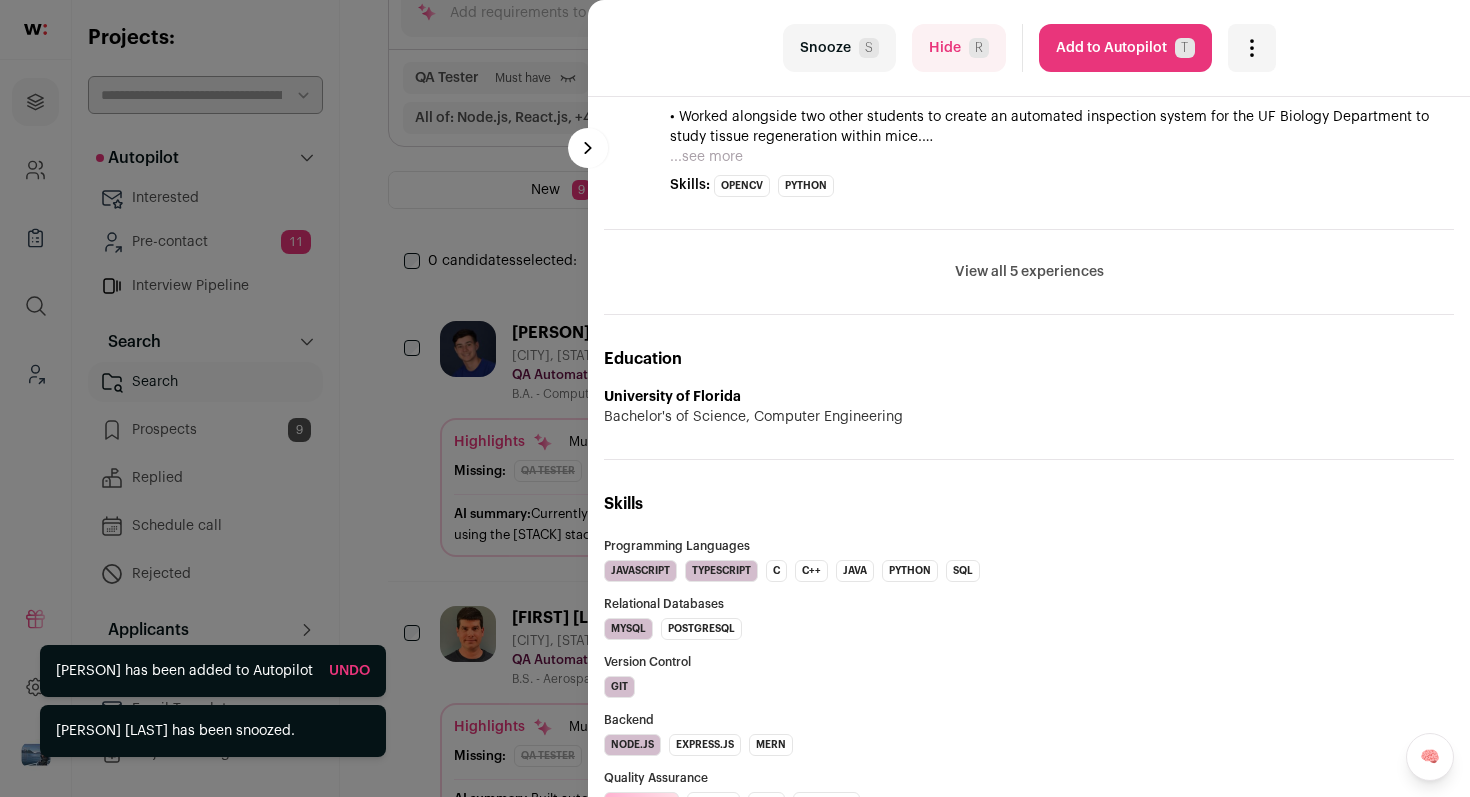 click on "last
Snooze
S
Hide
R
Add to Autopilot
T
More actions
Report a Problem
Report the candidate
next
esc" at bounding box center [735, 398] 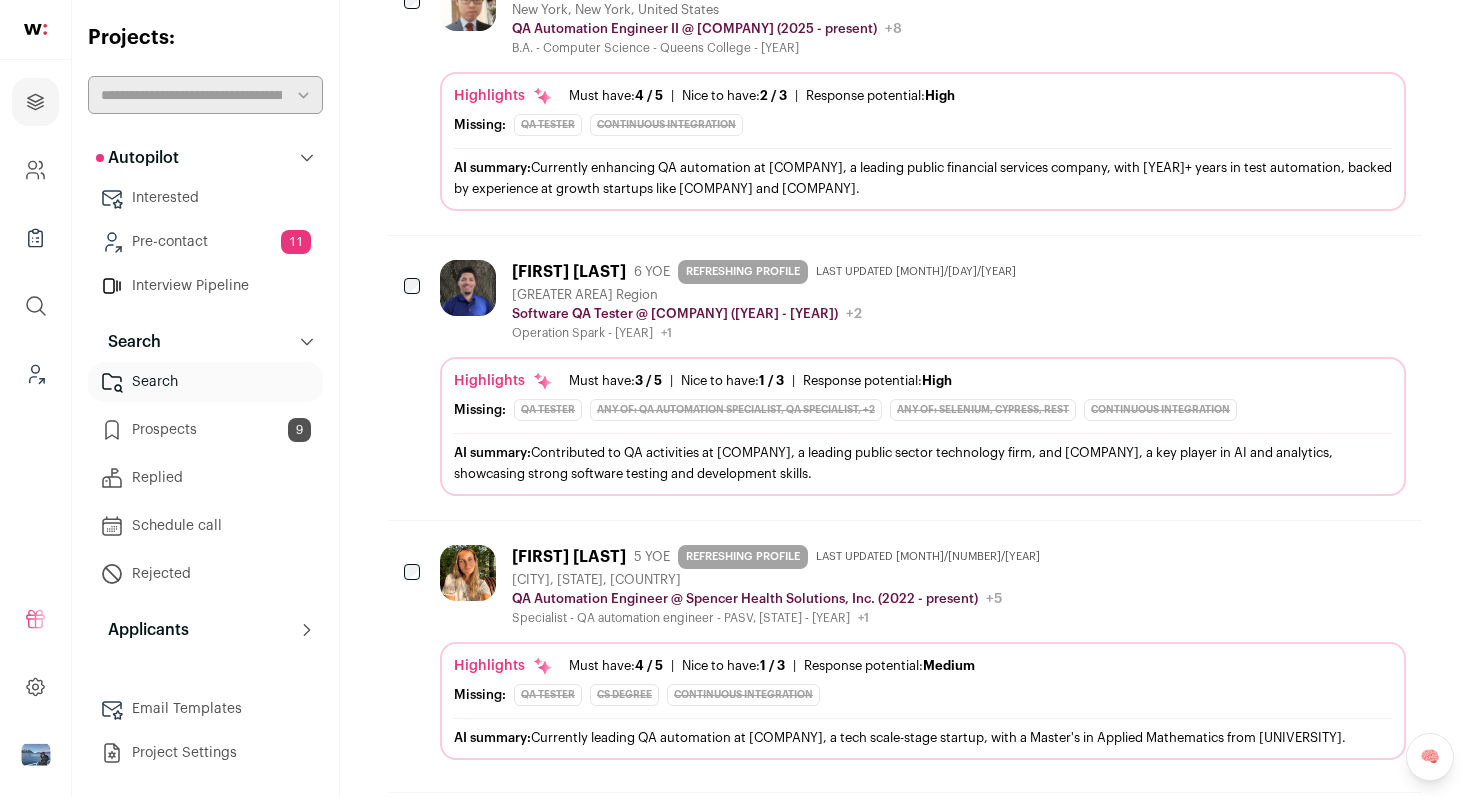 scroll, scrollTop: 2289, scrollLeft: 0, axis: vertical 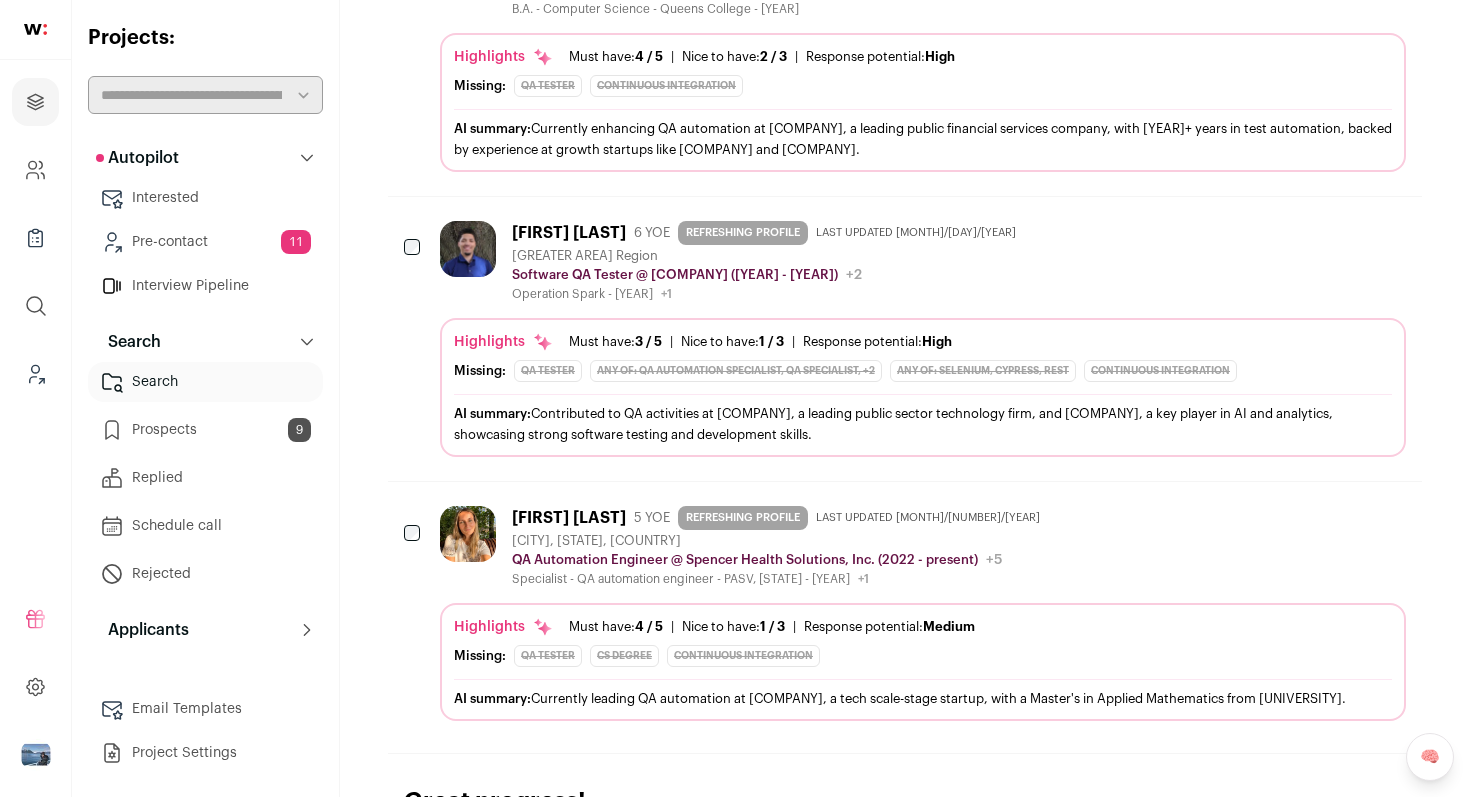 click on "QA Software Test Associate @ Civix
([YEAR] - [YEAR])
Civix
Public / Private
Private
Valuation
Unknown
Company size
[NUMBER]-[NUMBER]
Founded
[YEAR]
Last funding
Private Equity
over [DURATION] ago
Tags
B2B
SaaS
Tech
About the company" at bounding box center [768, 275] 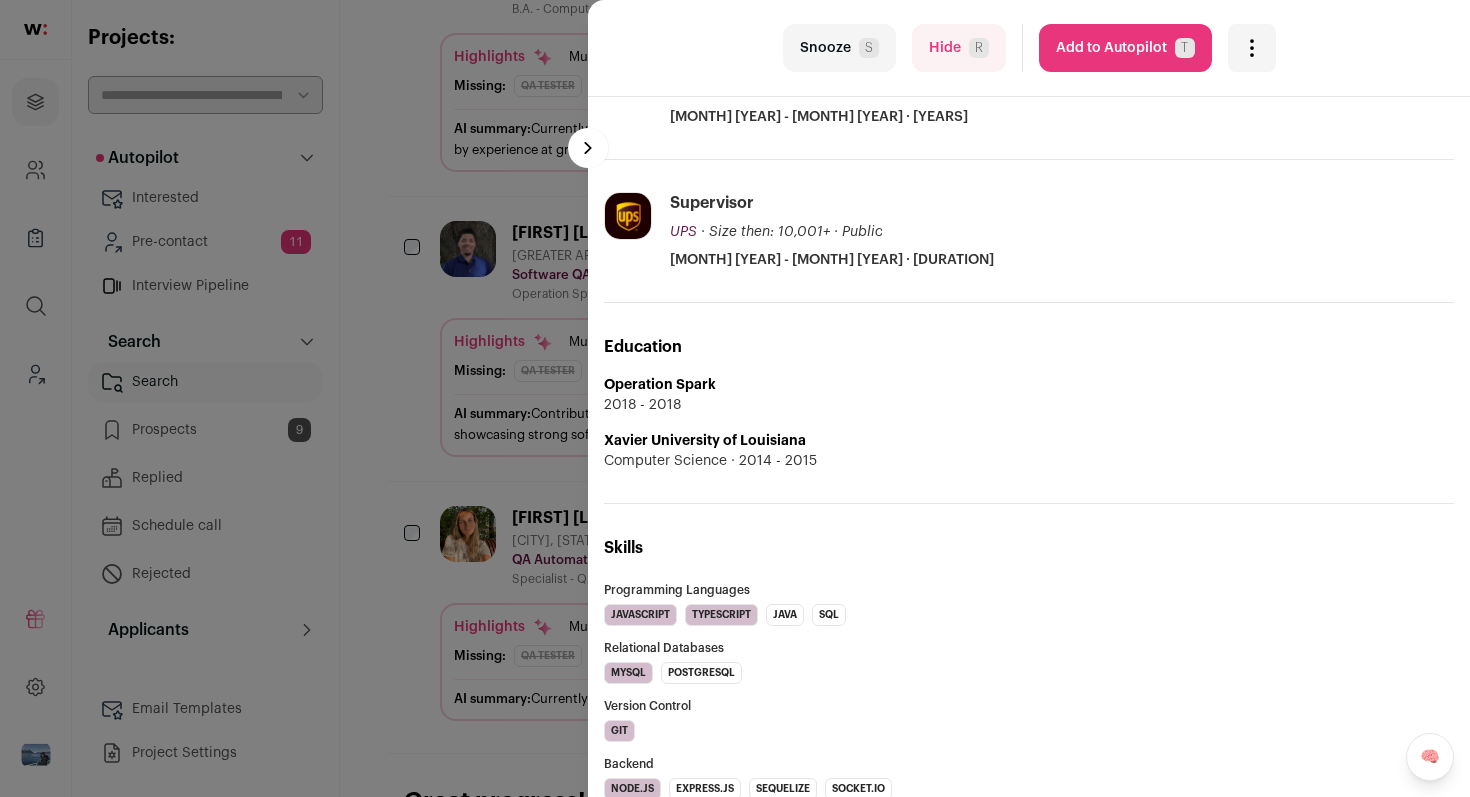 scroll, scrollTop: 675, scrollLeft: 0, axis: vertical 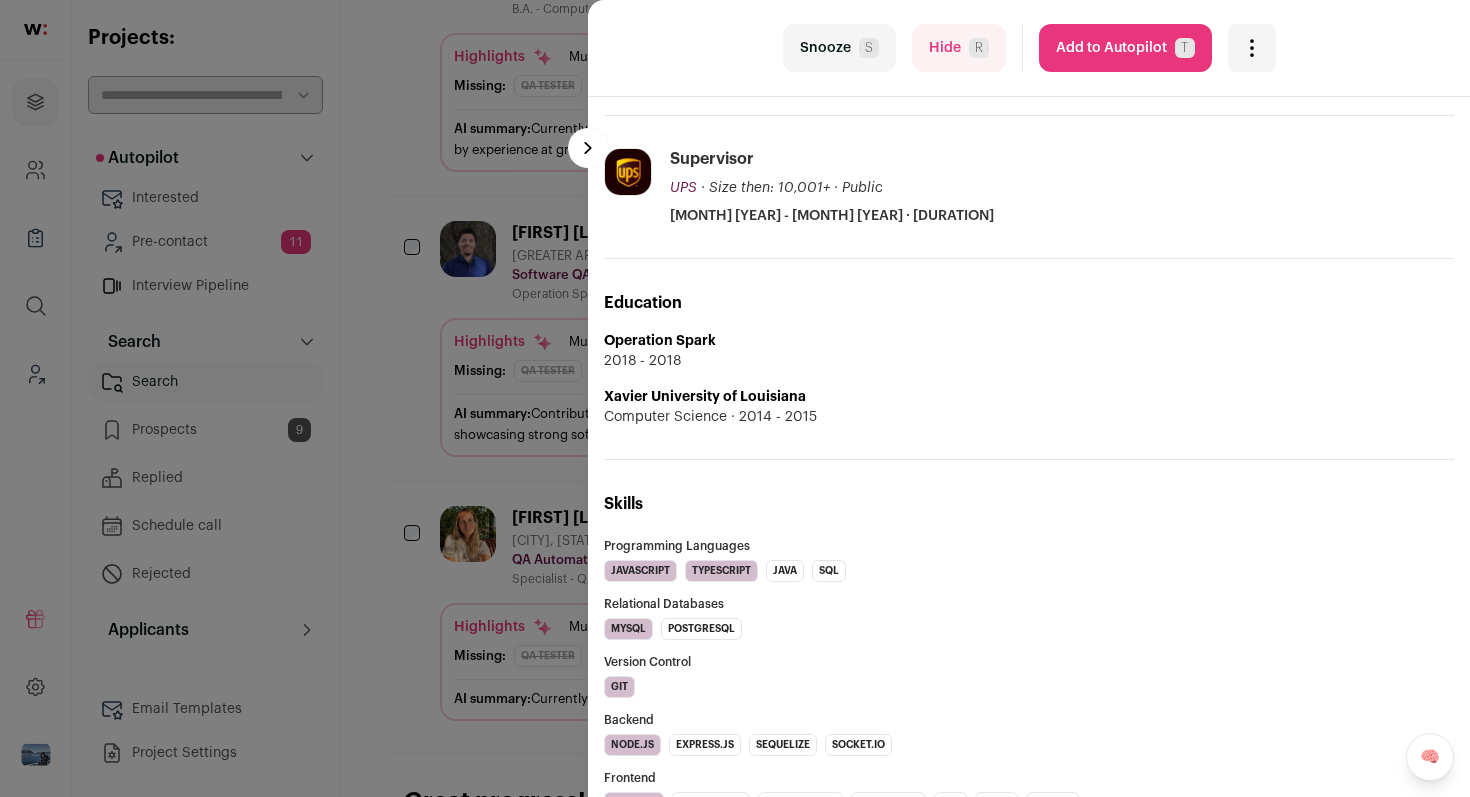 click on "Add to Autopilot
T" at bounding box center [1125, 48] 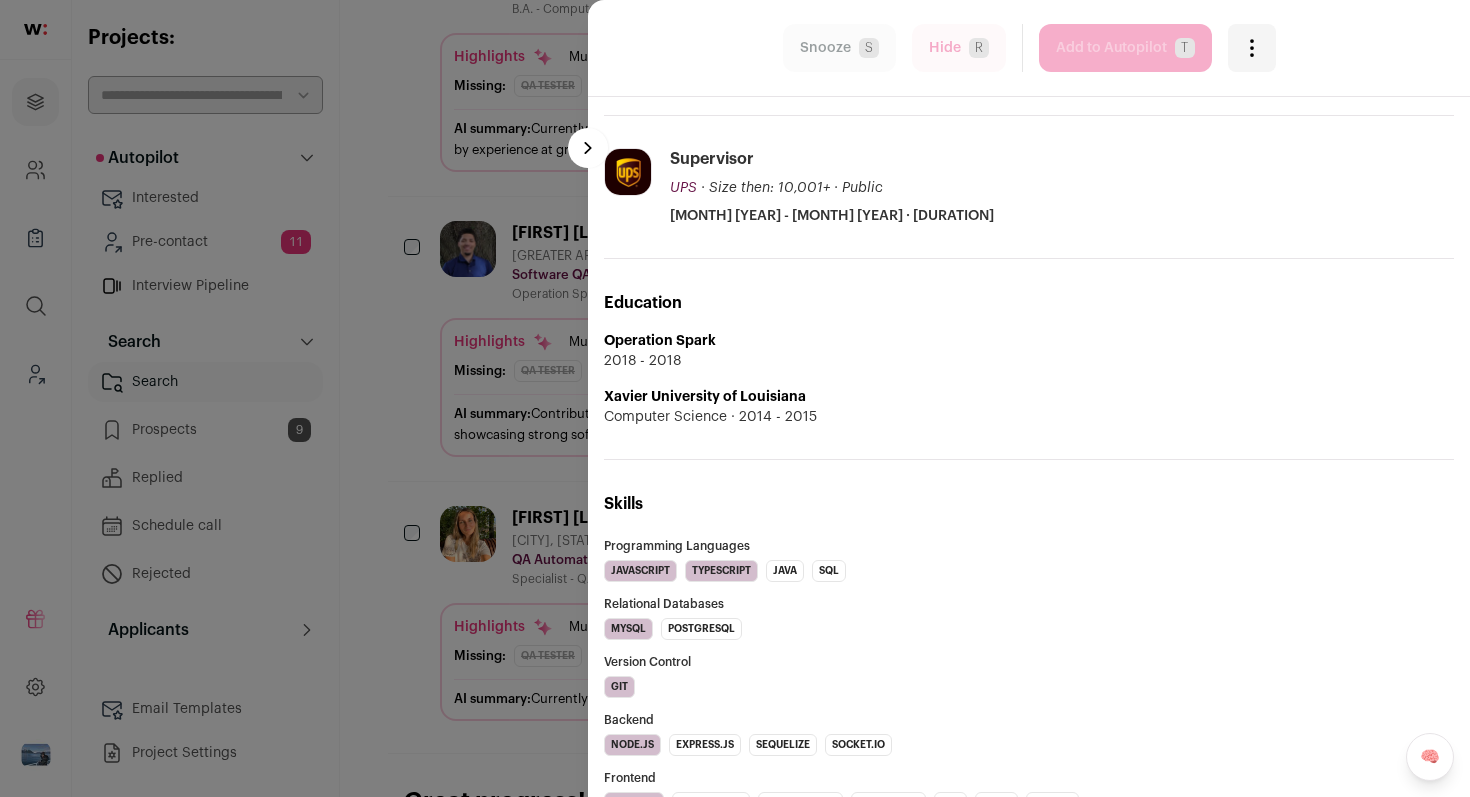 scroll, scrollTop: 2138, scrollLeft: 0, axis: vertical 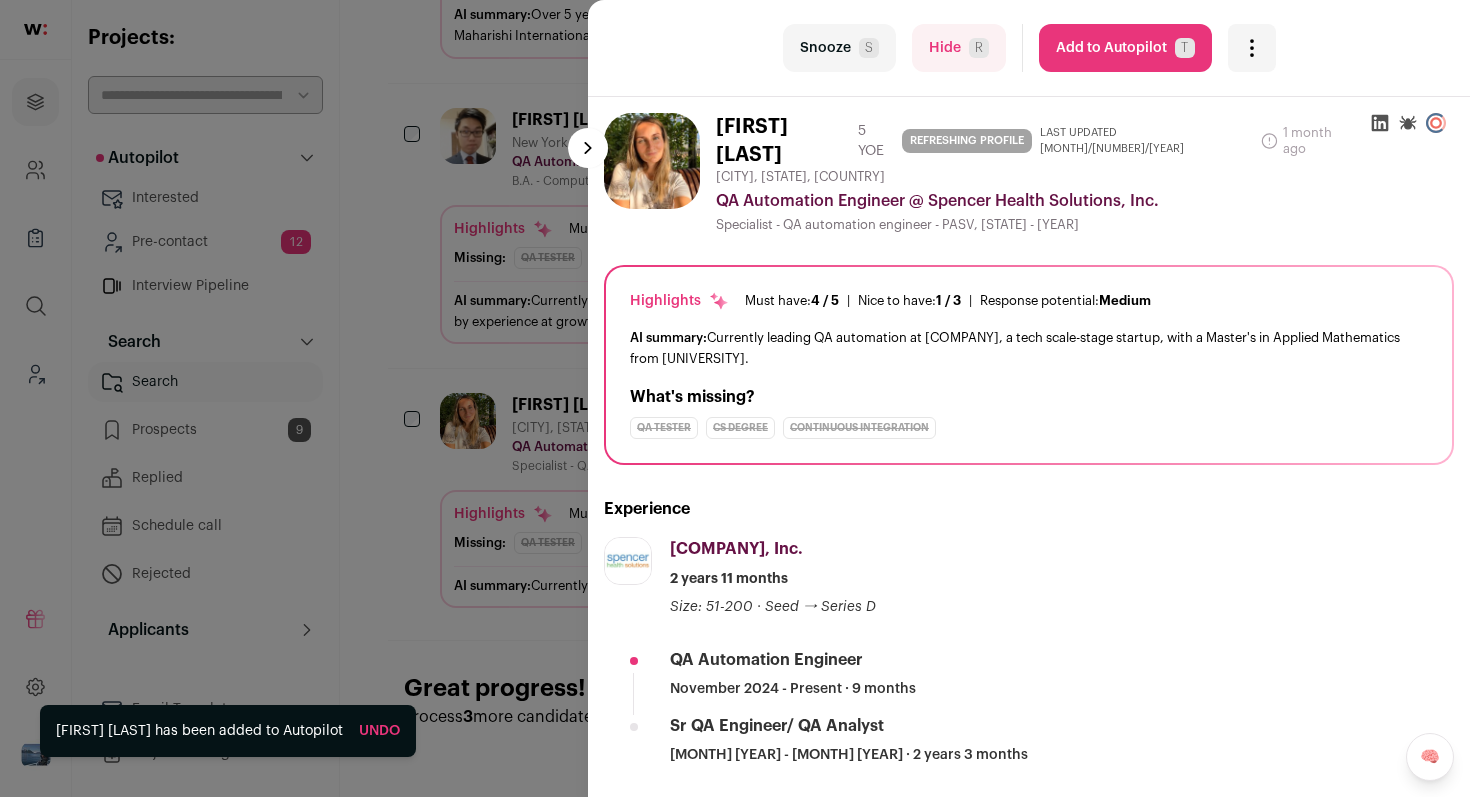 click on "last
Snooze
S
Hide
R
Add to Autopilot
T
More actions
Report a Problem
Report the candidate
next
esc
[FIRST] [LAST]" at bounding box center (735, 398) 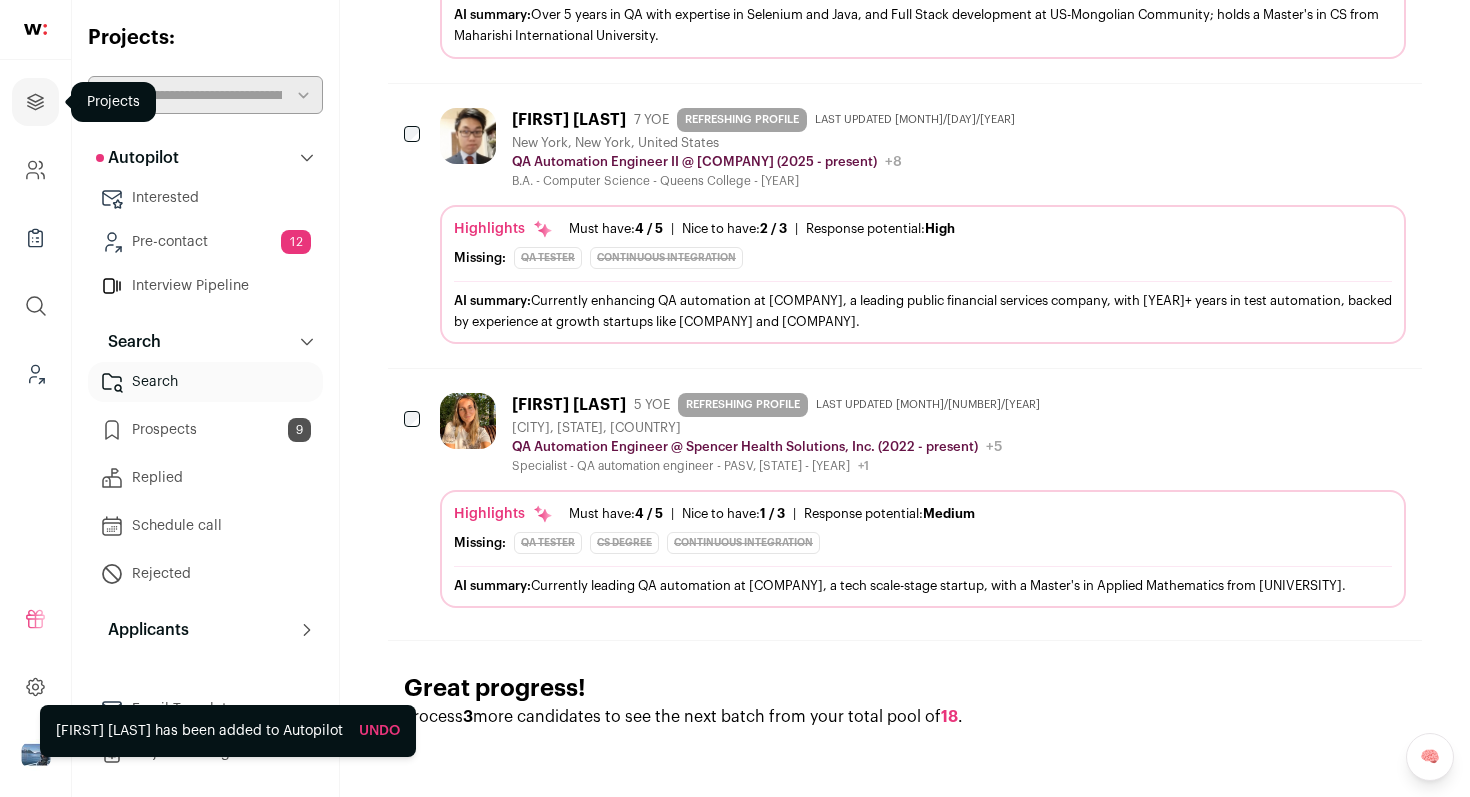 click at bounding box center [35, 102] 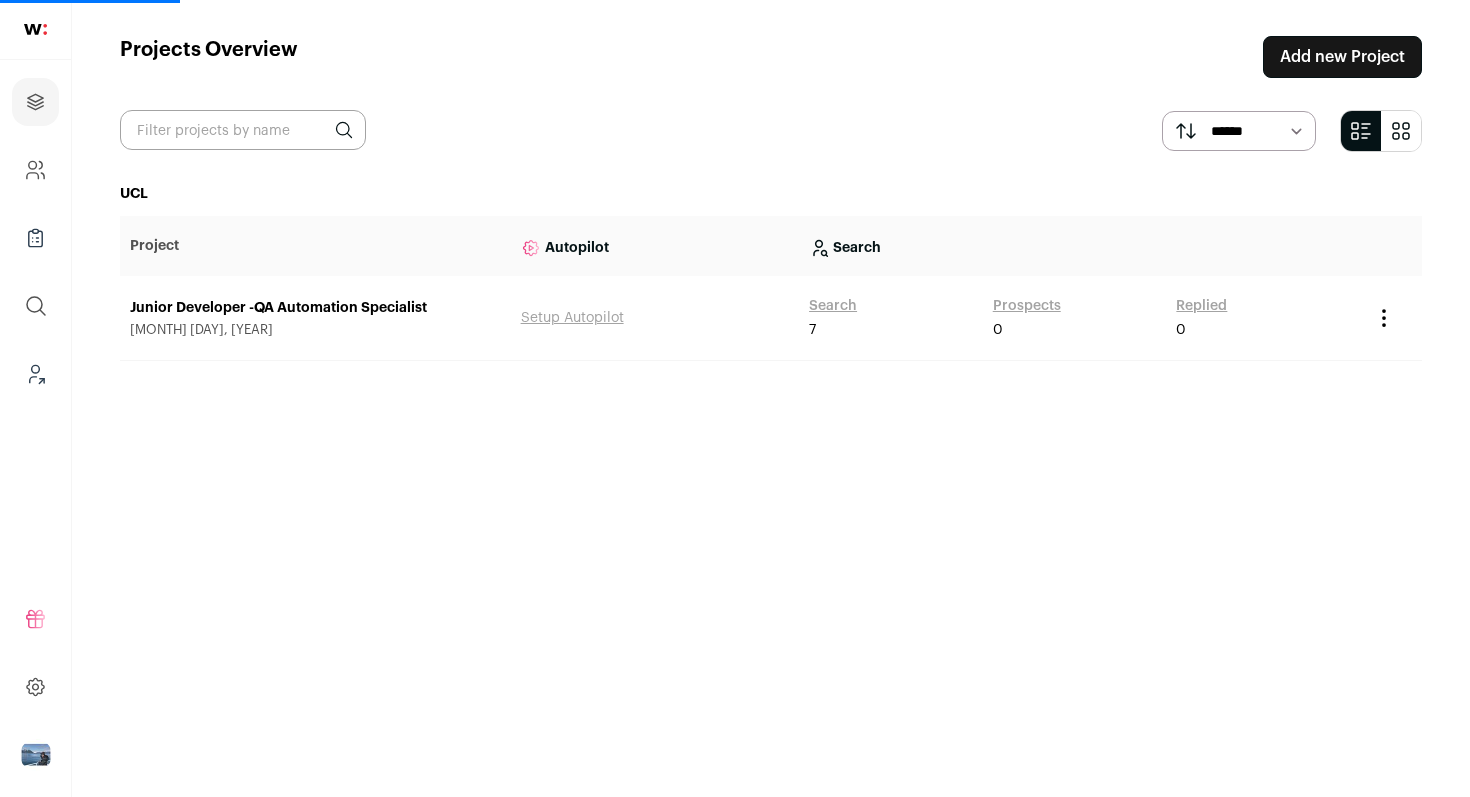 click on "Project Actions
Archive Project
Admin Only
Create Share Link" at bounding box center (1392, 318) 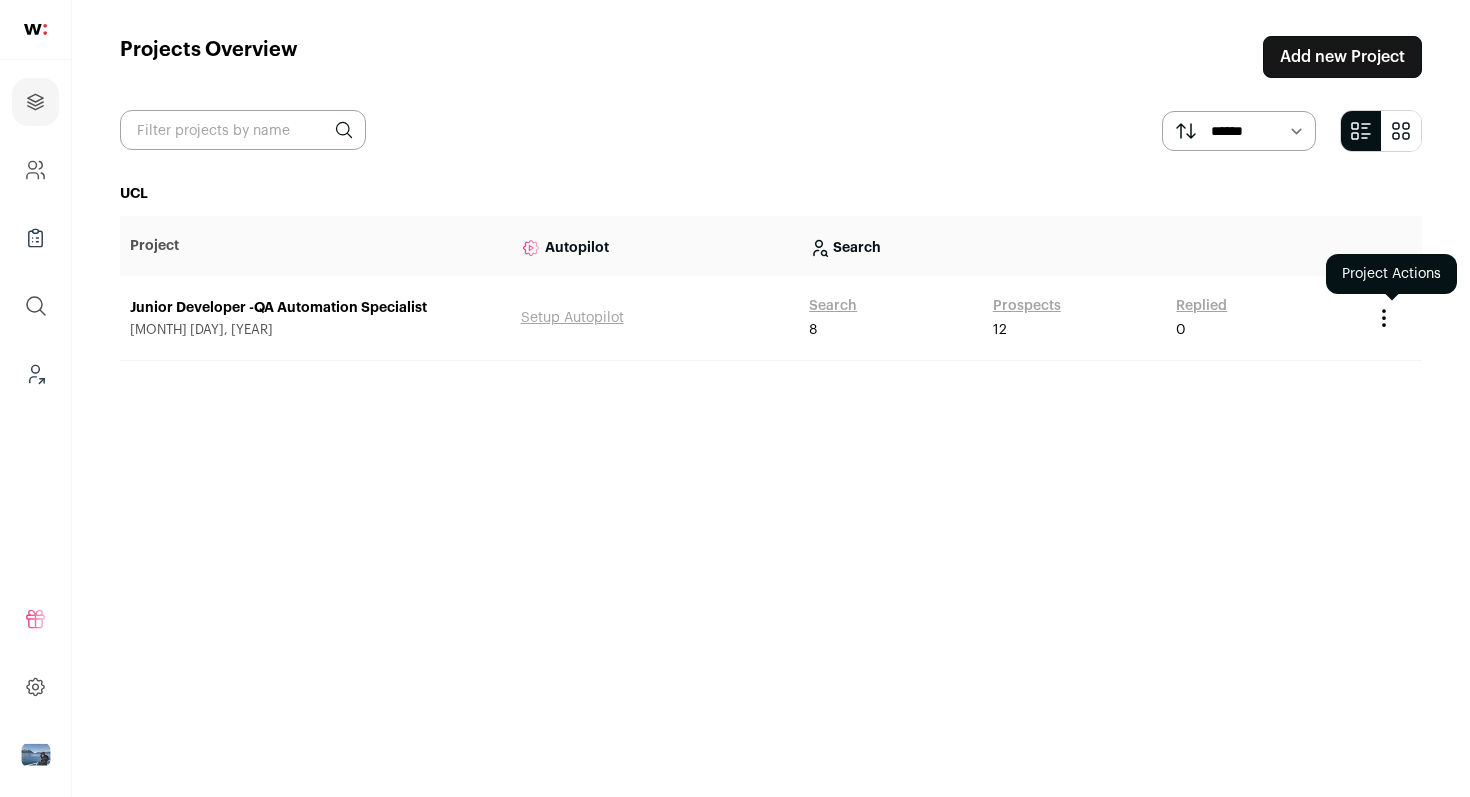 click at bounding box center (1384, 318) 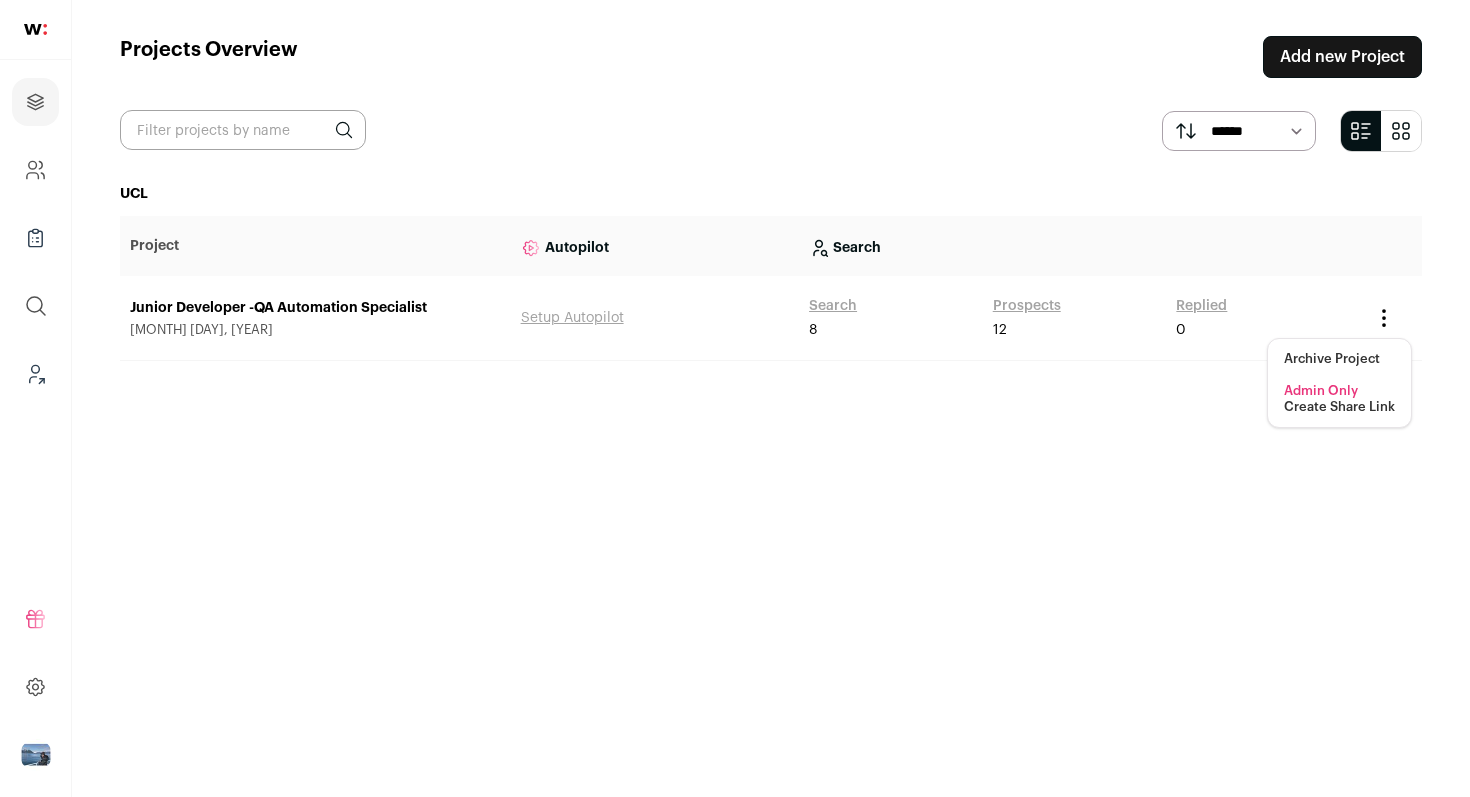 click on "Create Share Link" at bounding box center [1339, 407] 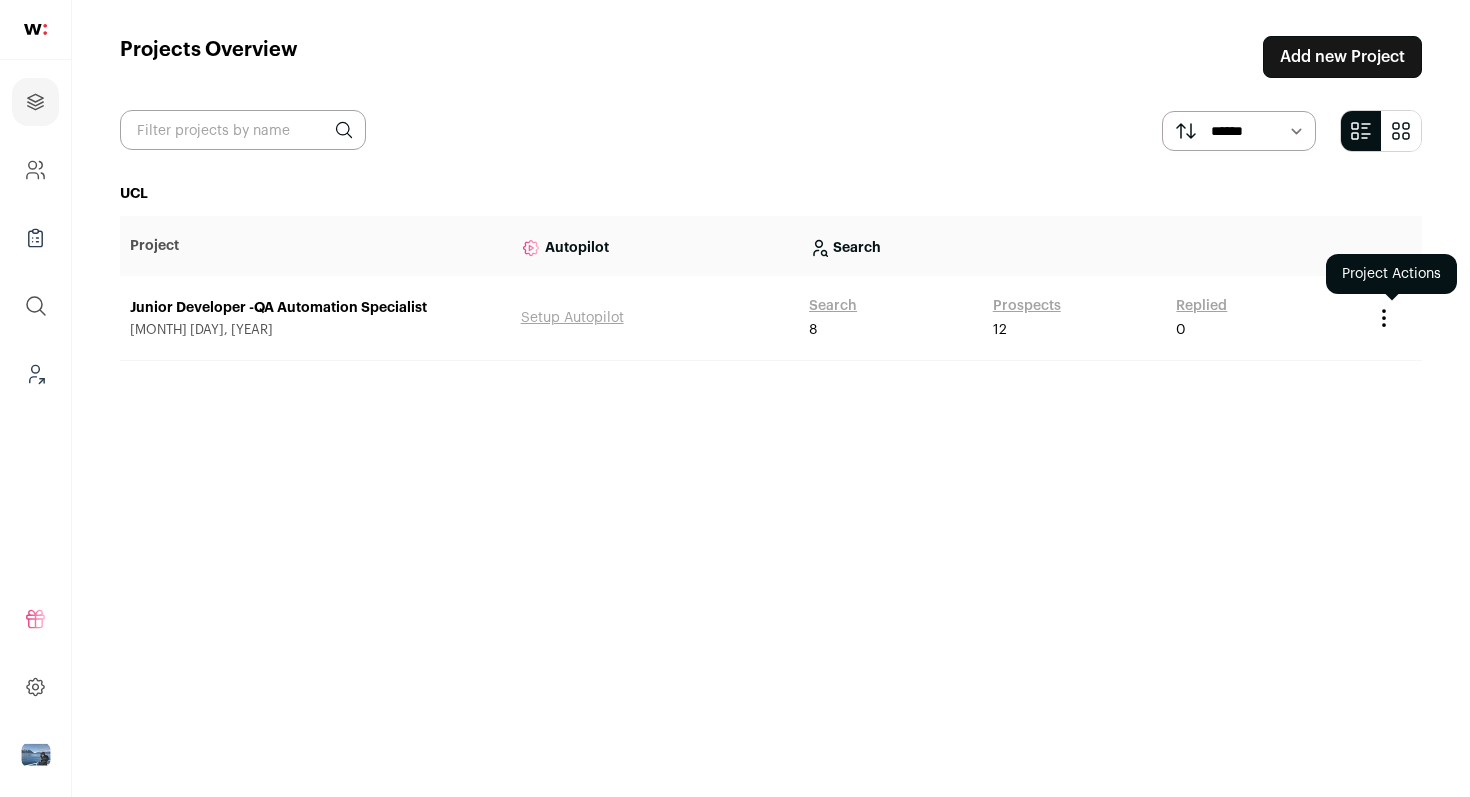 click at bounding box center (1384, 318) 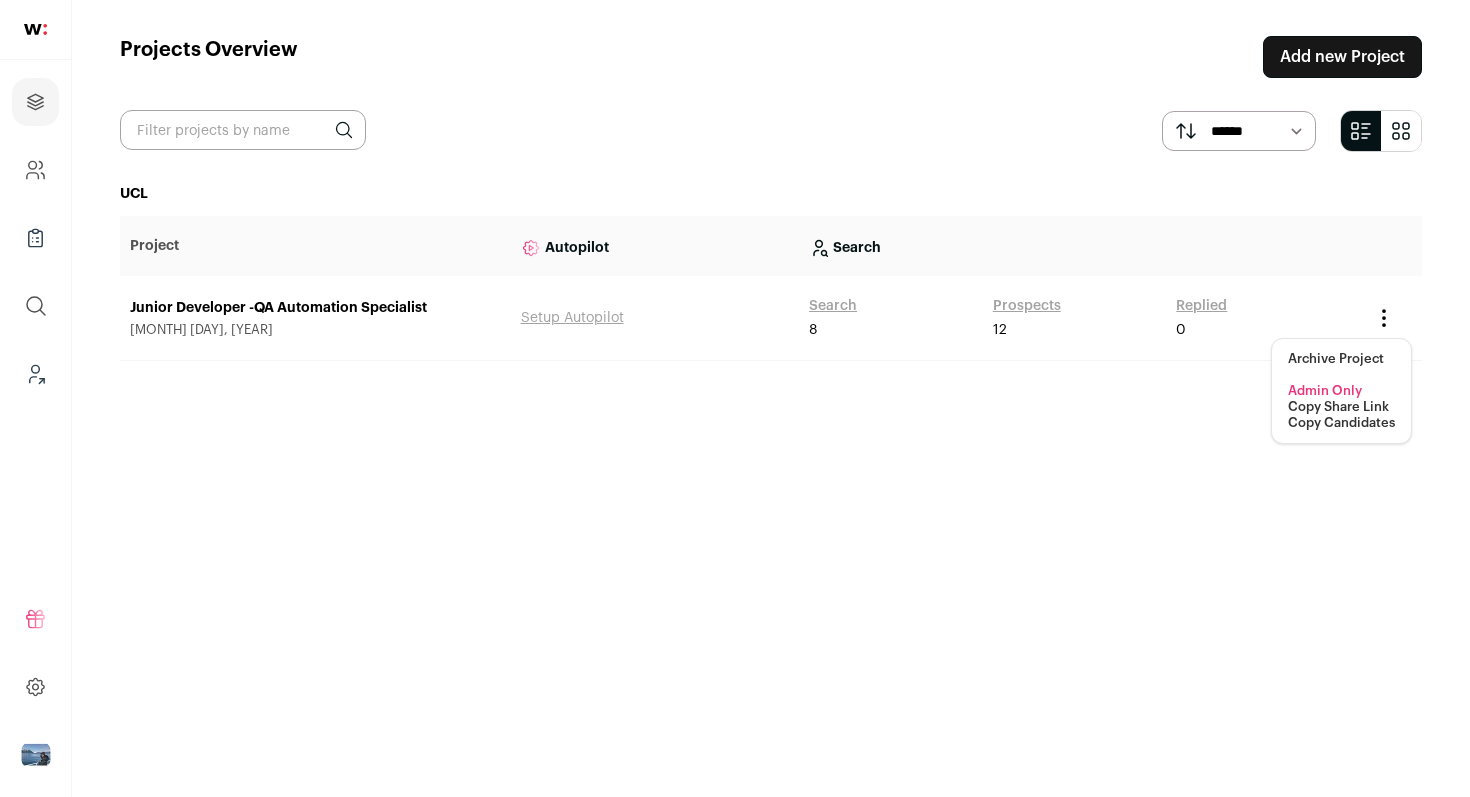 click on "Copy Share Link" at bounding box center [1338, 407] 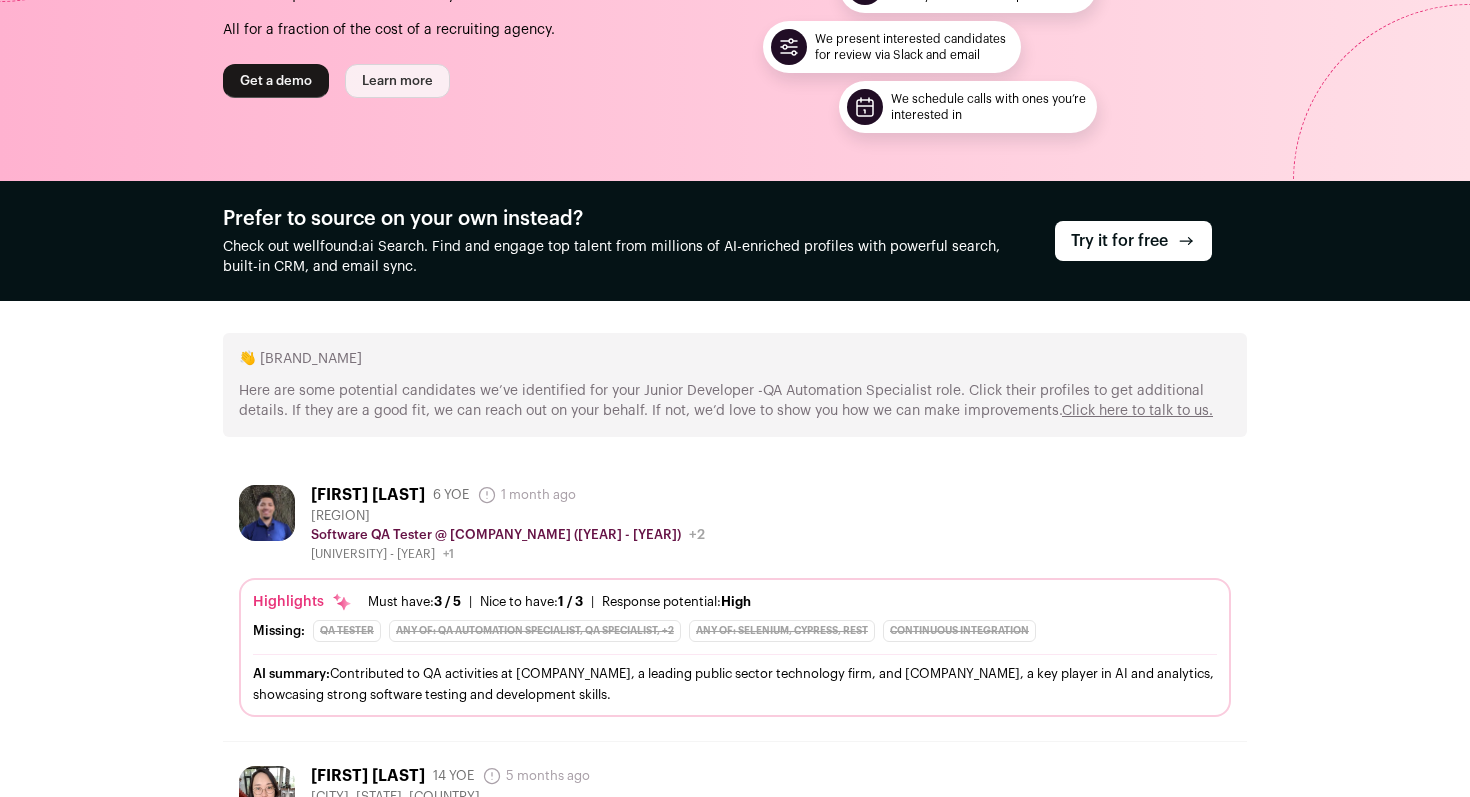 scroll, scrollTop: 176, scrollLeft: 0, axis: vertical 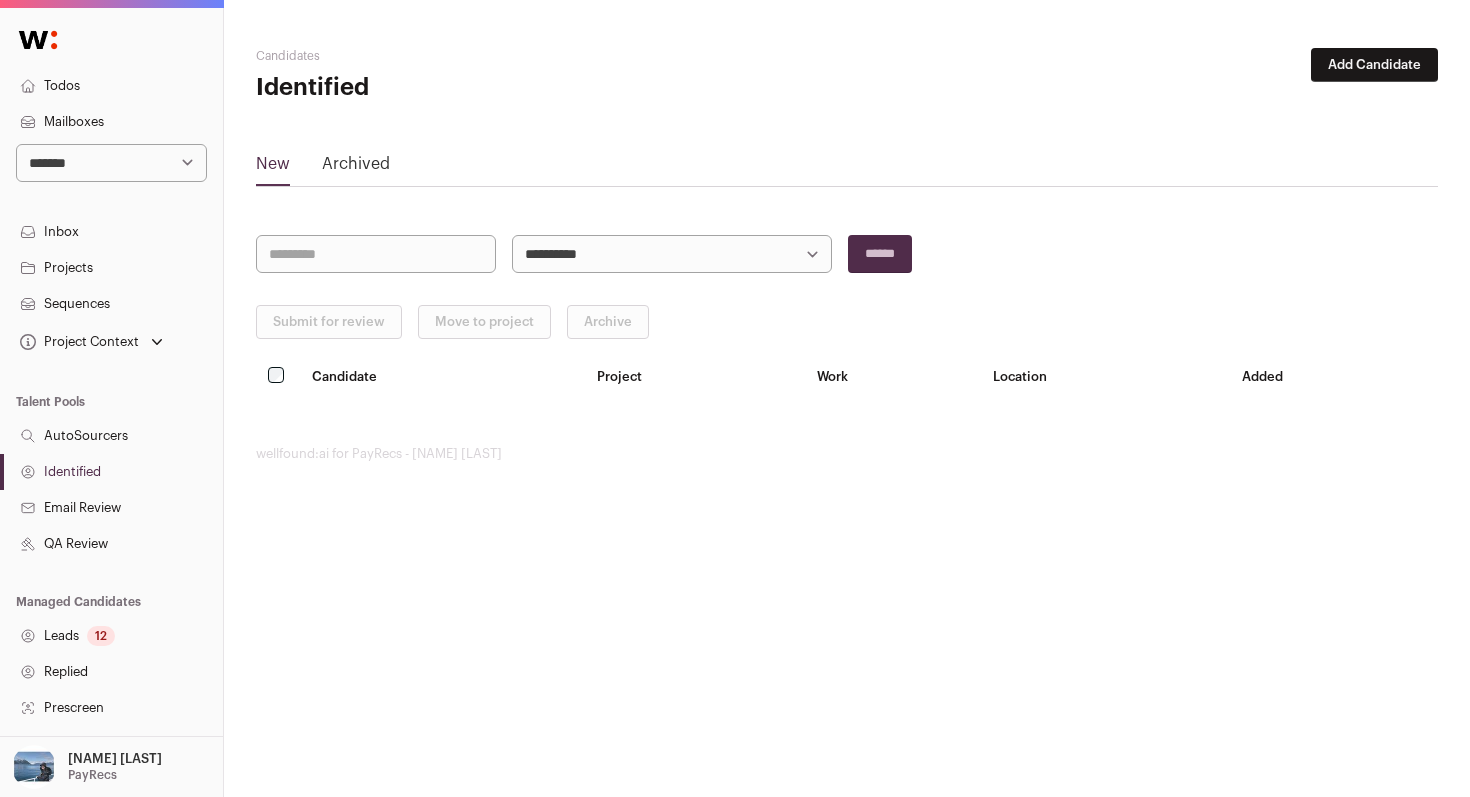 click on "**********" at bounding box center (111, 163) 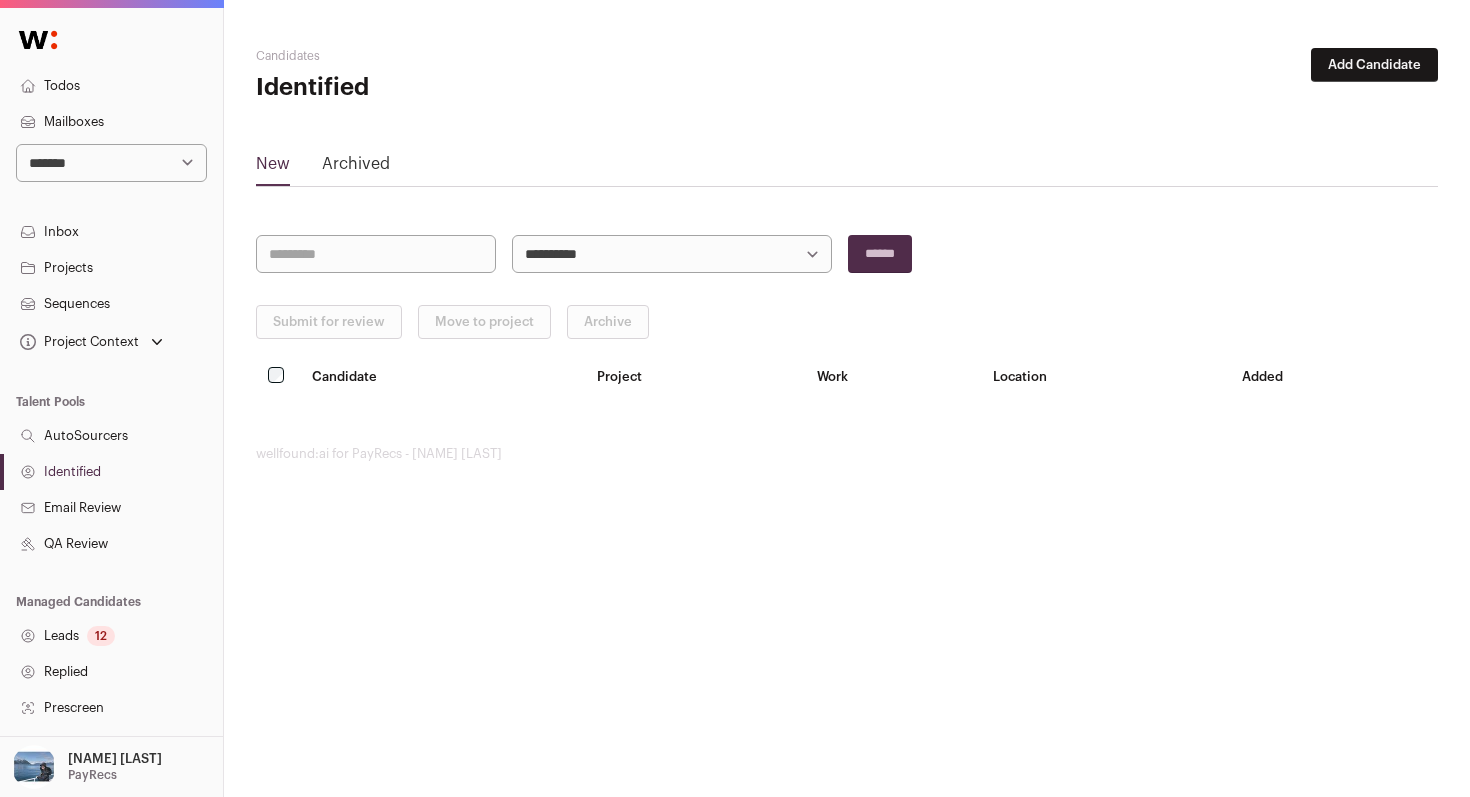 select on "****" 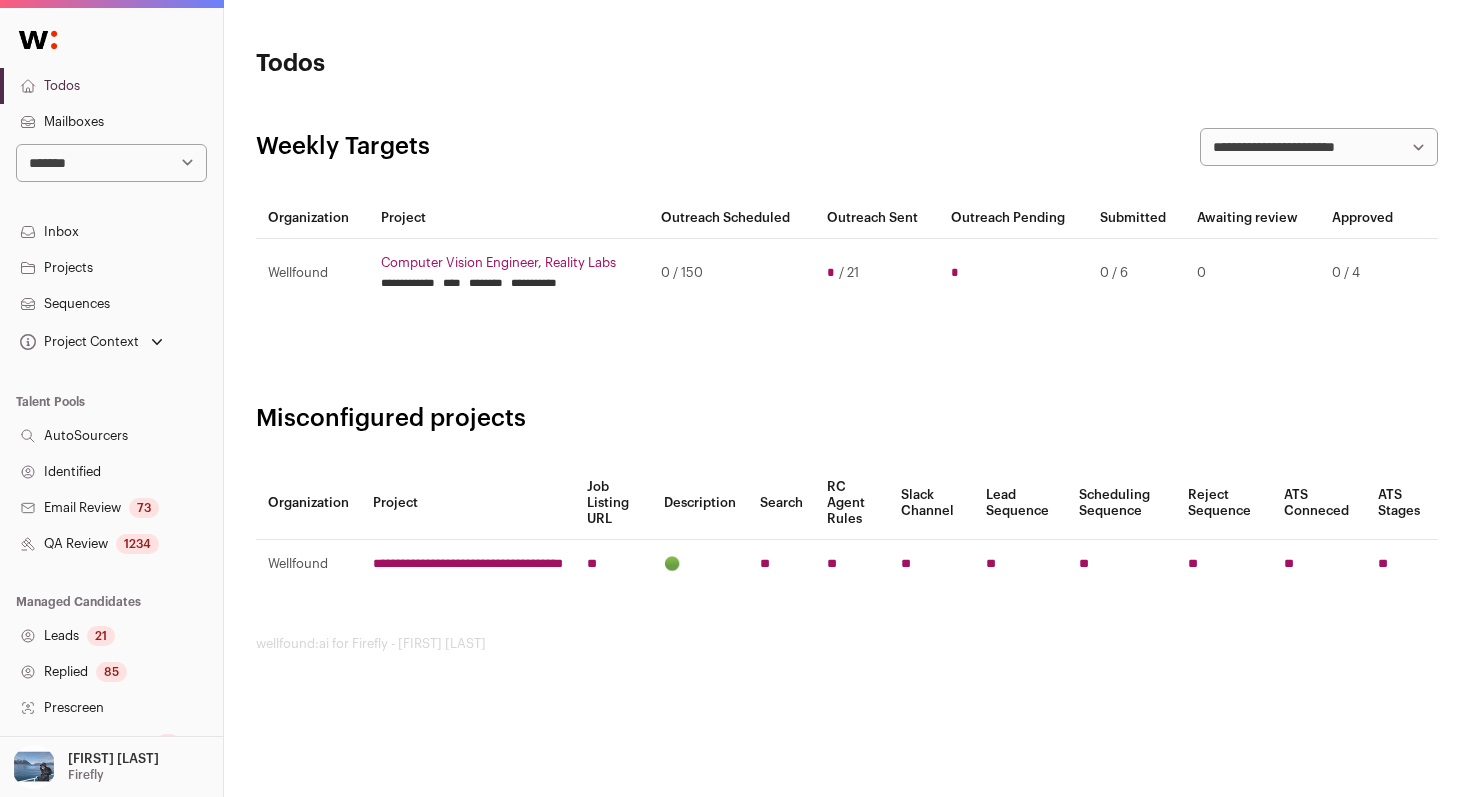 scroll, scrollTop: 0, scrollLeft: 0, axis: both 